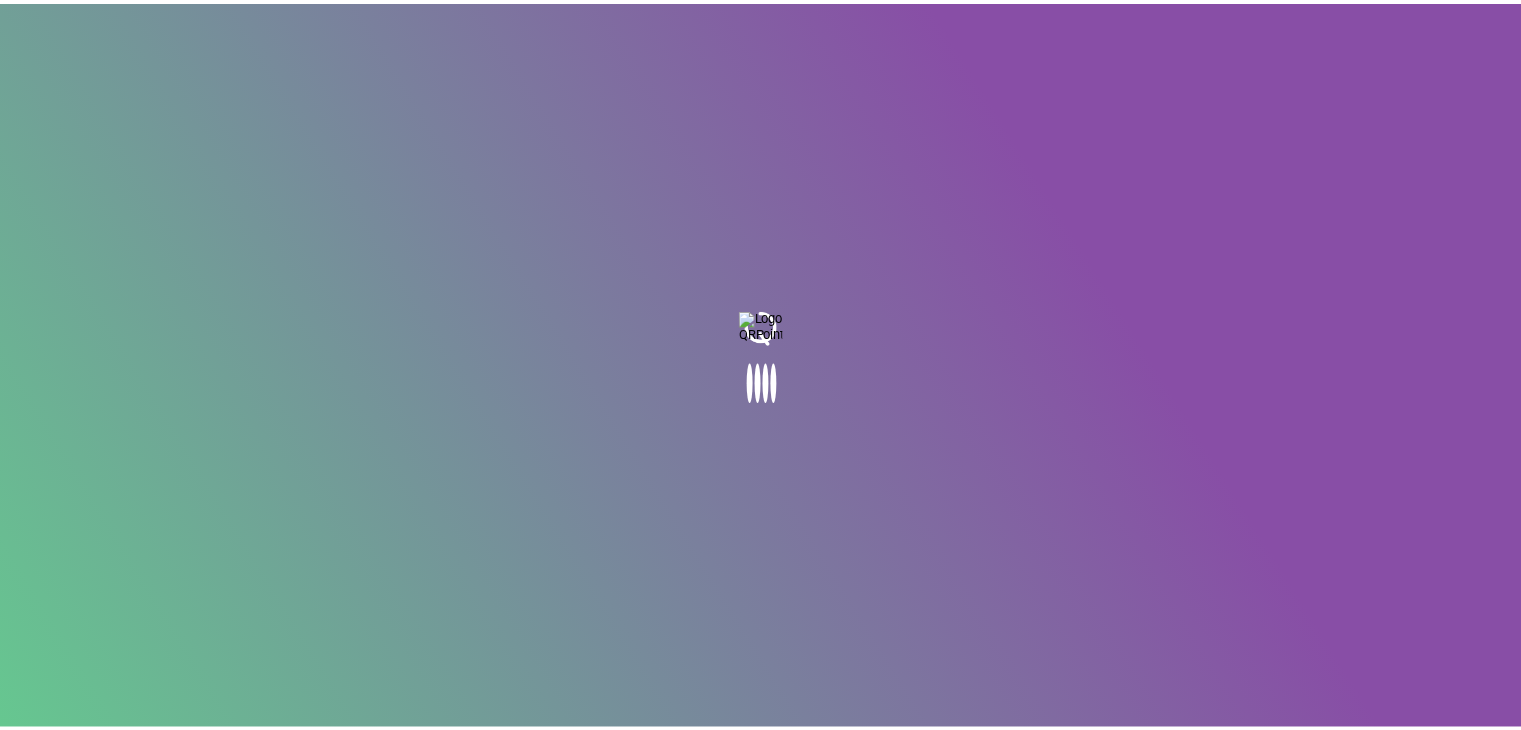 scroll, scrollTop: 0, scrollLeft: 0, axis: both 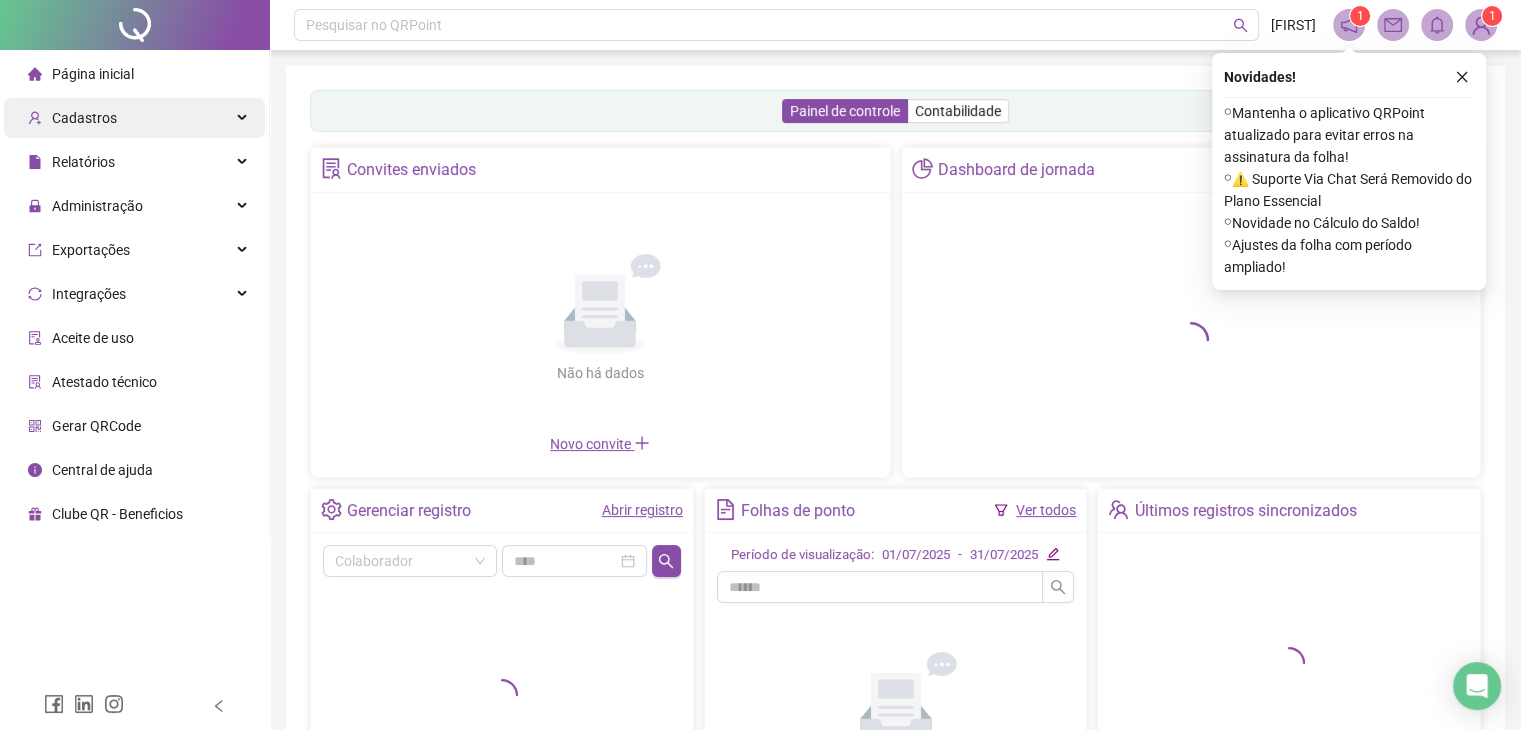 click on "Cadastros" at bounding box center [134, 118] 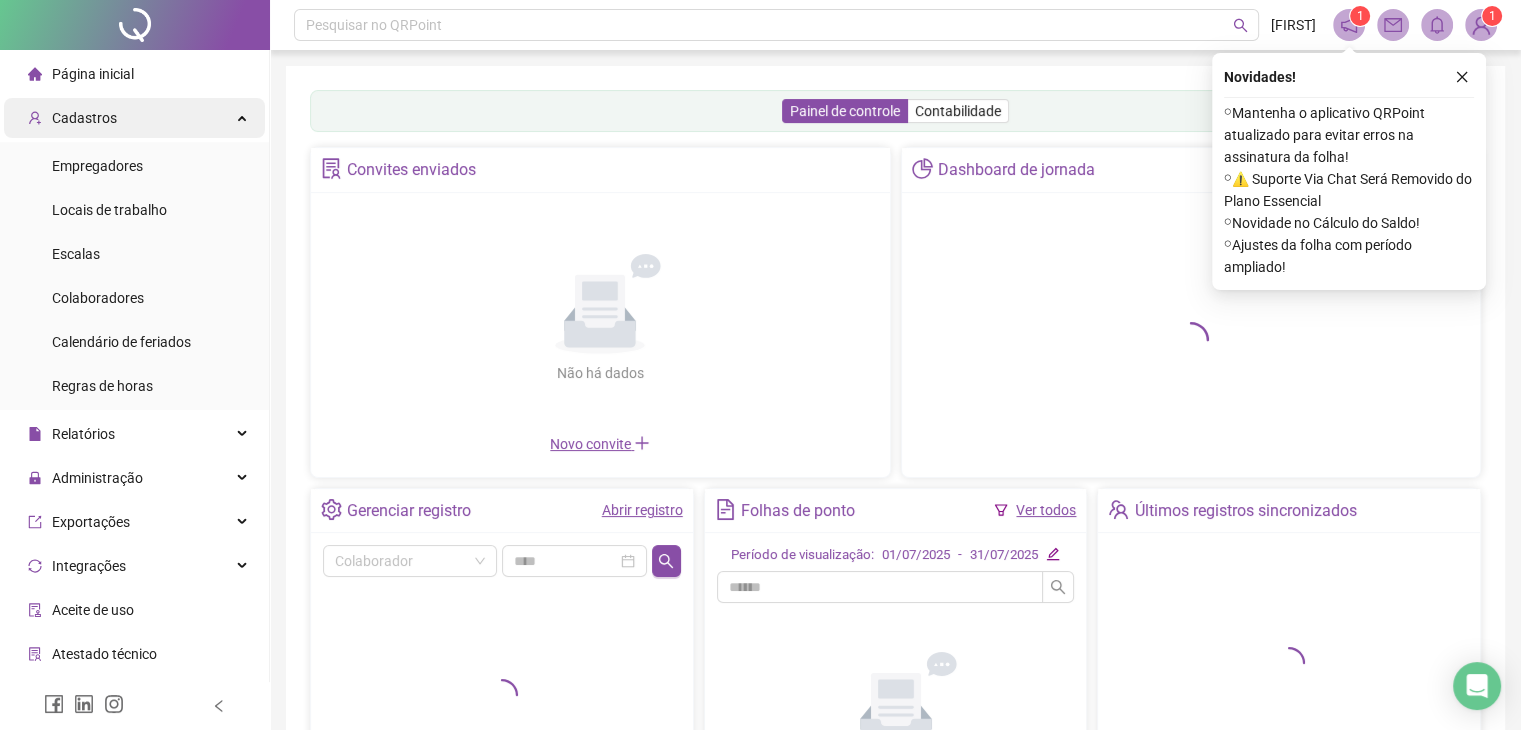 click on "Cadastros" at bounding box center (134, 118) 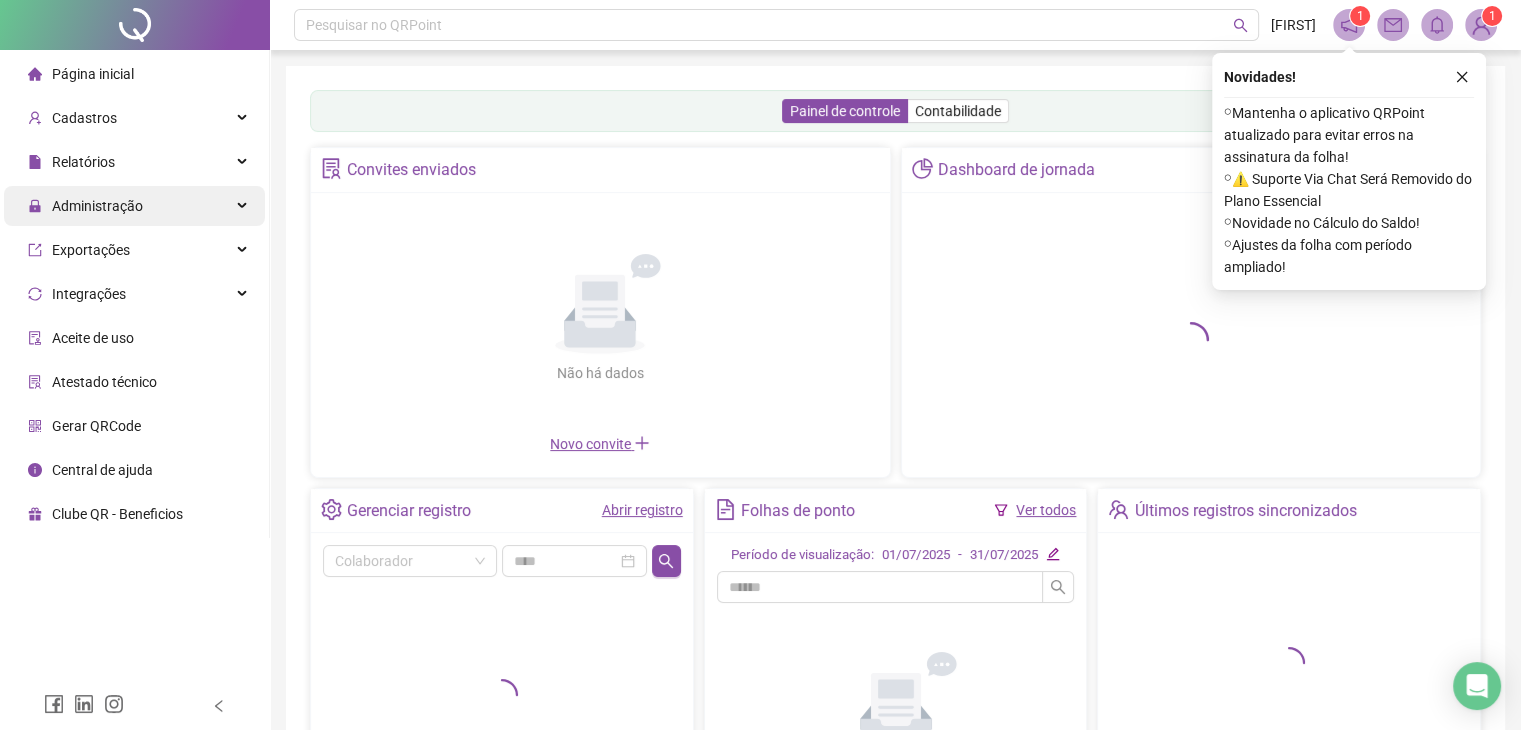 click on "Administração" at bounding box center [134, 206] 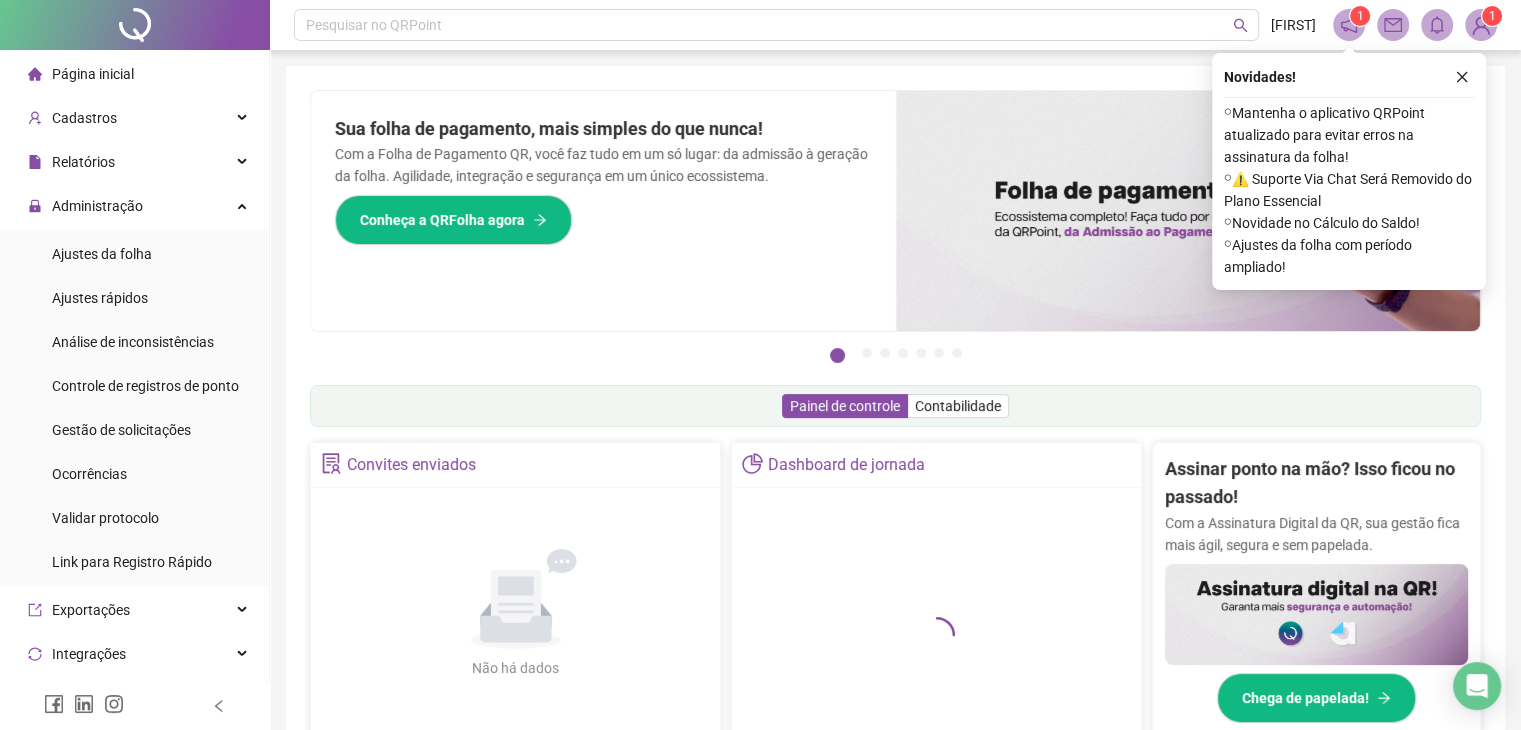 drag, startPoint x: 148, startPoint y: 257, endPoint x: 262, endPoint y: 271, distance: 114.85643 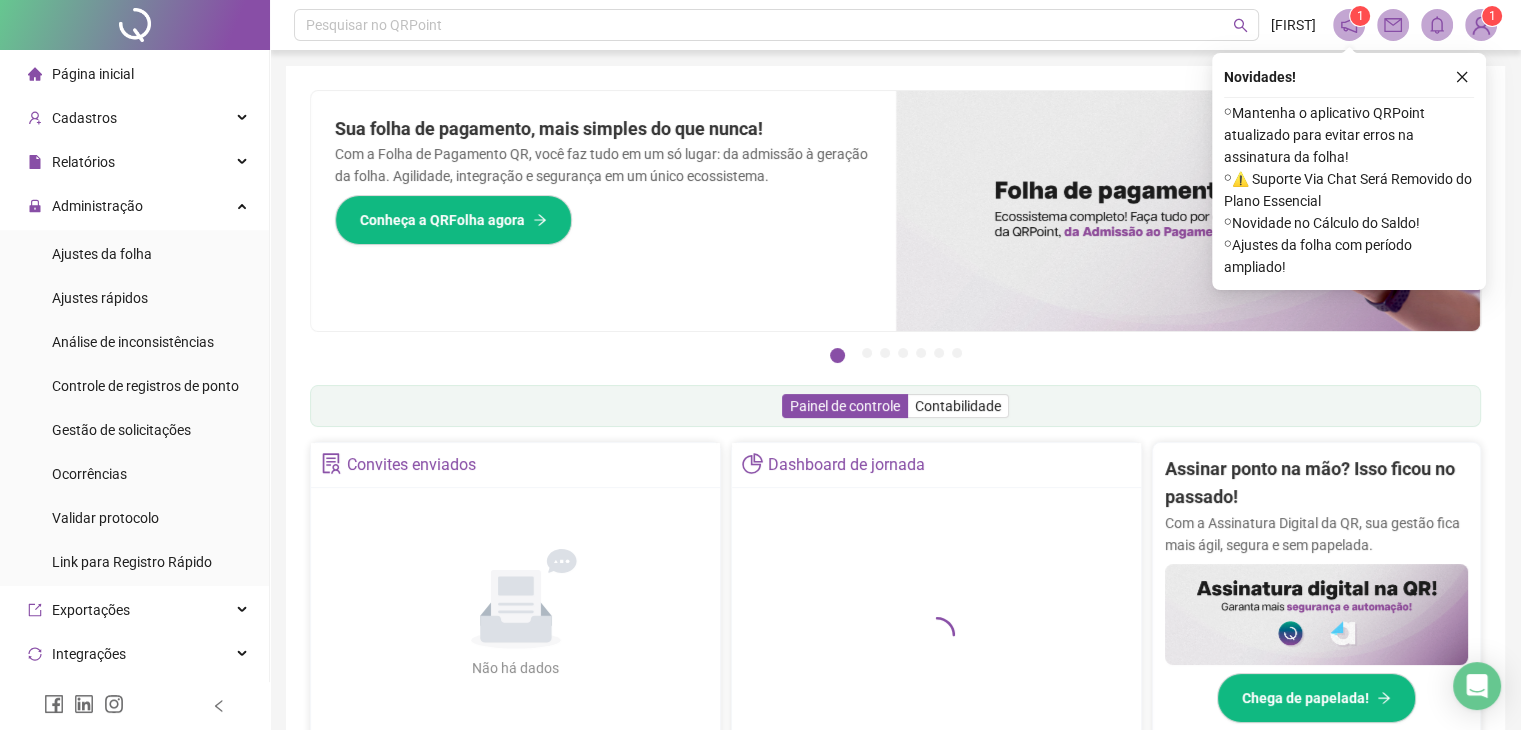 click on "Ajustes da folha" at bounding box center (102, 254) 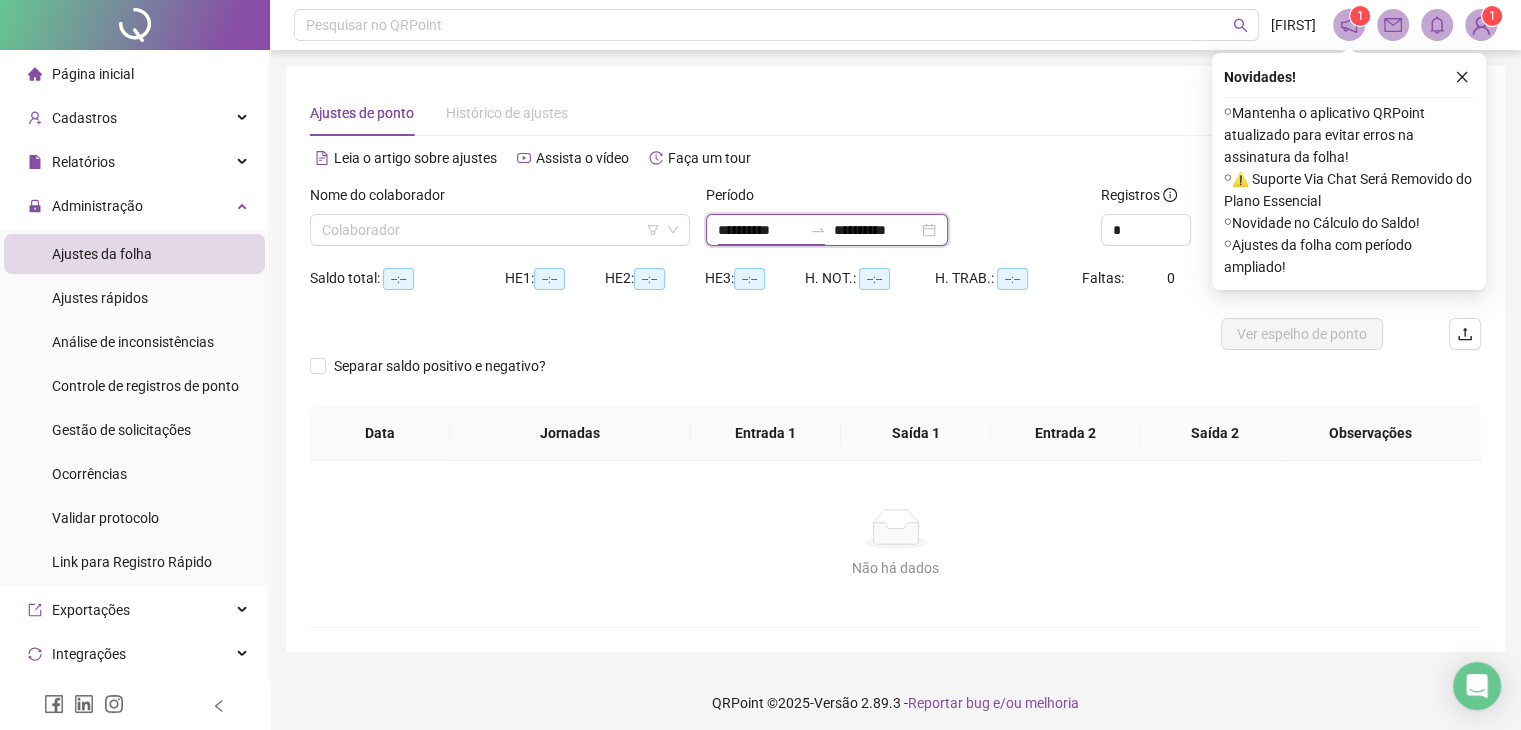 click on "**********" at bounding box center (760, 230) 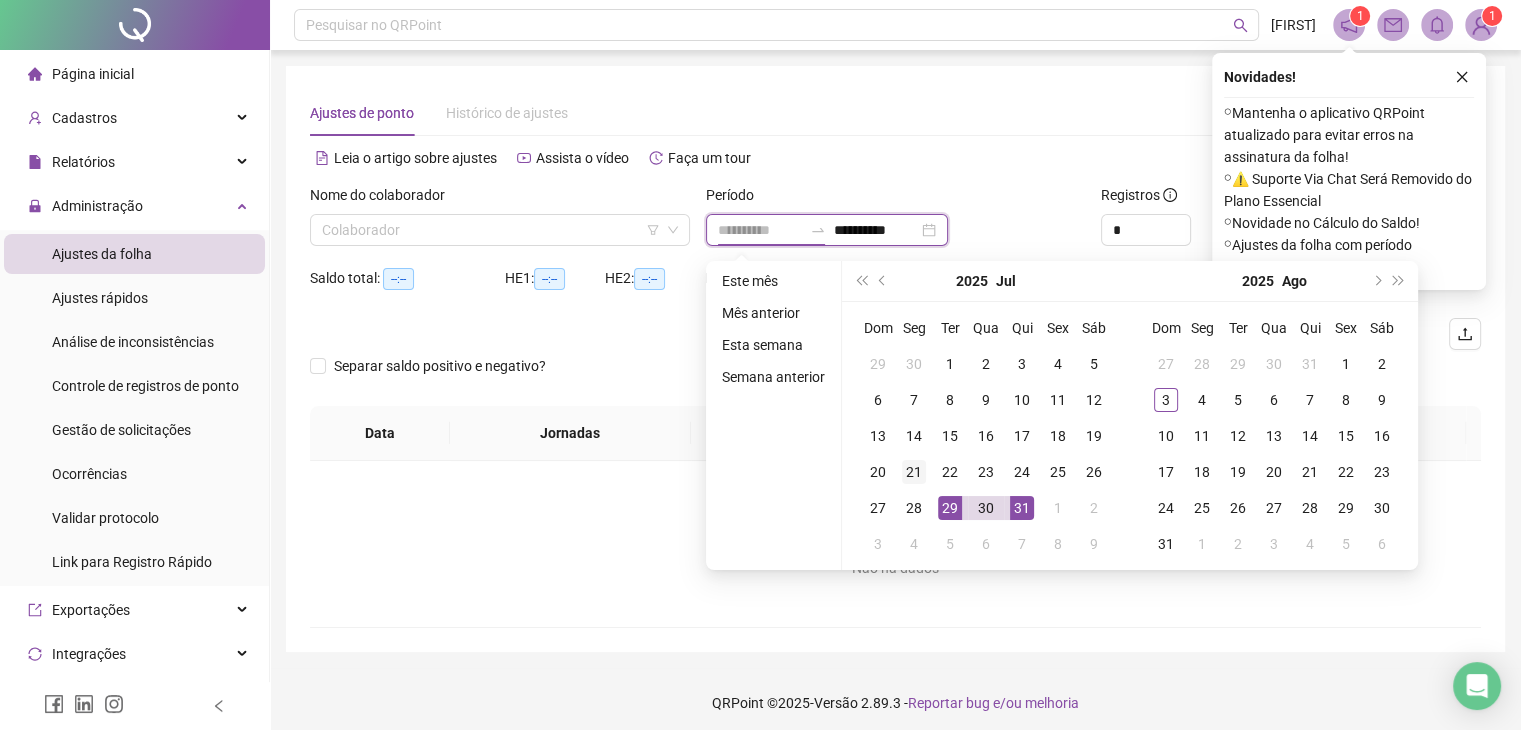 type on "**********" 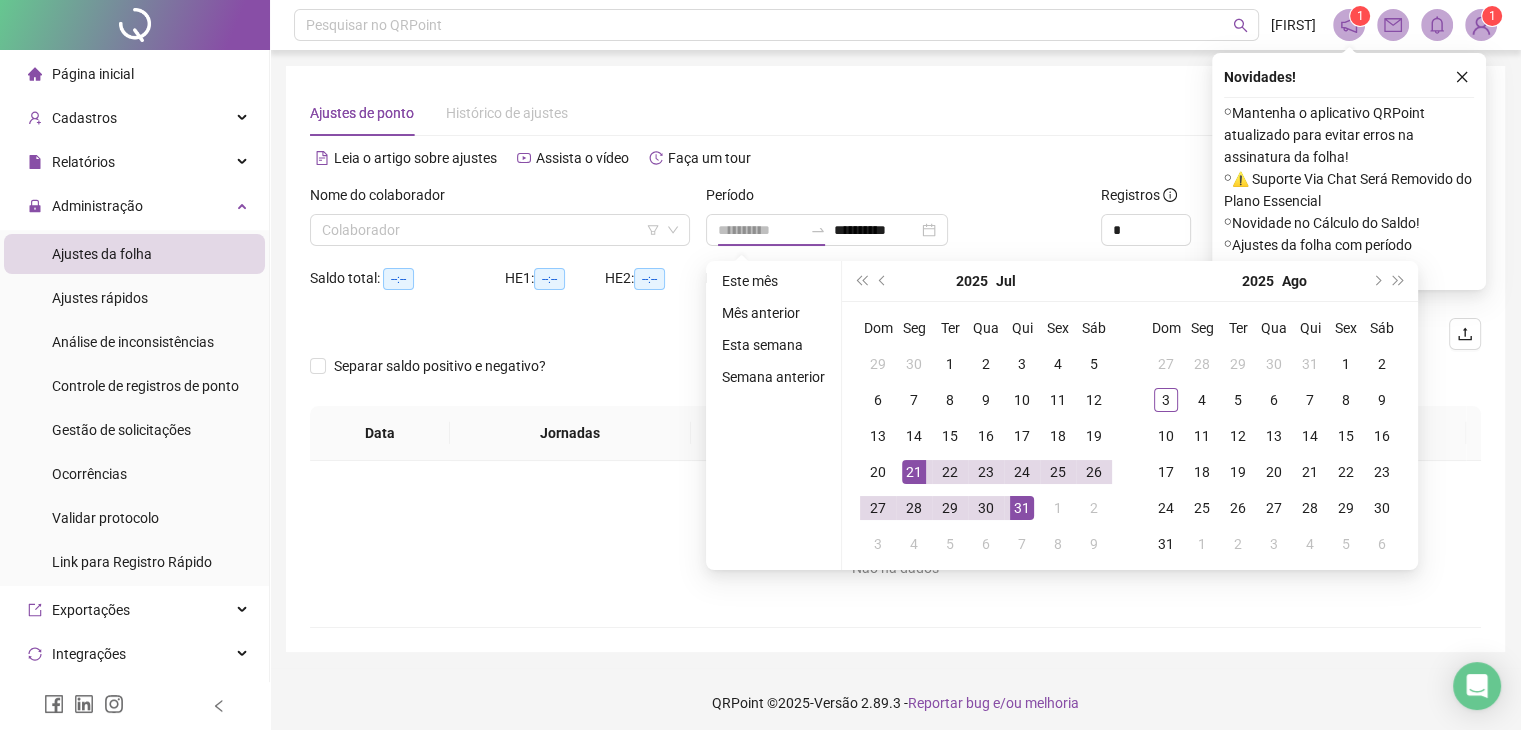click on "21" at bounding box center [914, 472] 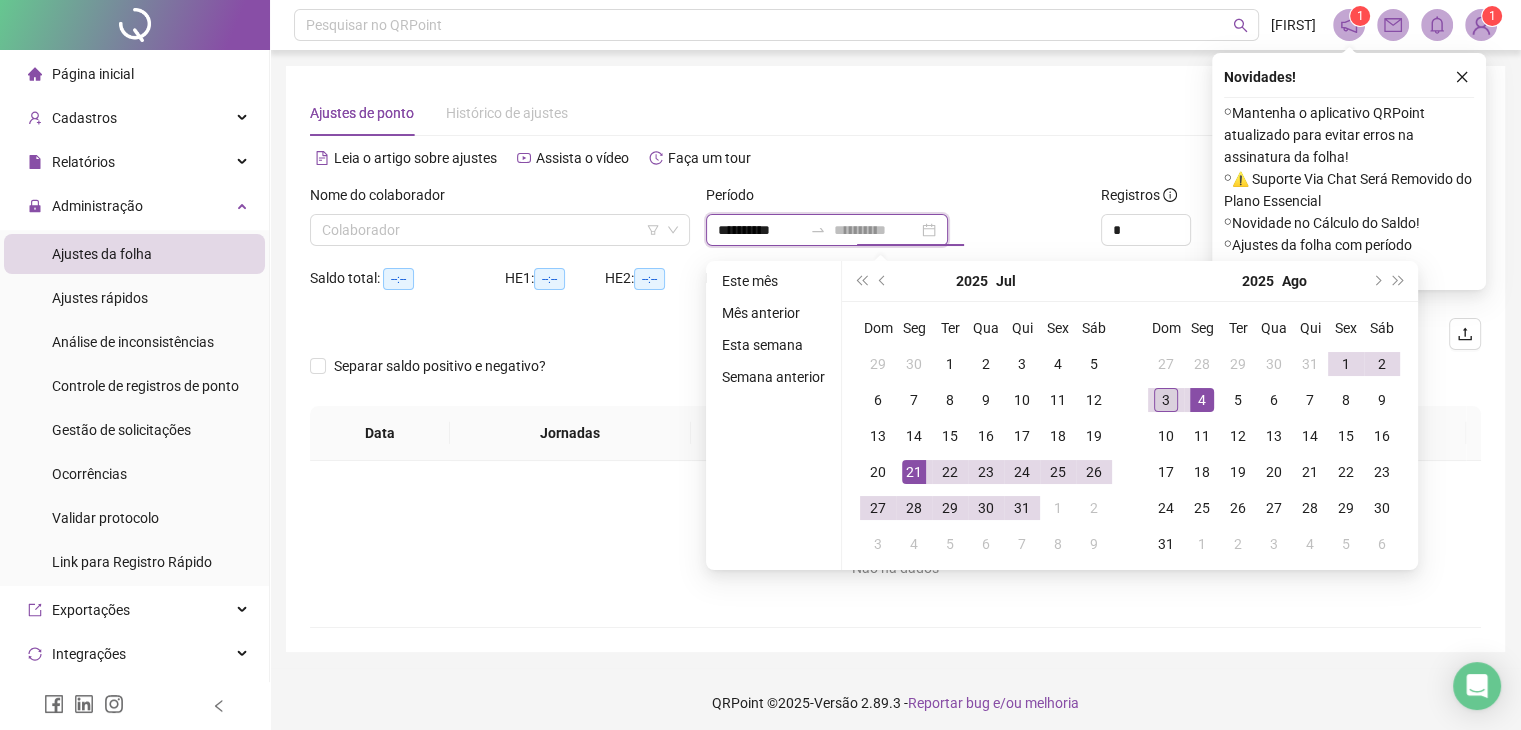 type on "**********" 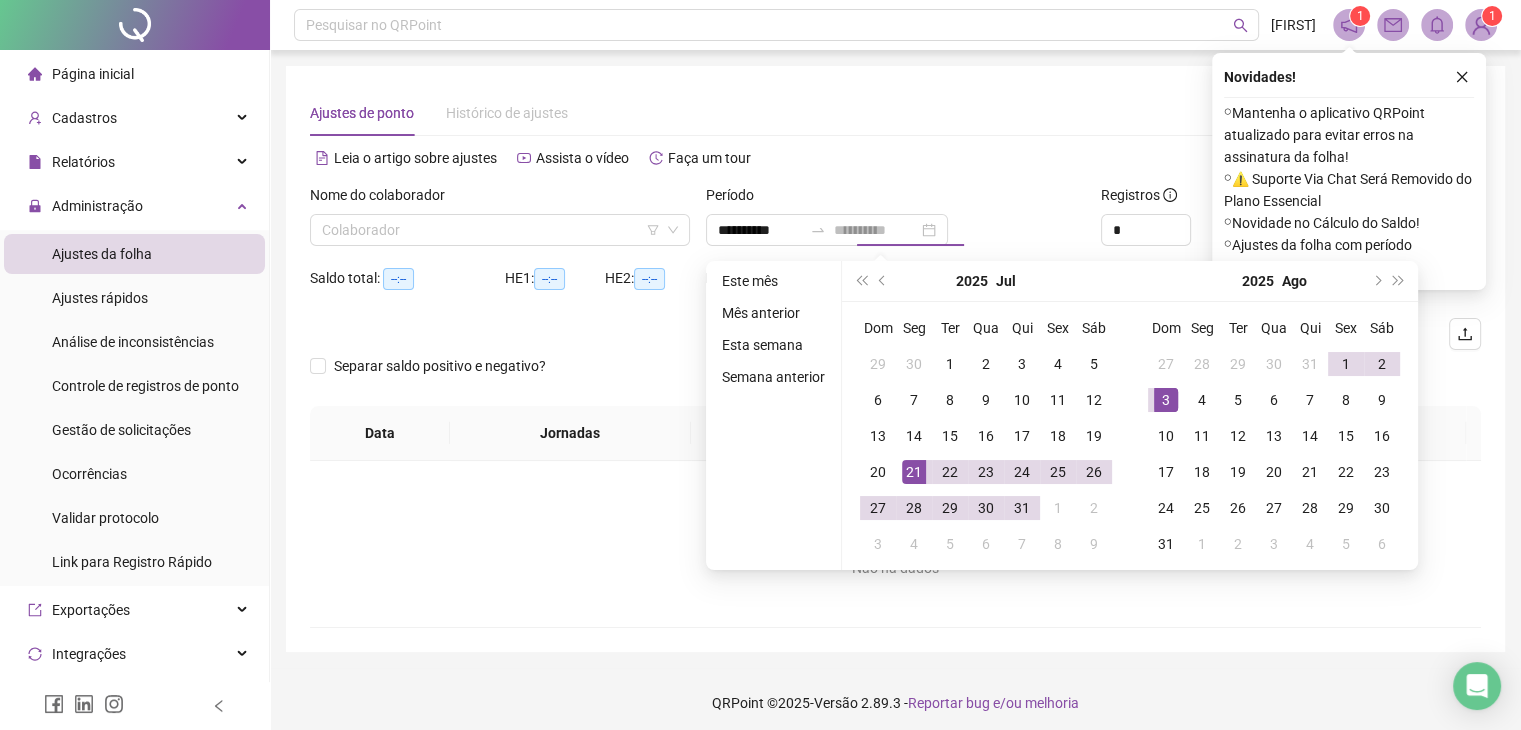 click on "3" at bounding box center (1166, 400) 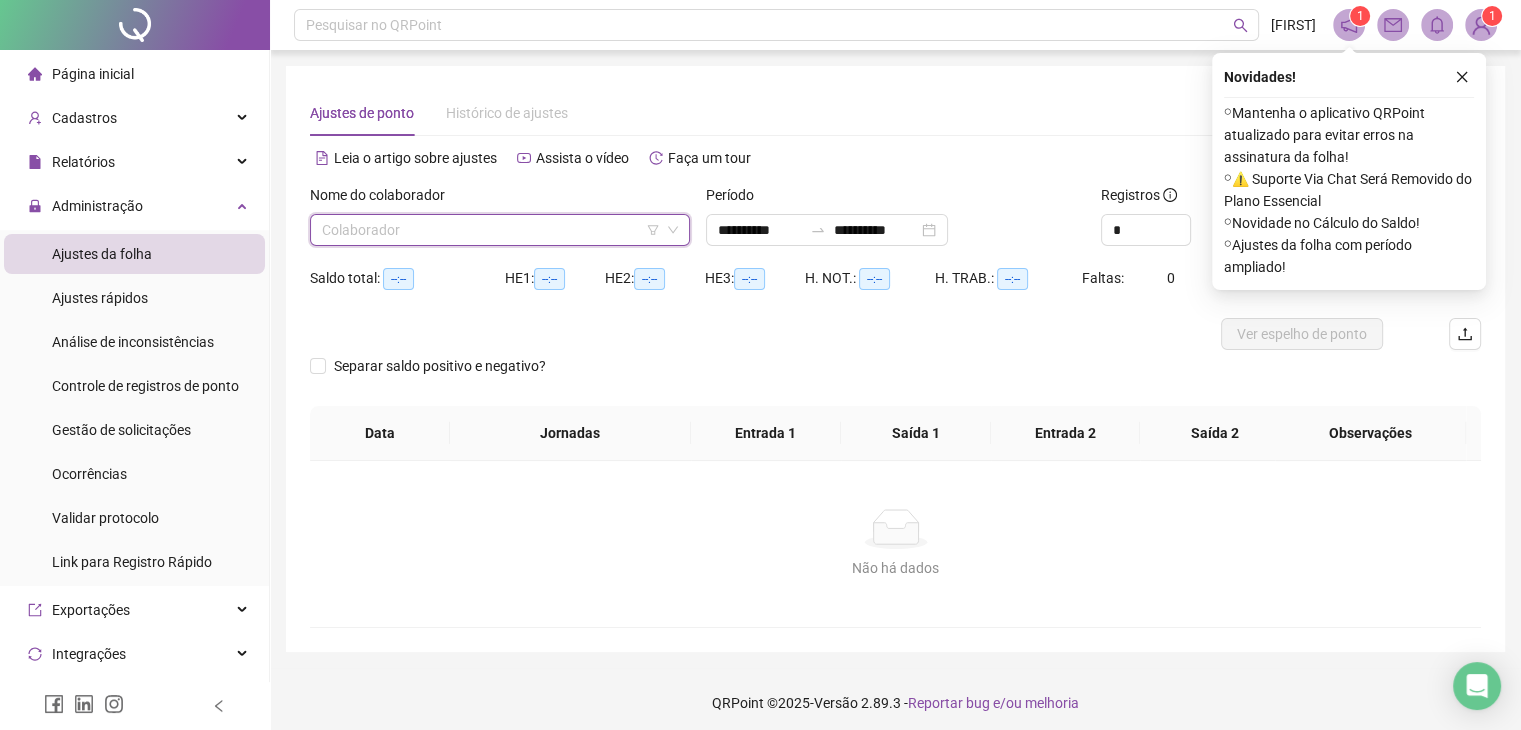click at bounding box center (491, 230) 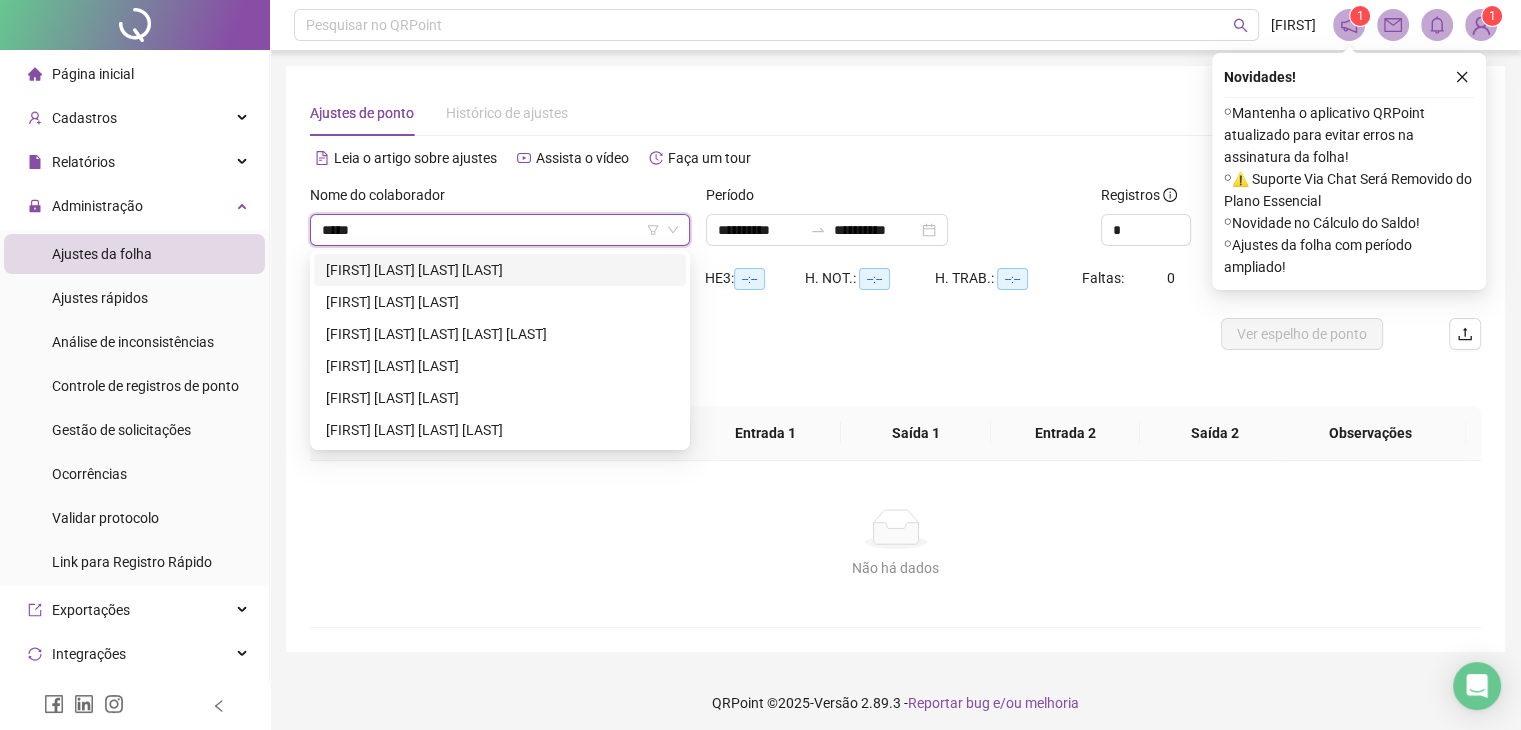 type on "******" 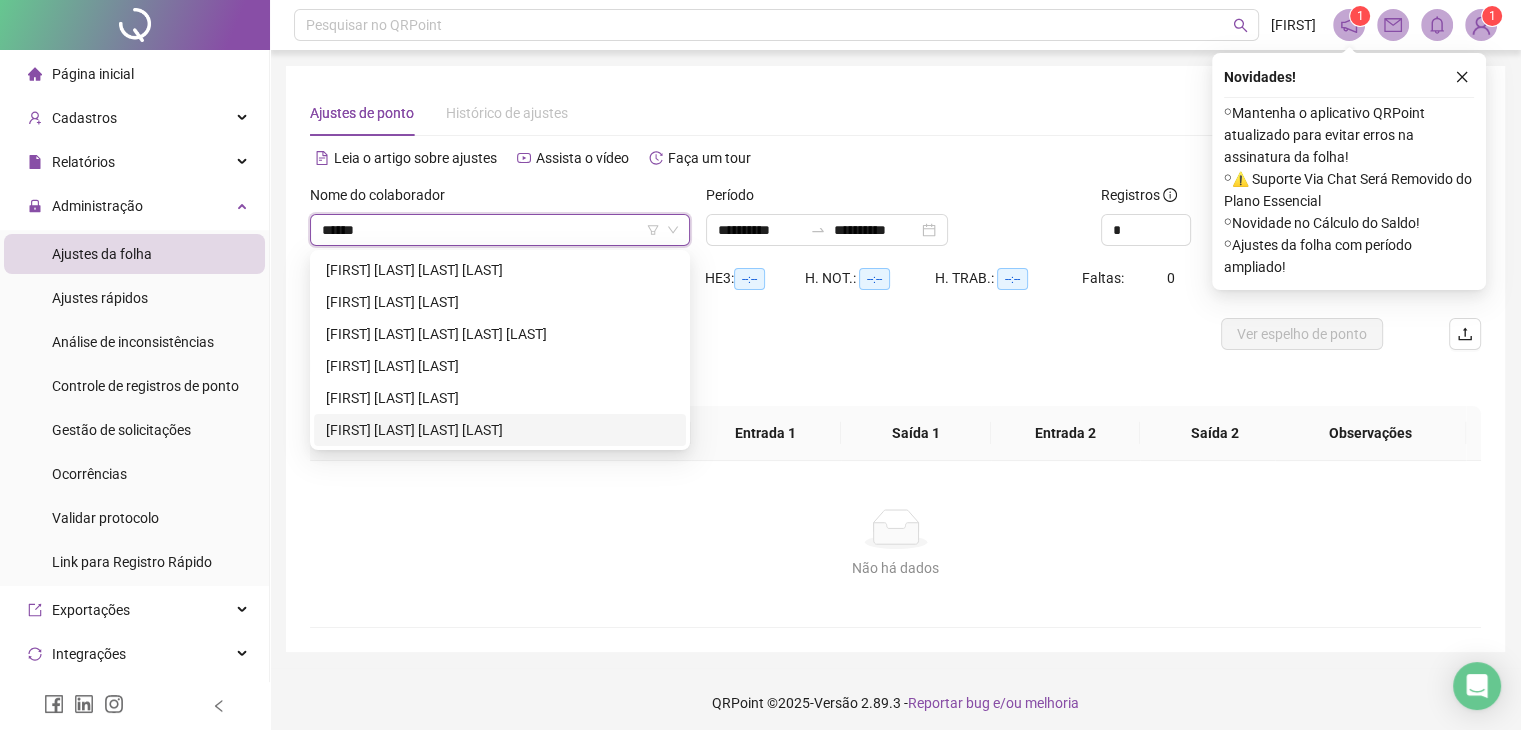 click on "ROBERTA CAROLINA DE CAMARGO PINHO" at bounding box center (500, 430) 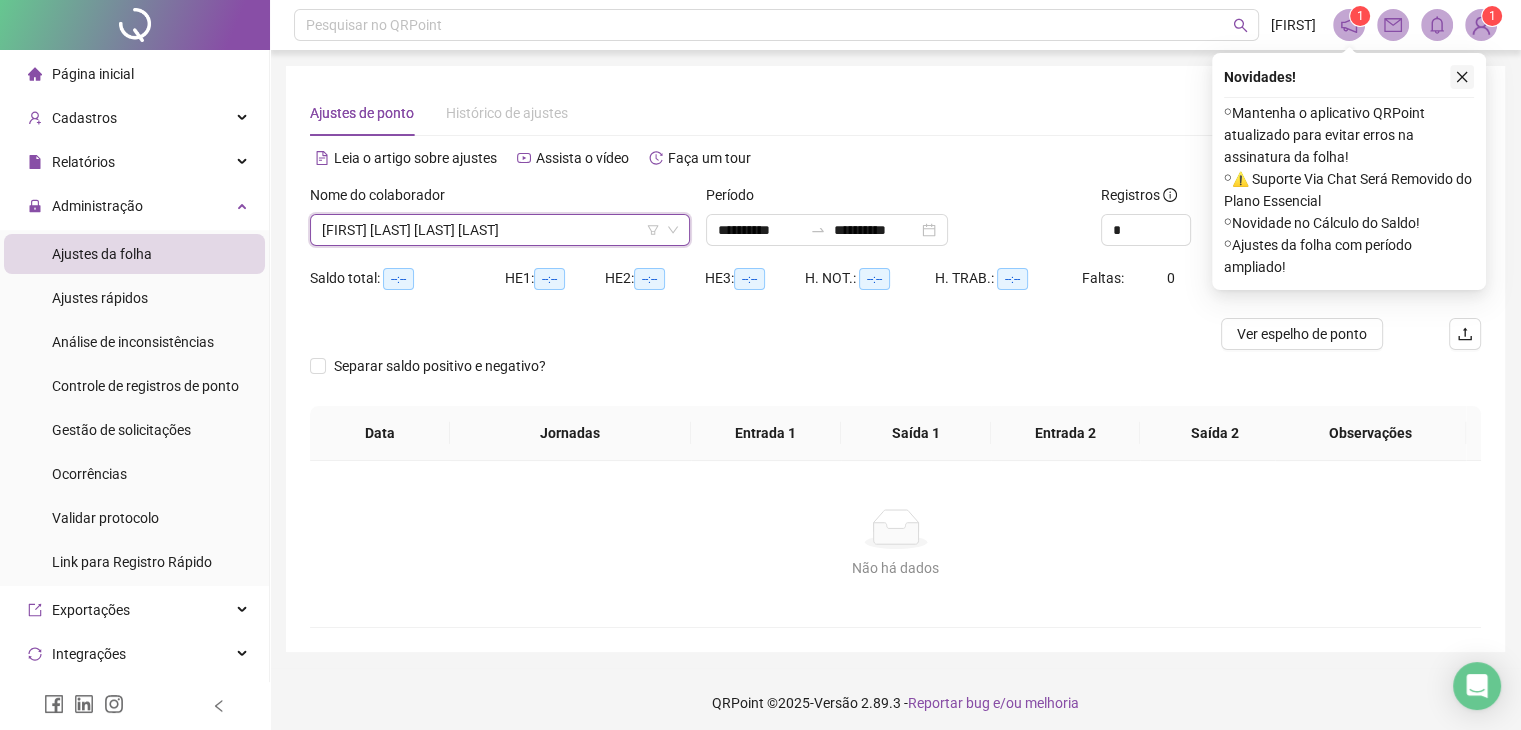 click 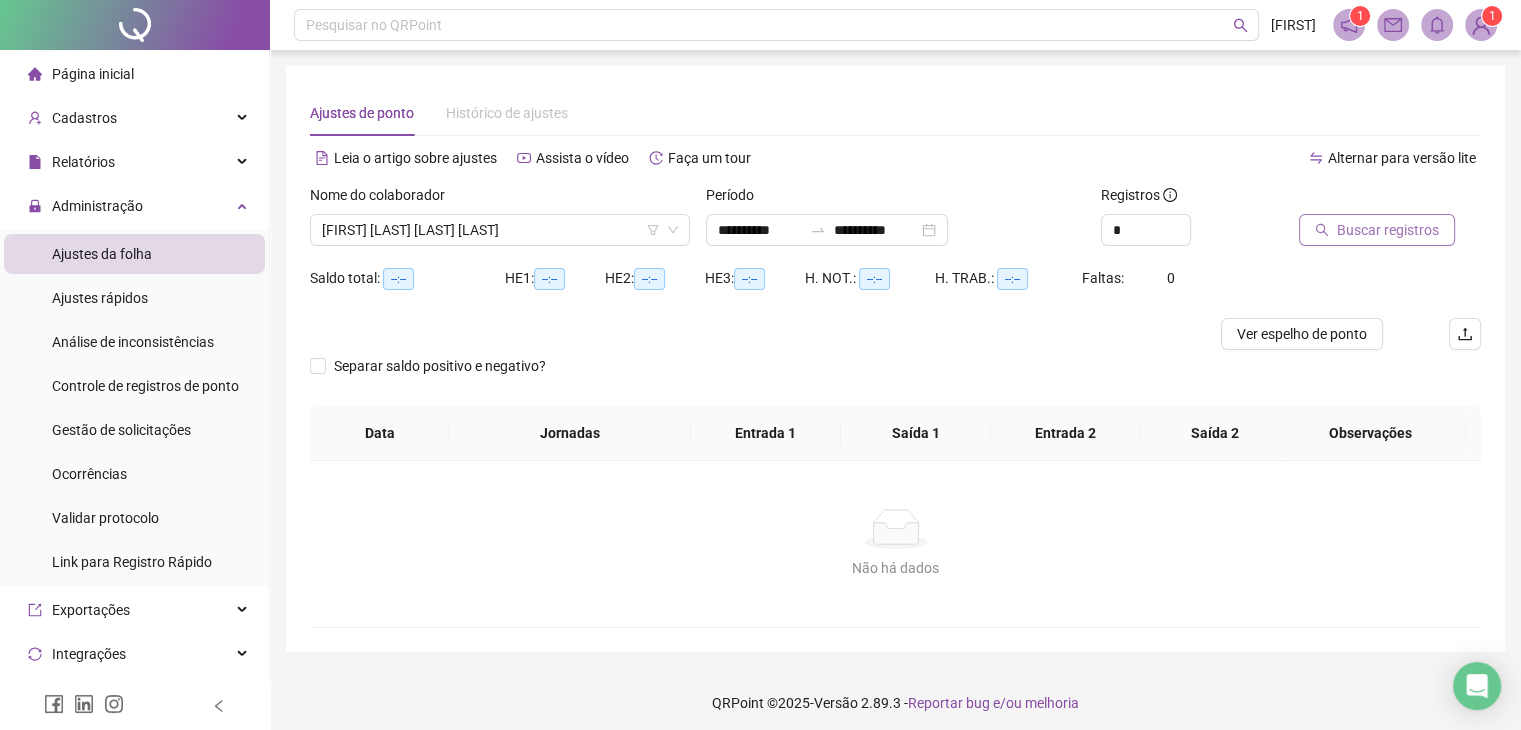 click on "Buscar registros" at bounding box center [1388, 230] 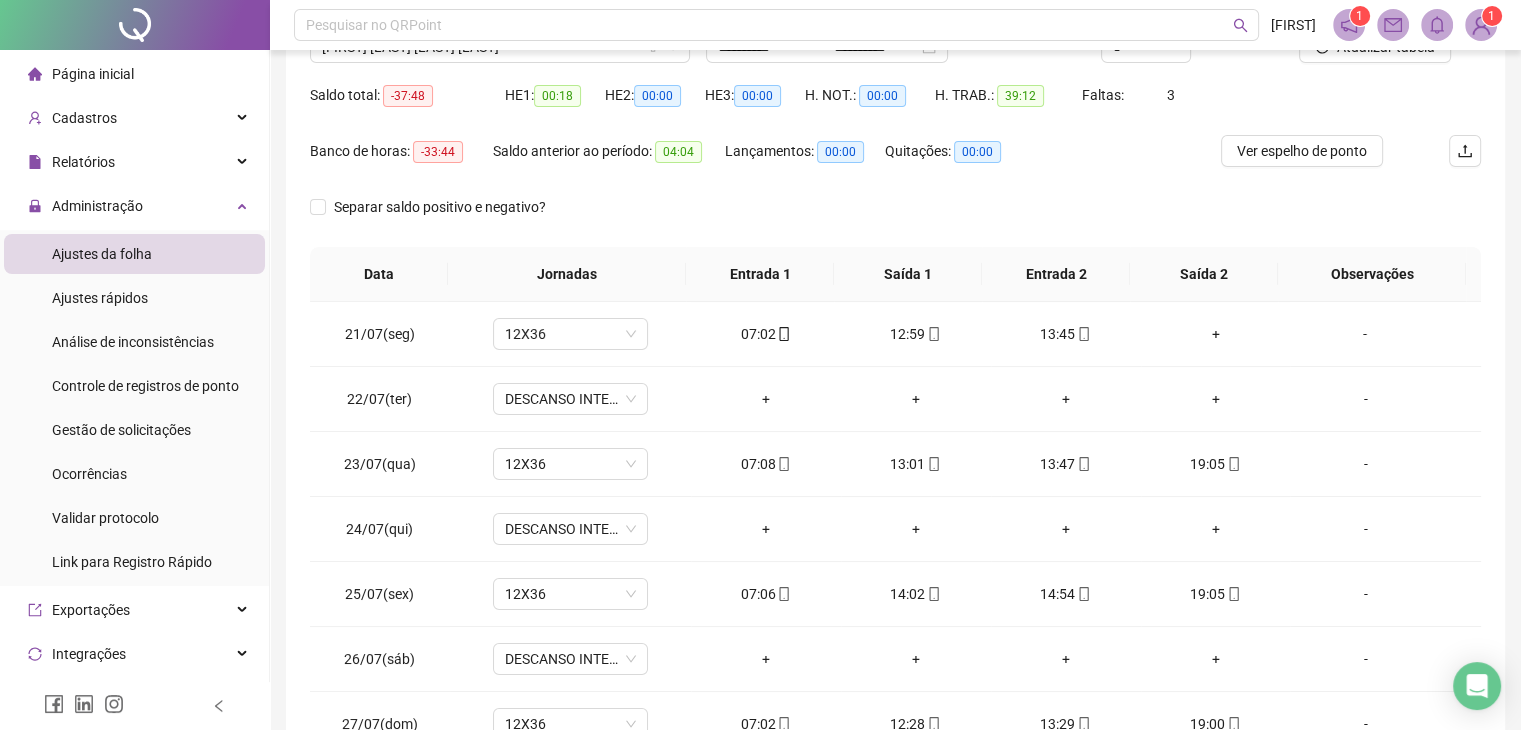 scroll, scrollTop: 292, scrollLeft: 0, axis: vertical 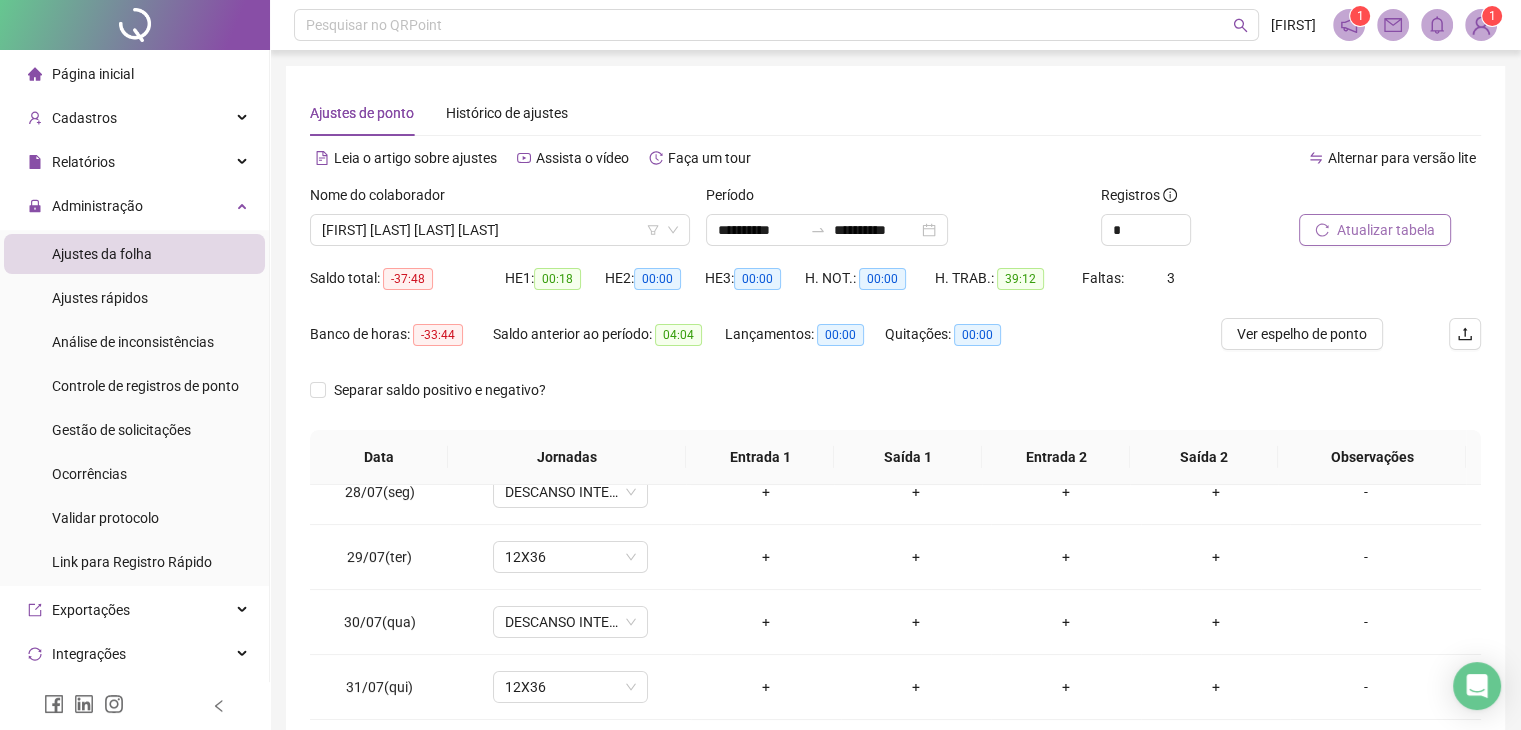 click on "Atualizar tabela" at bounding box center (1386, 230) 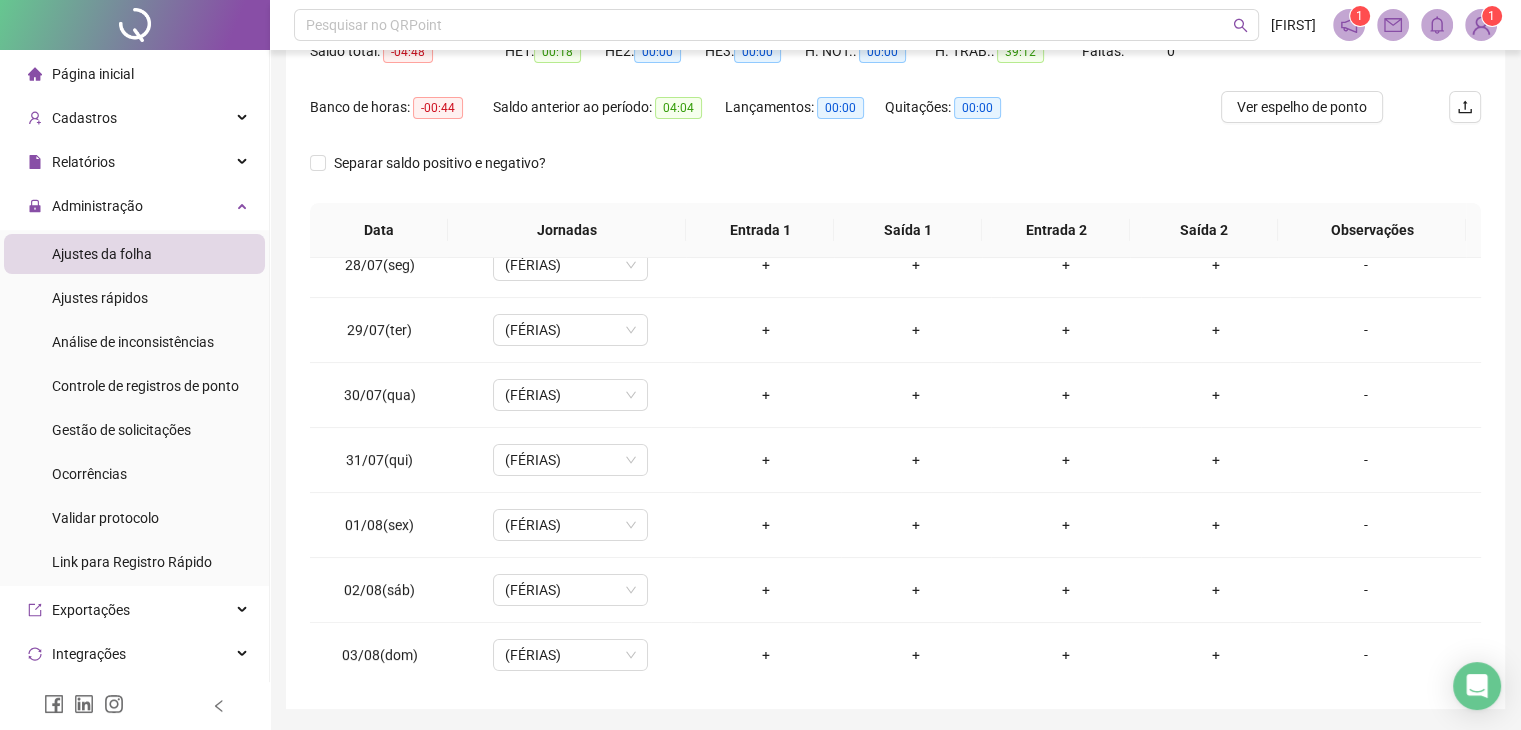 scroll, scrollTop: 192, scrollLeft: 0, axis: vertical 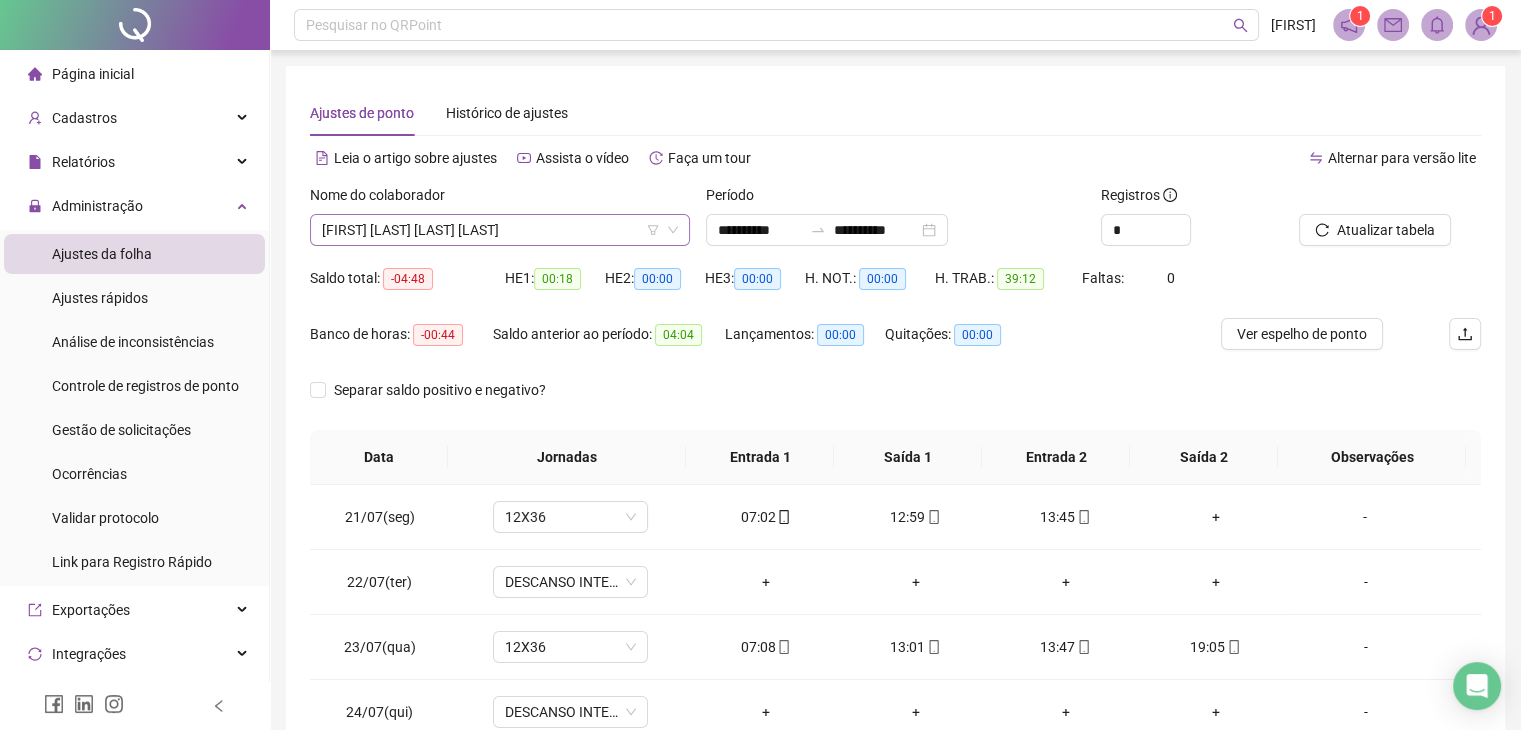click on "ROBERTA CAROLINA DE CAMARGO PINHO" at bounding box center [500, 230] 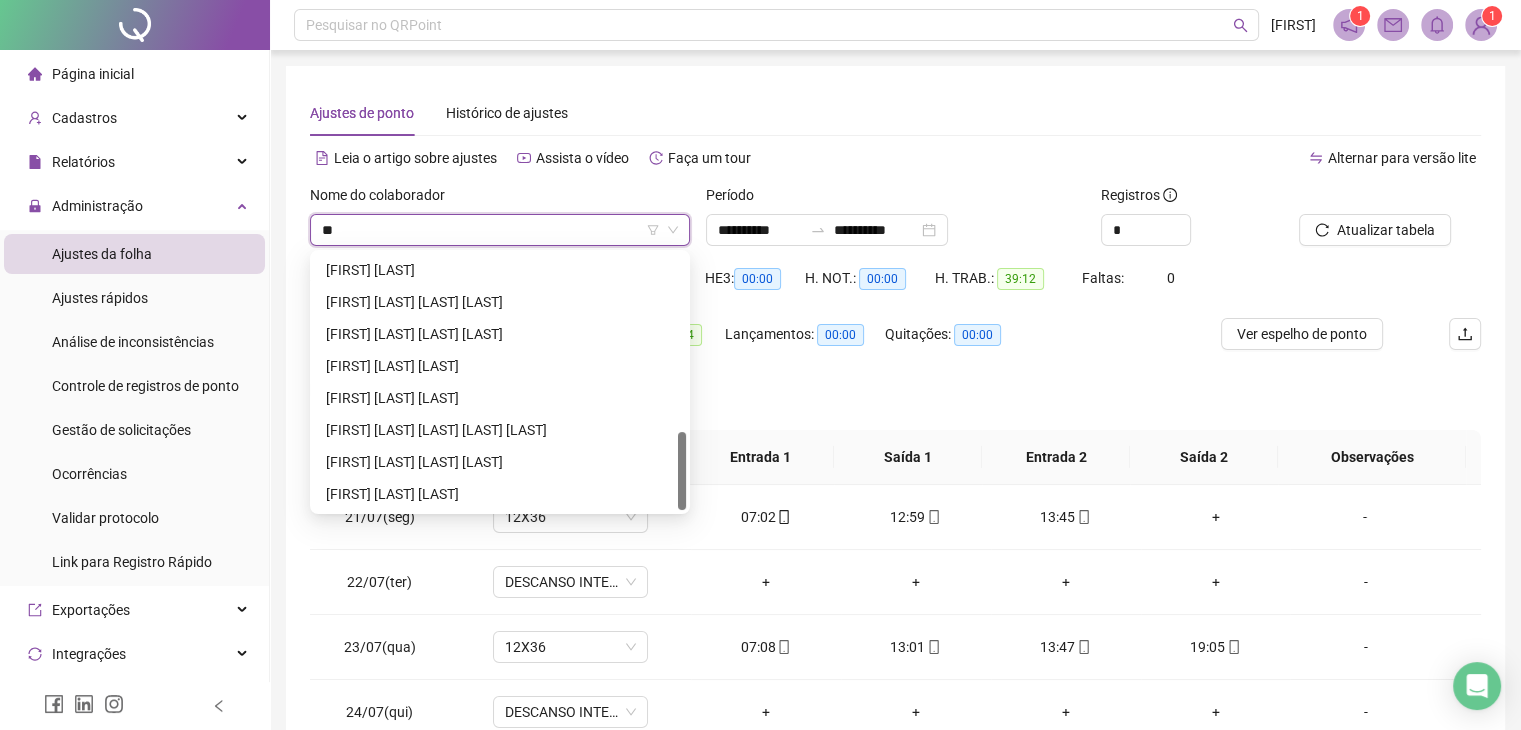 type on "*" 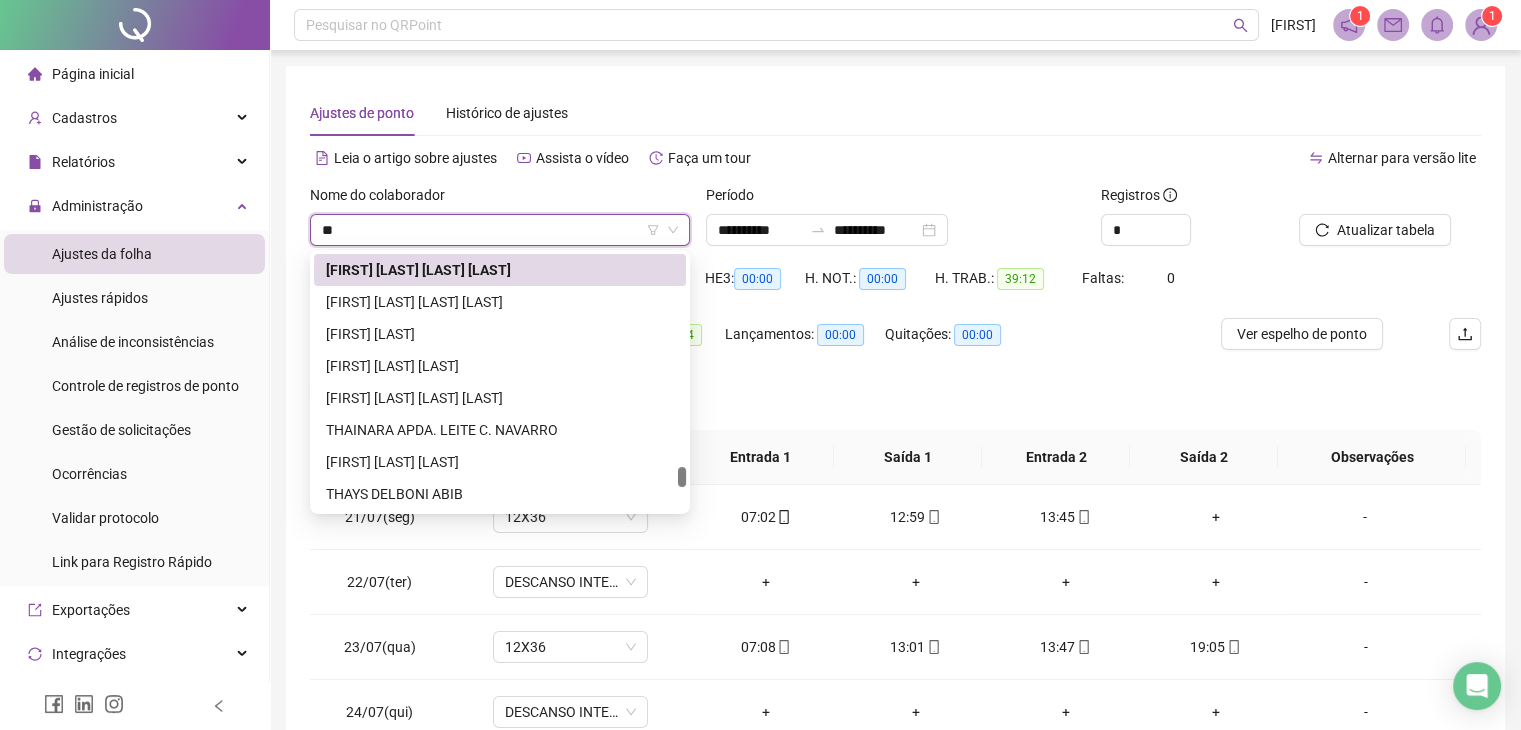 scroll, scrollTop: 0, scrollLeft: 0, axis: both 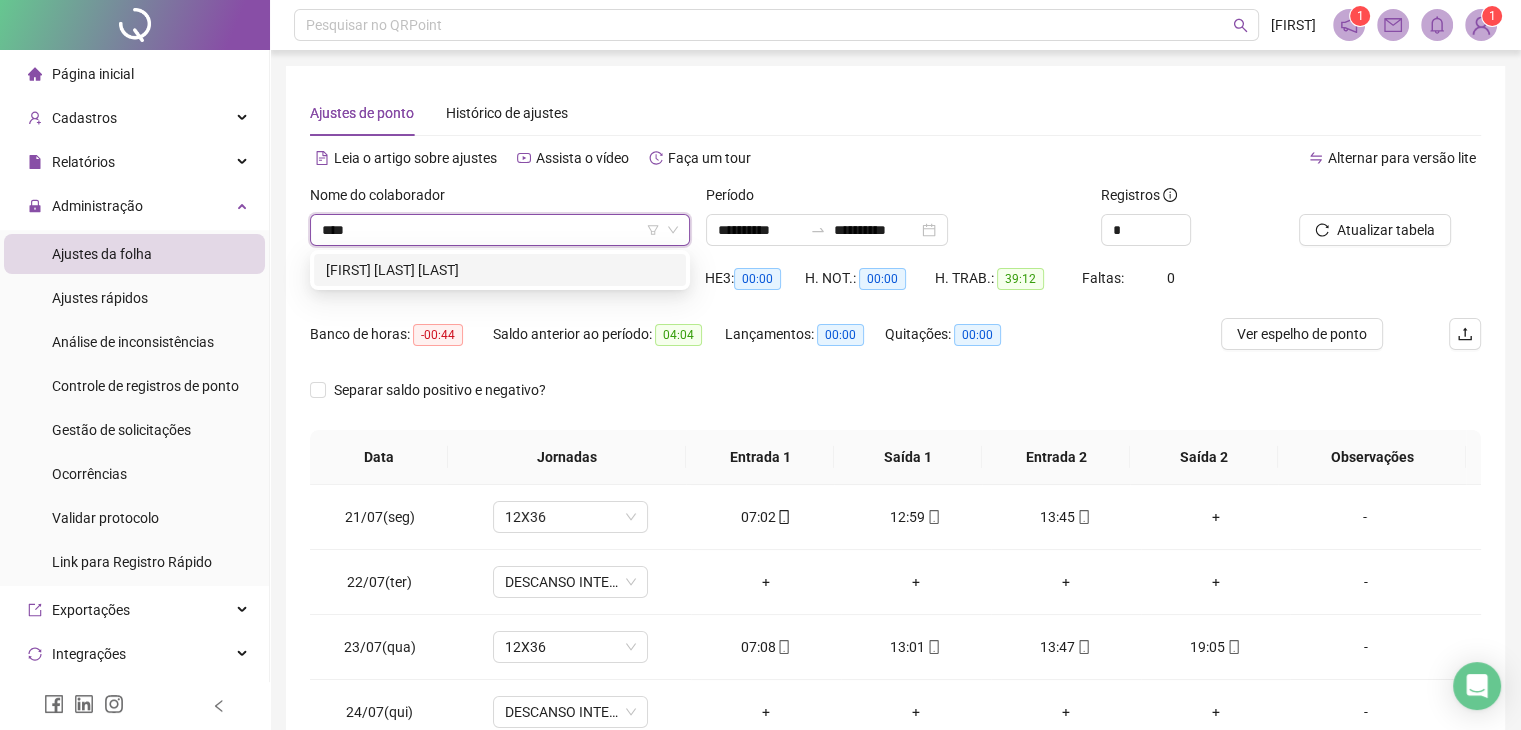 type on "*****" 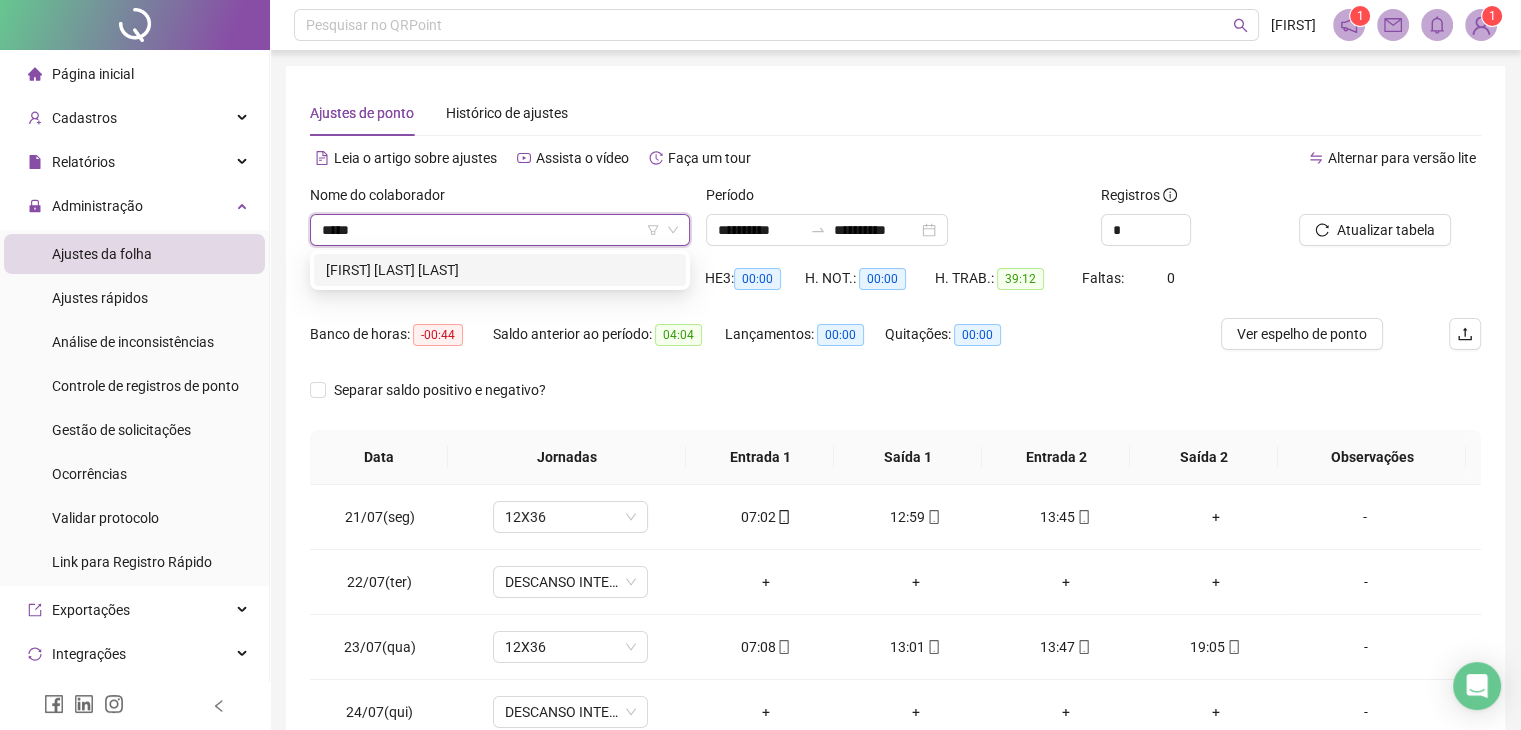 click on "HUMBERTO MIRANDA DE OLIVEIRA" at bounding box center [500, 270] 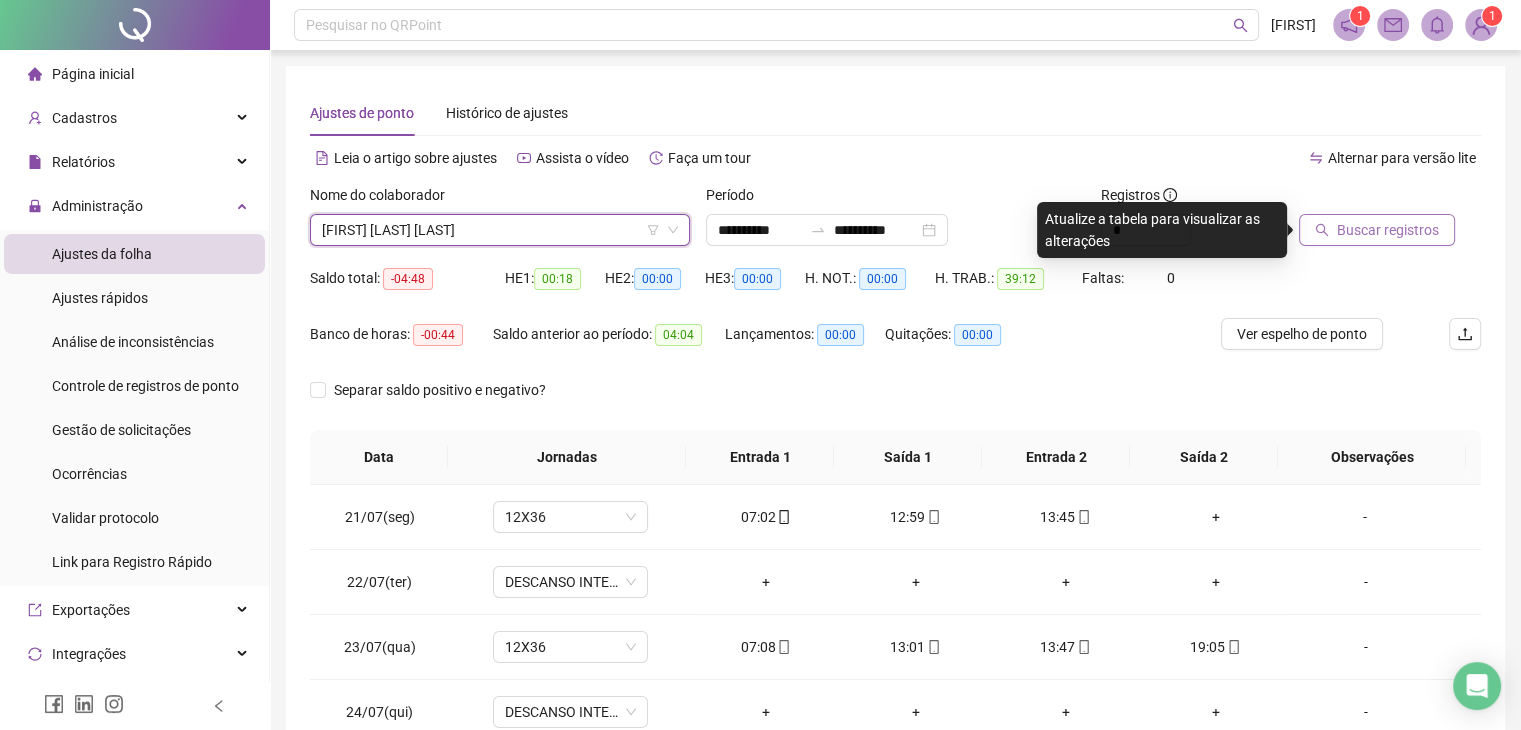 drag, startPoint x: 1391, startPoint y: 241, endPoint x: 1348, endPoint y: 241, distance: 43 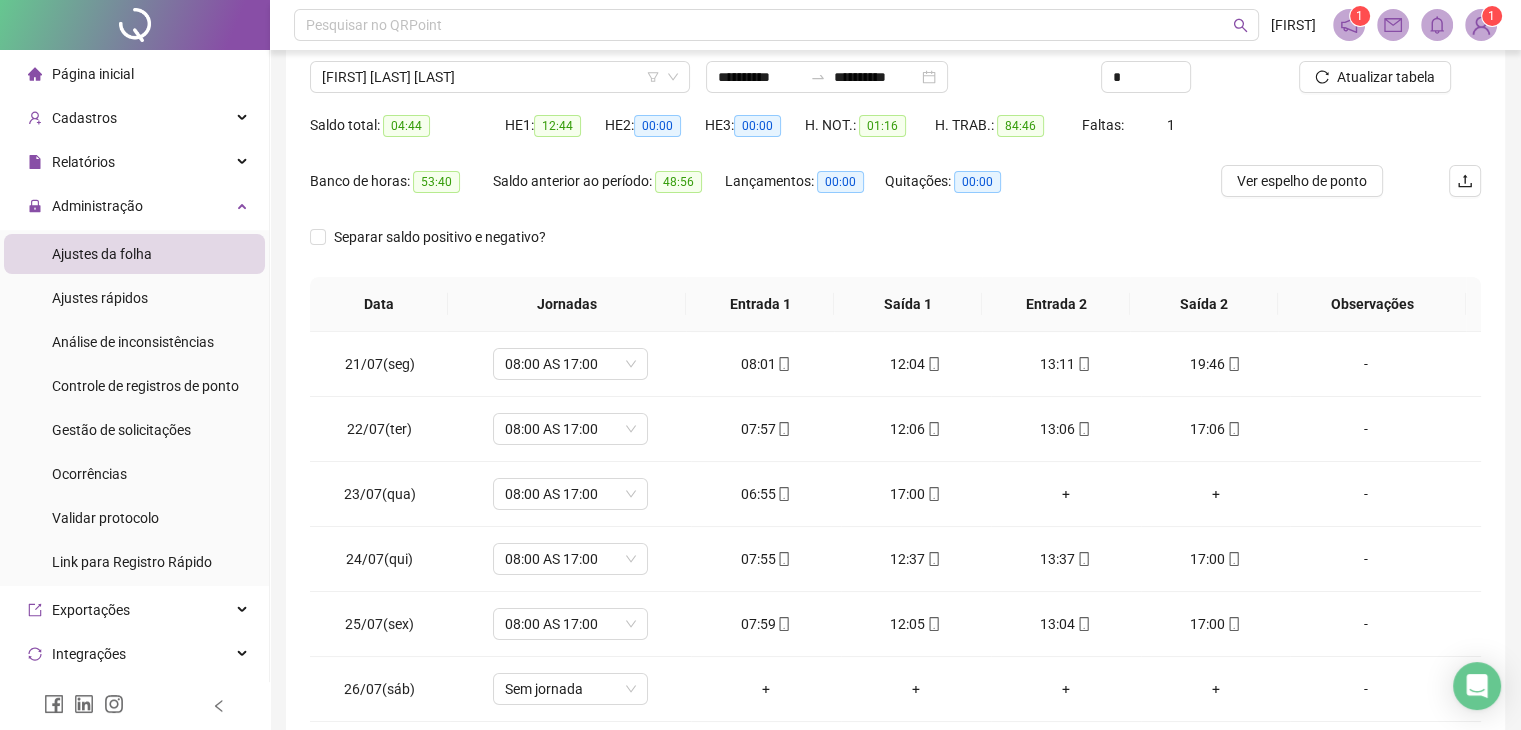 scroll, scrollTop: 292, scrollLeft: 0, axis: vertical 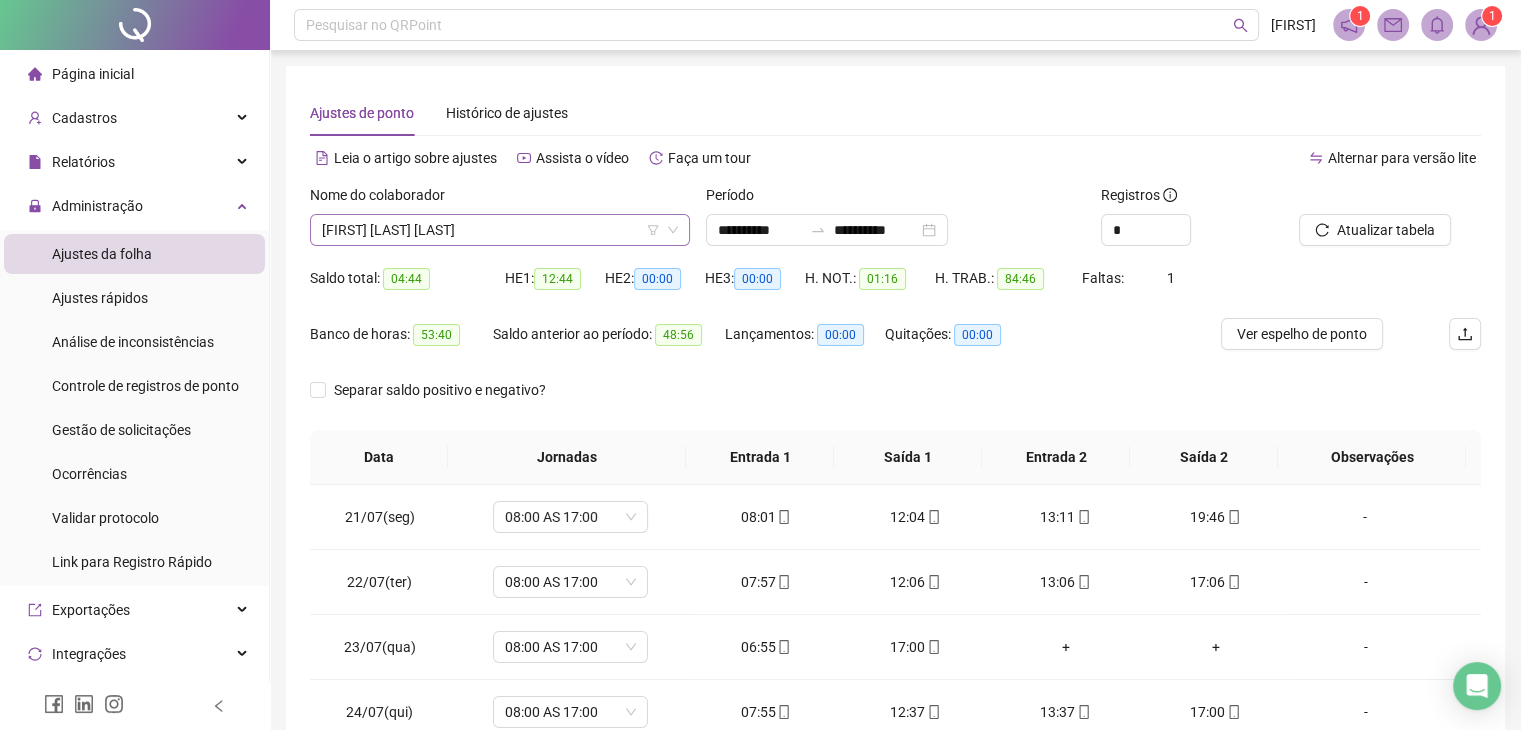click on "HUMBERTO MIRANDA DE OLIVEIRA" at bounding box center (500, 230) 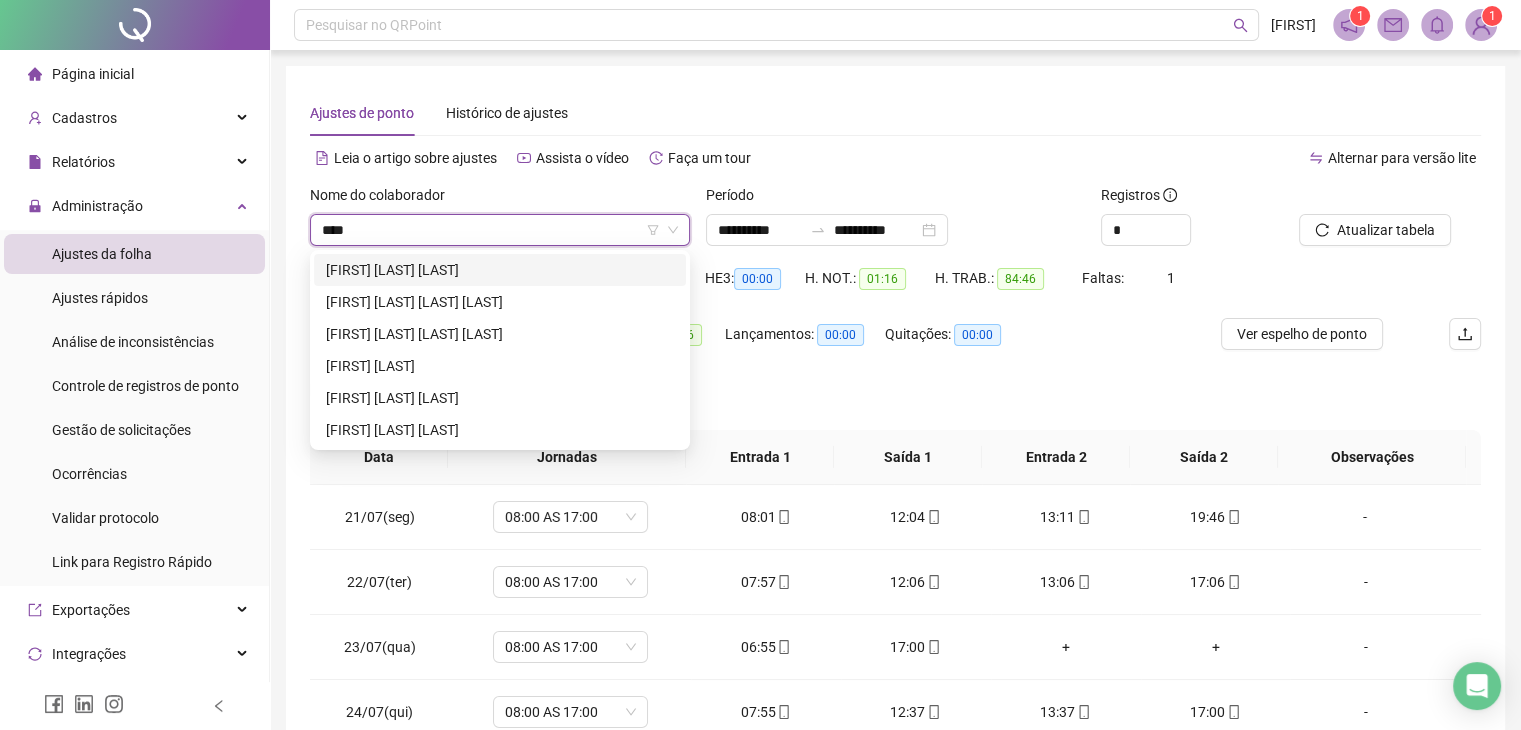 scroll, scrollTop: 0, scrollLeft: 0, axis: both 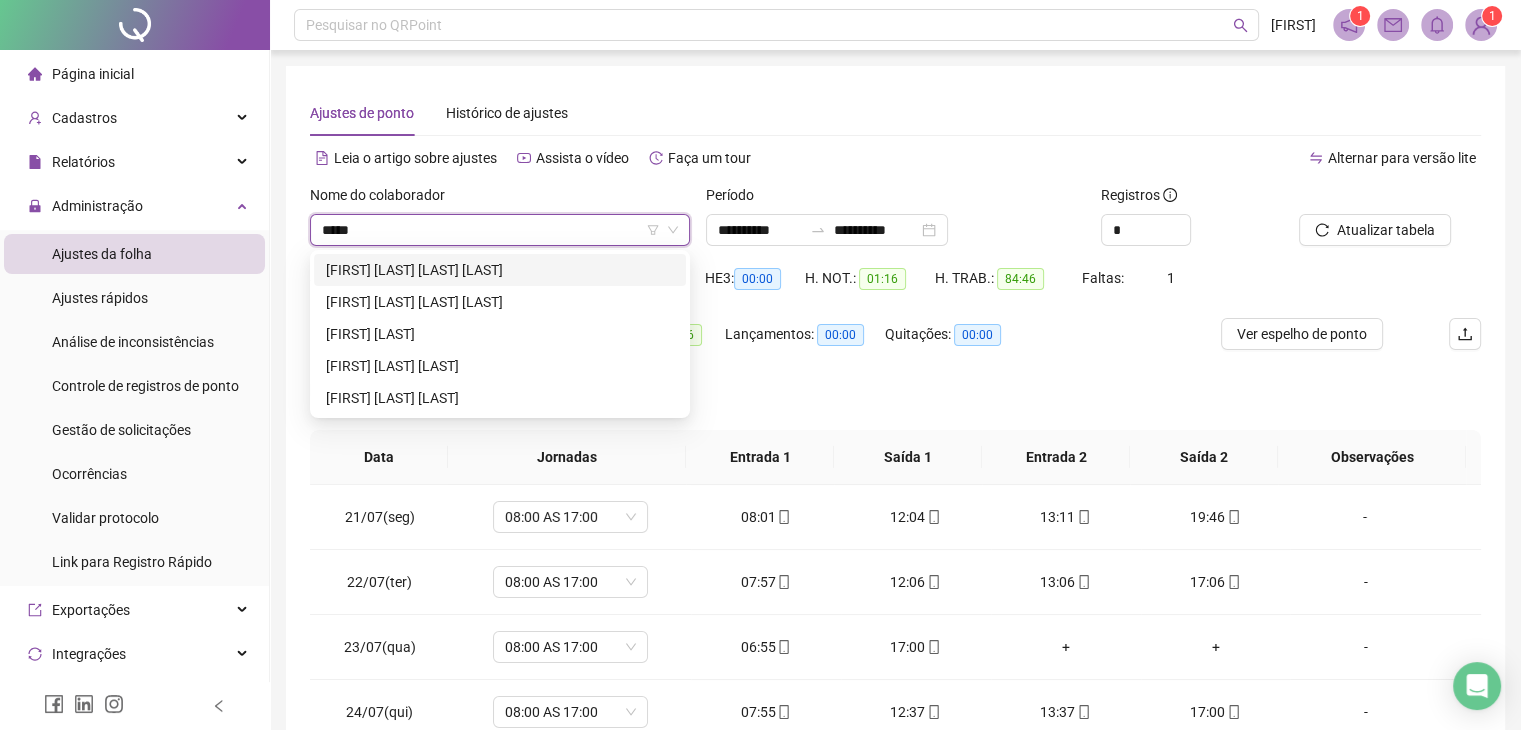 type on "******" 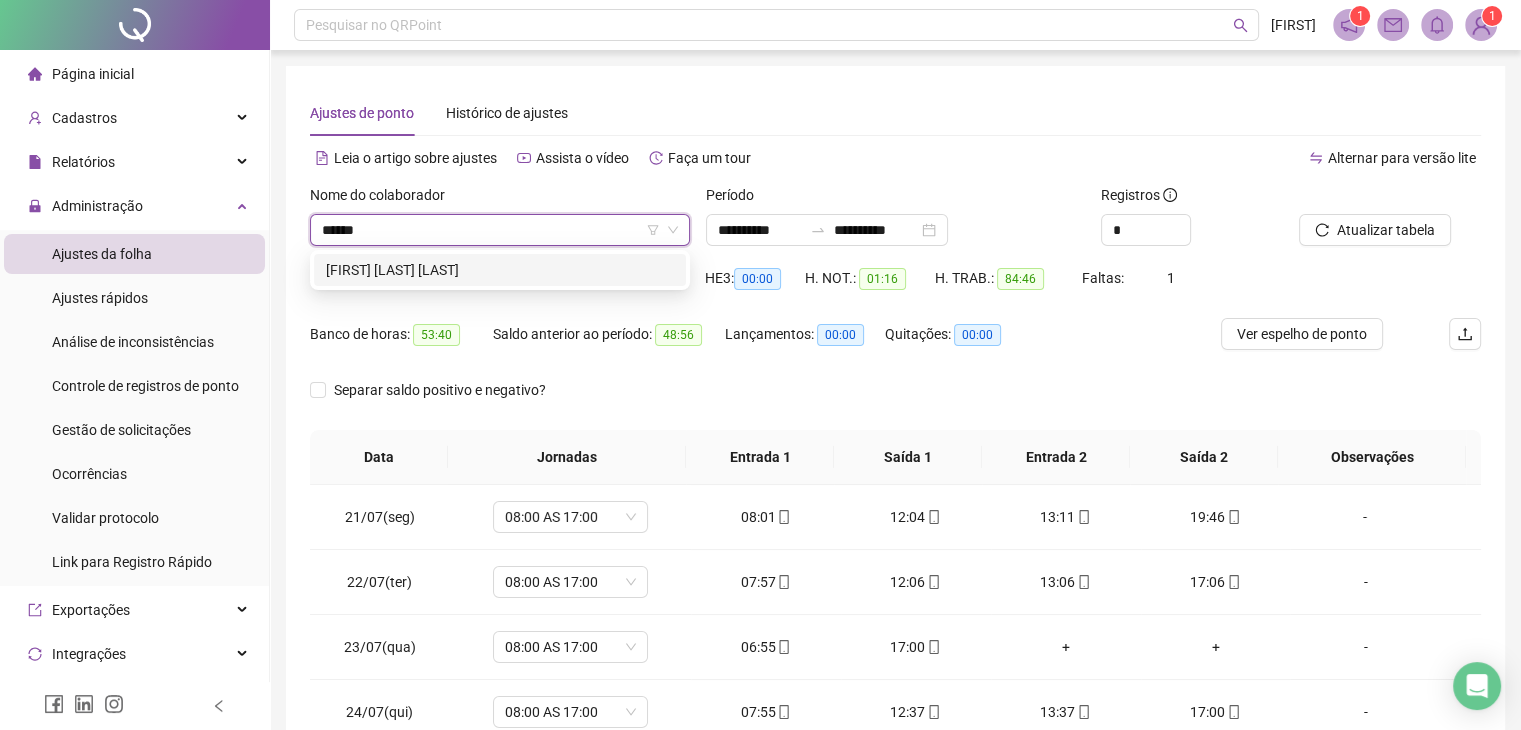 click on "SARA WERNEQUE RIBAS" at bounding box center [500, 270] 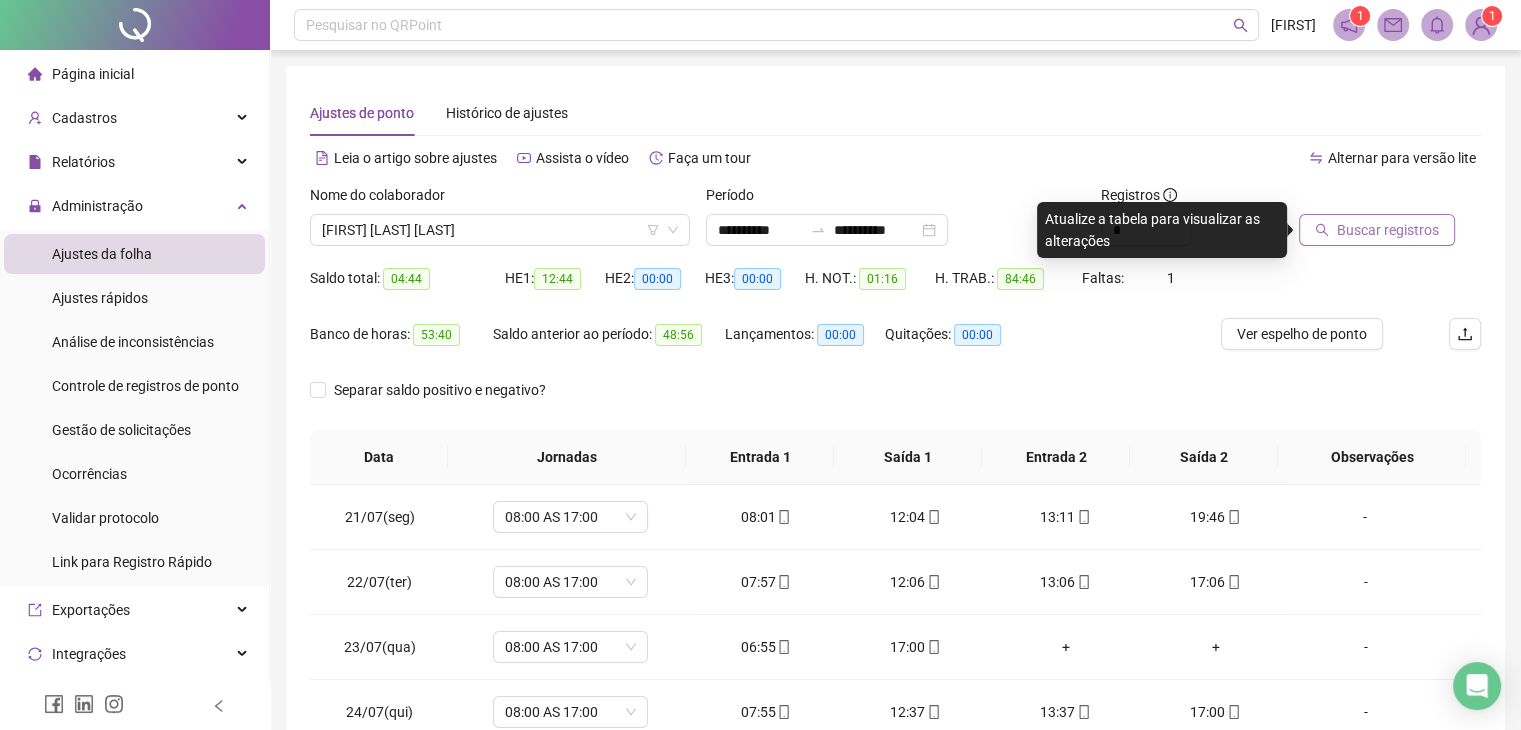click 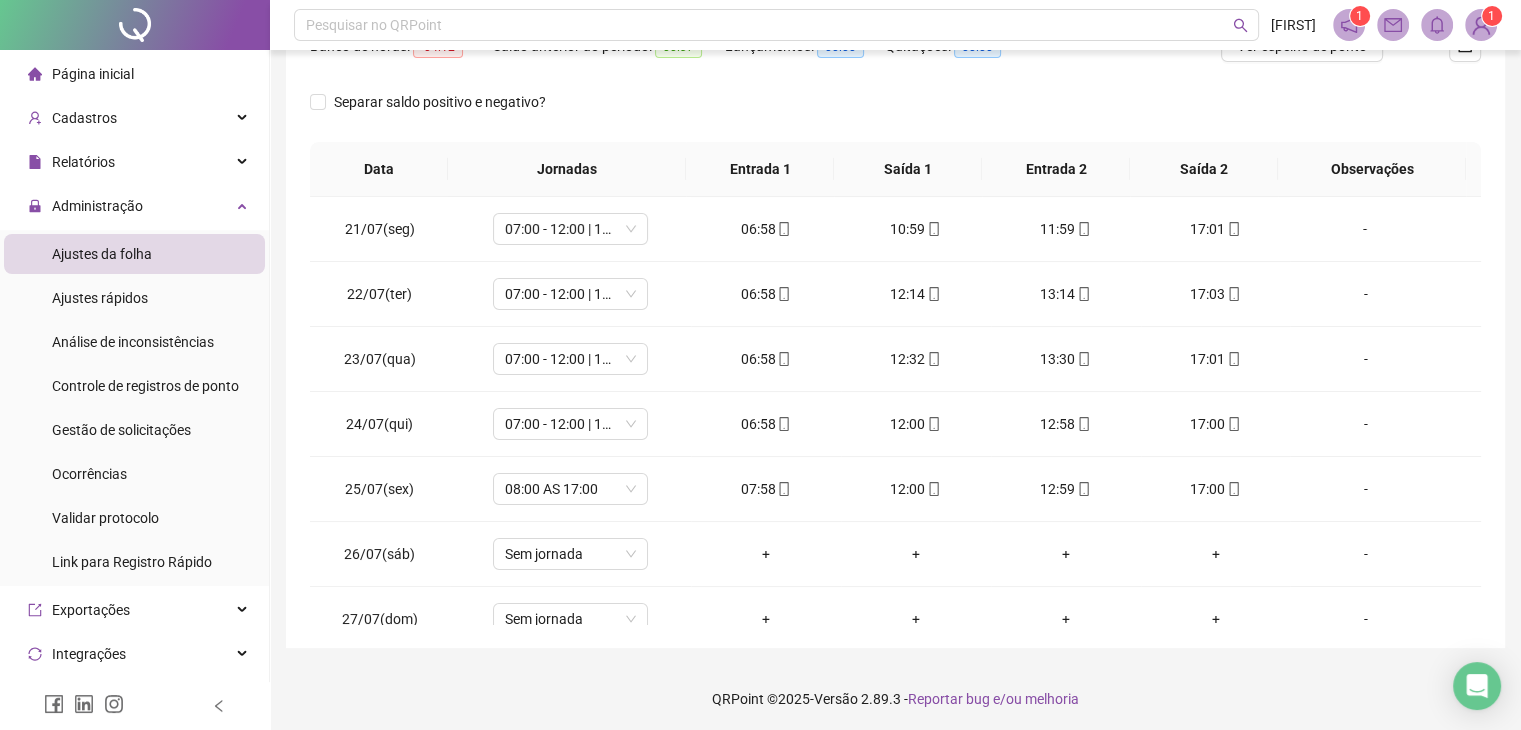 scroll, scrollTop: 292, scrollLeft: 0, axis: vertical 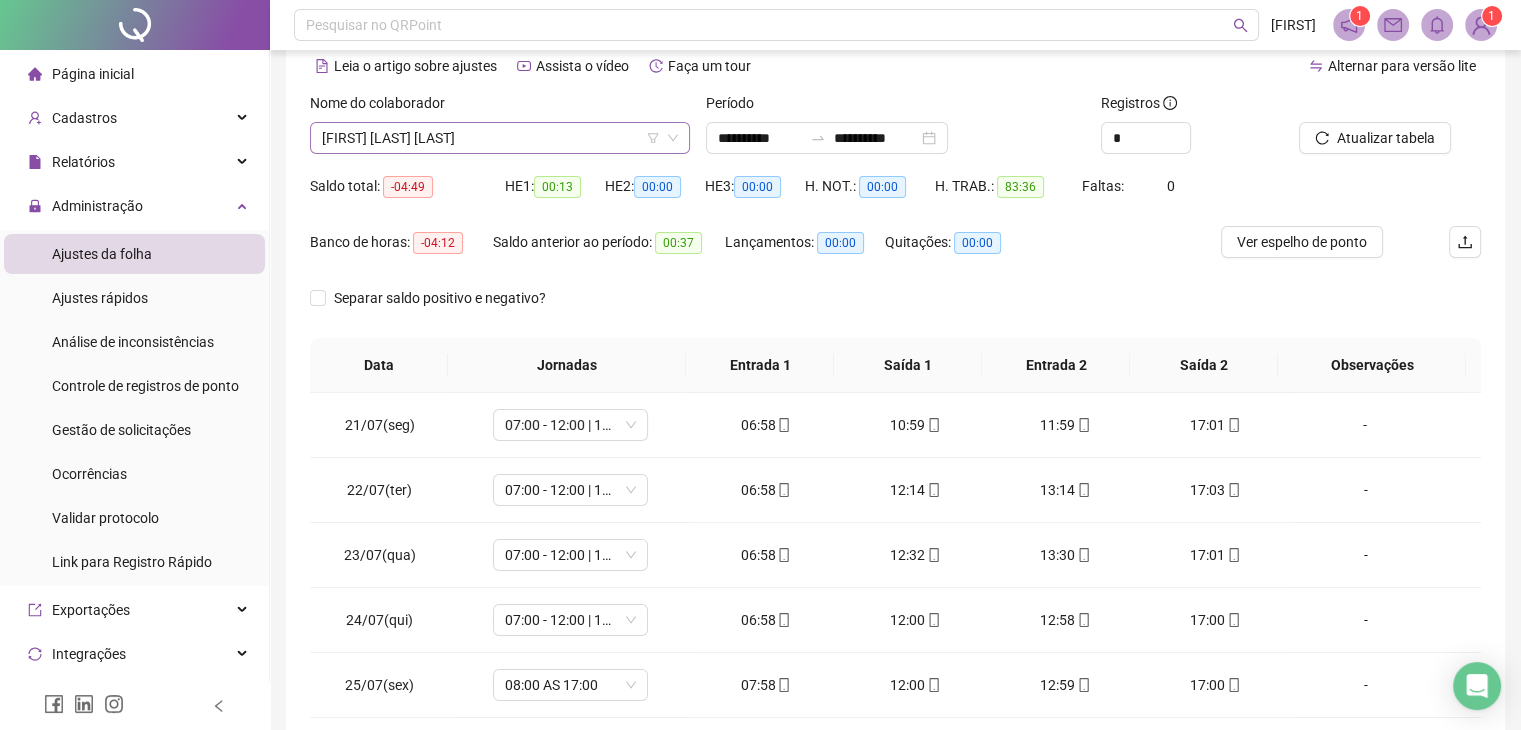 click on "SARA WERNEQUE RIBAS" at bounding box center [500, 138] 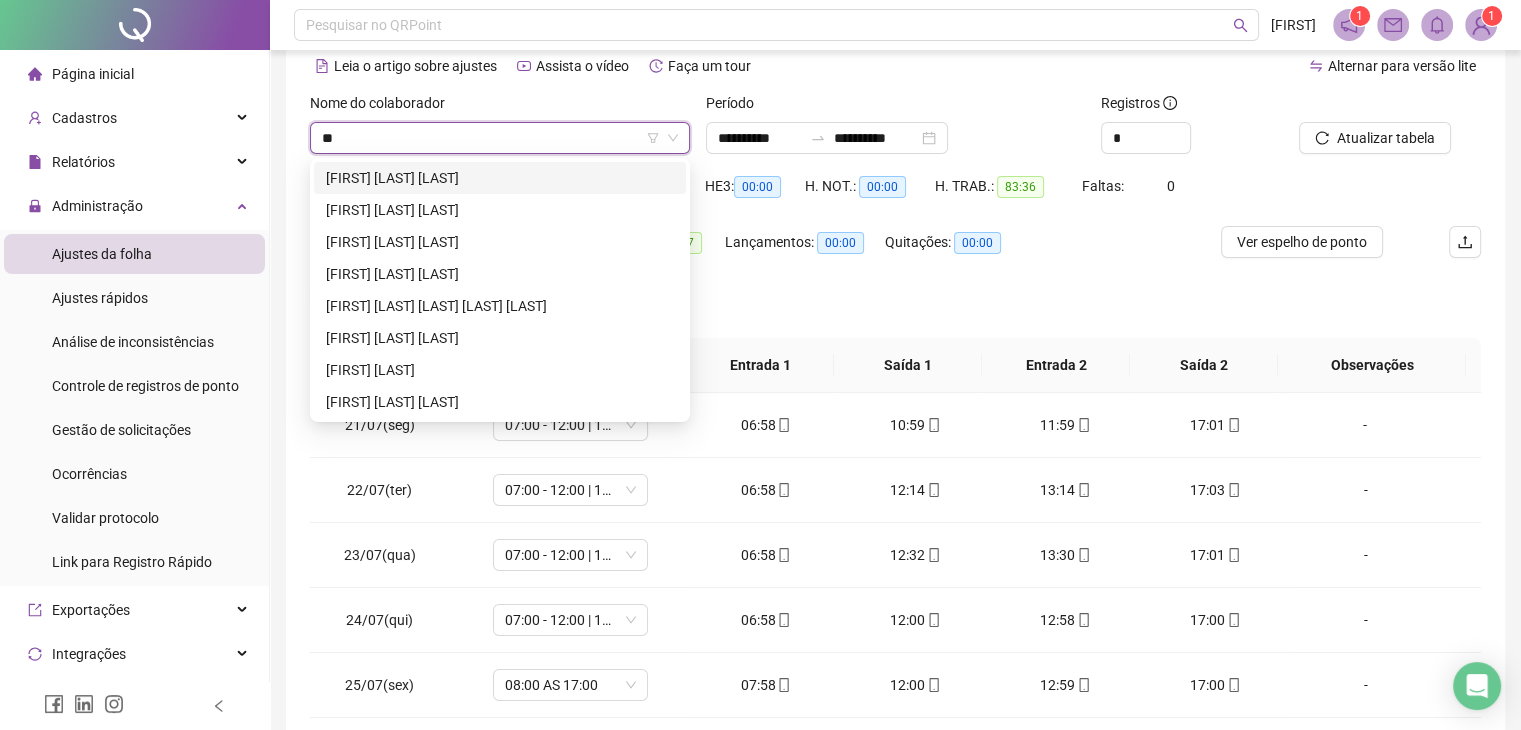 scroll, scrollTop: 0, scrollLeft: 0, axis: both 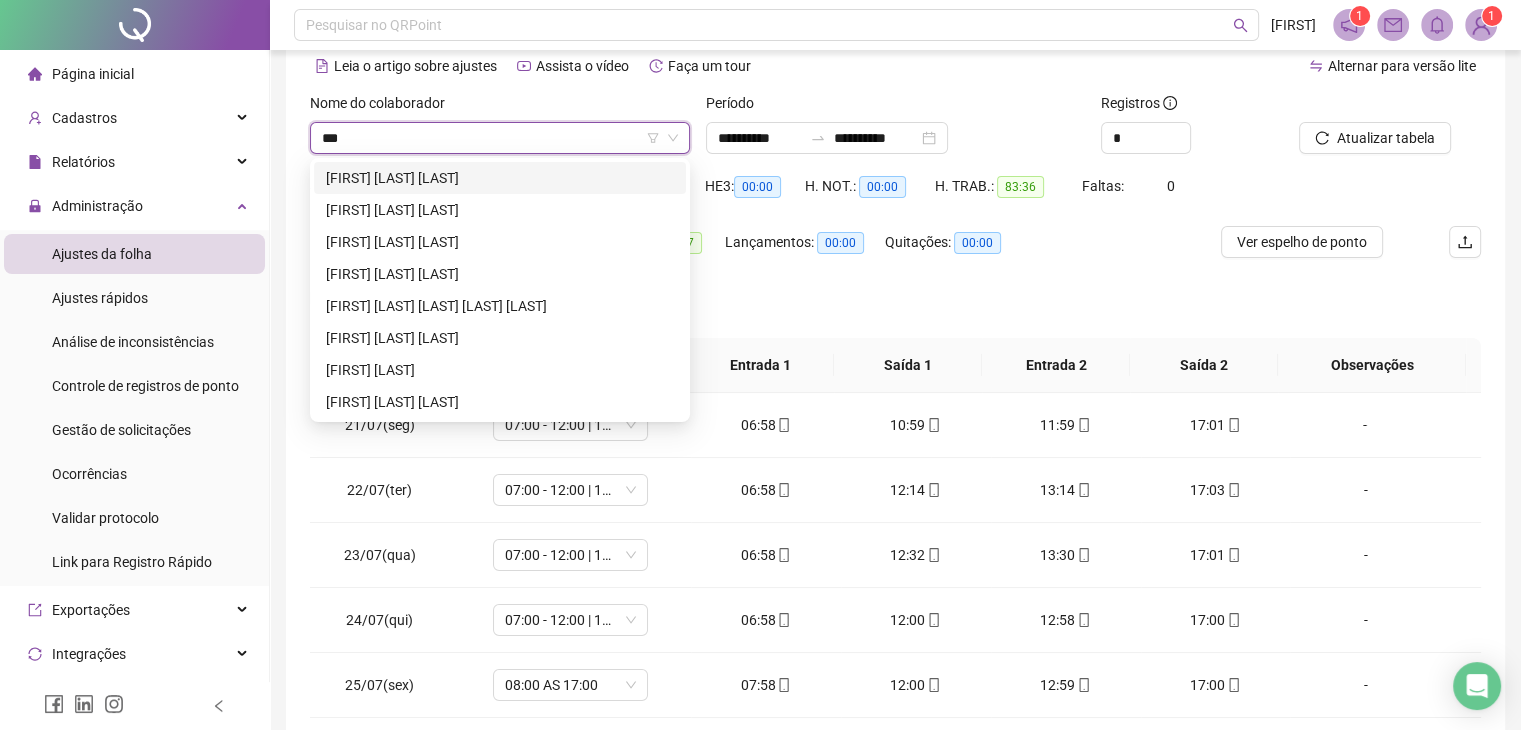 type on "****" 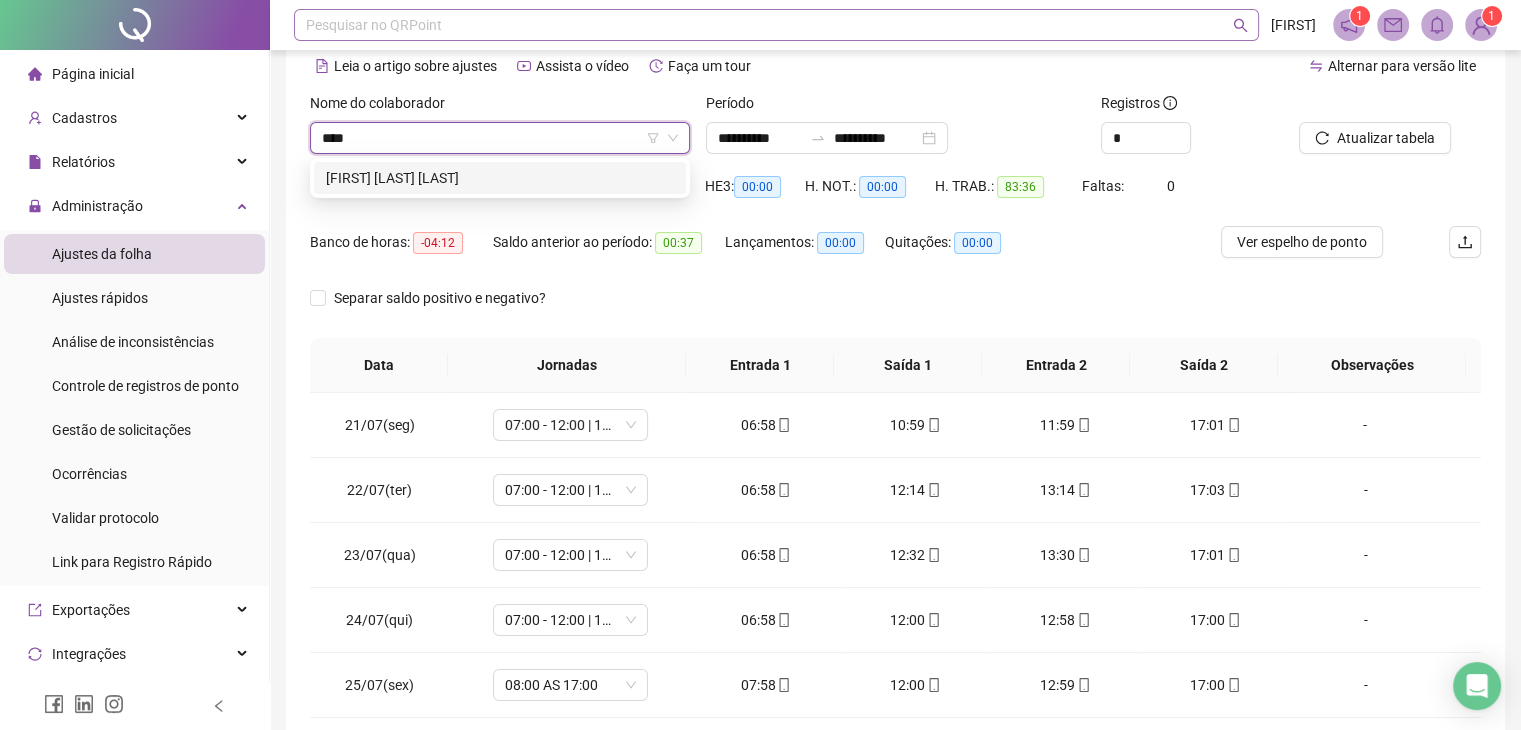 drag, startPoint x: 586, startPoint y: 145, endPoint x: 593, endPoint y: 12, distance: 133.18408 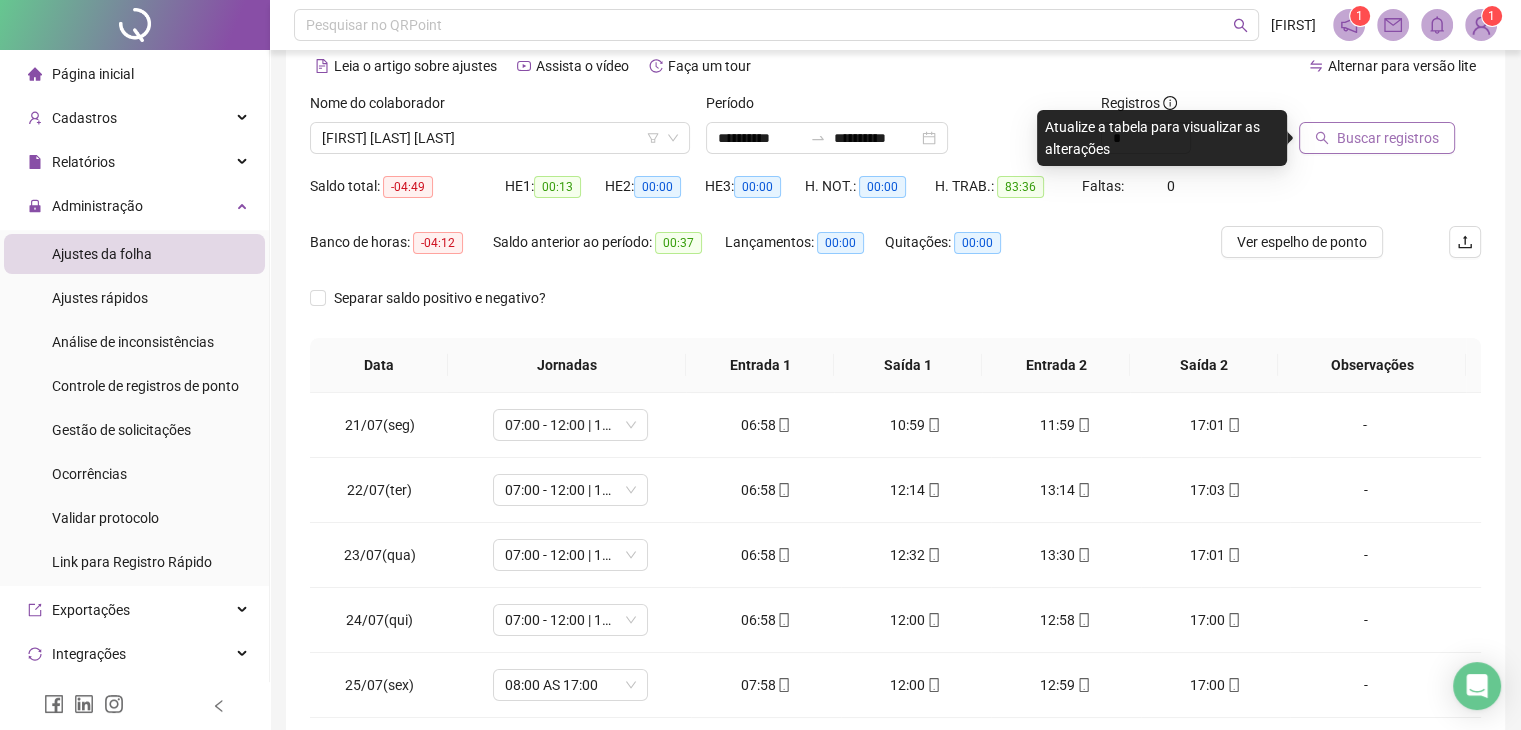 click on "Buscar registros" at bounding box center [1388, 138] 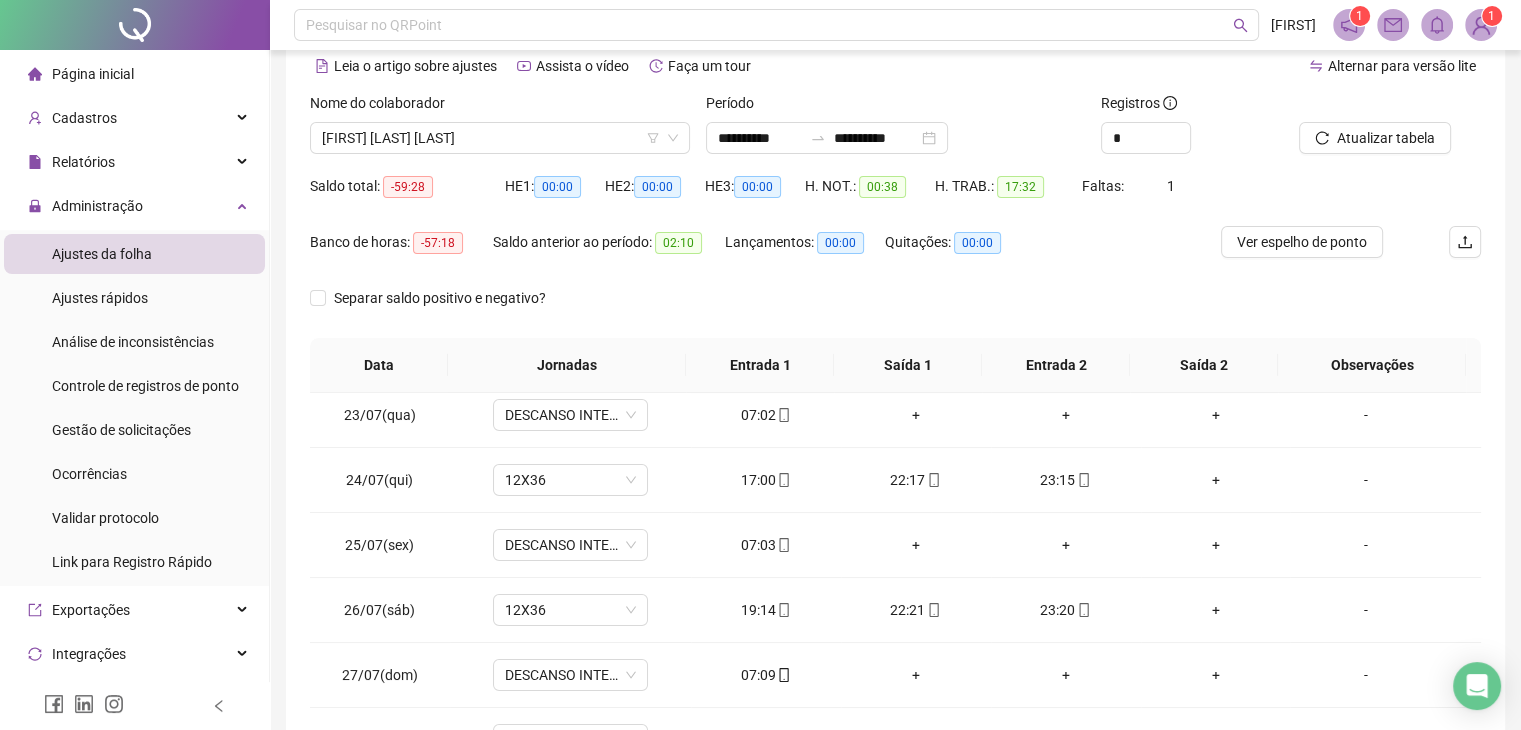 scroll, scrollTop: 300, scrollLeft: 0, axis: vertical 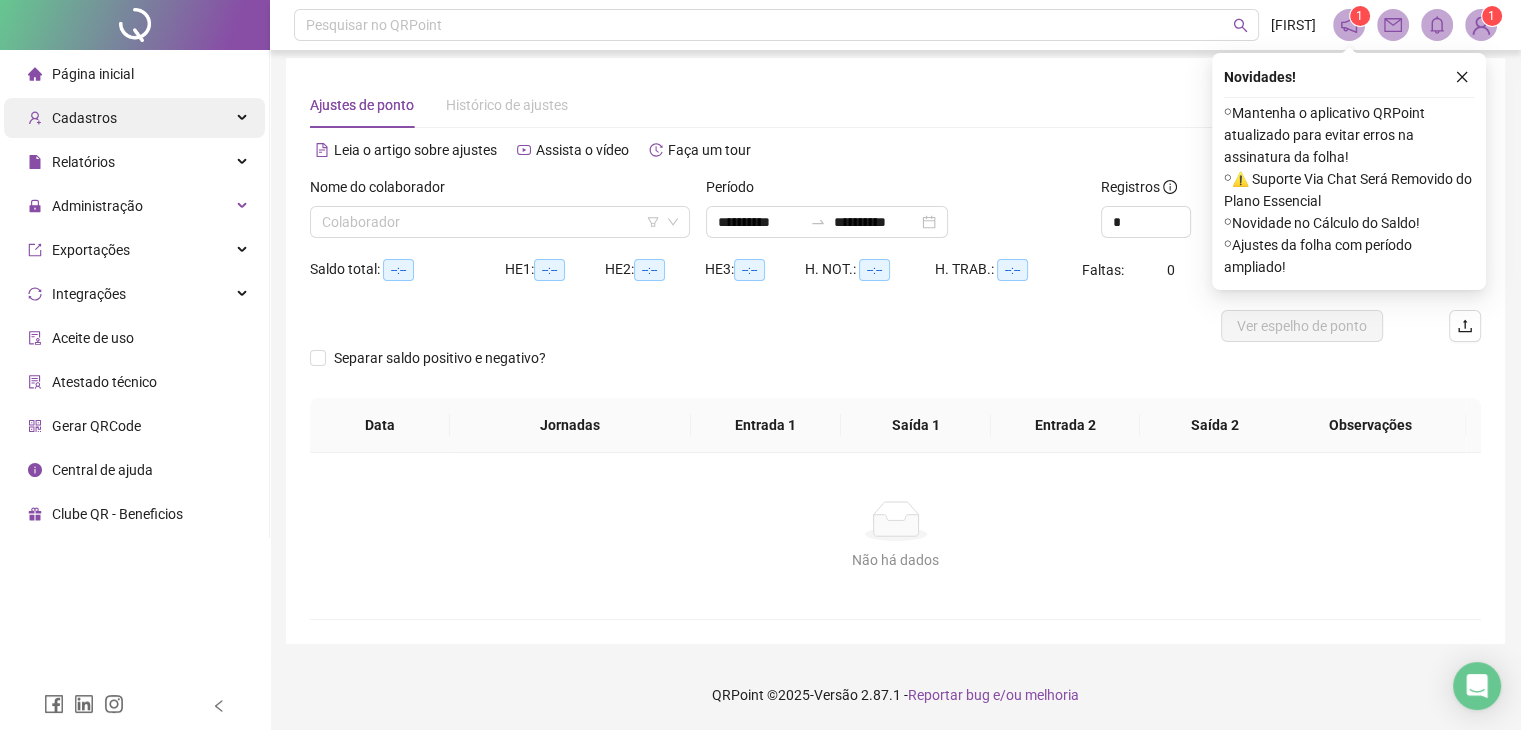 click on "Cadastros" at bounding box center [134, 118] 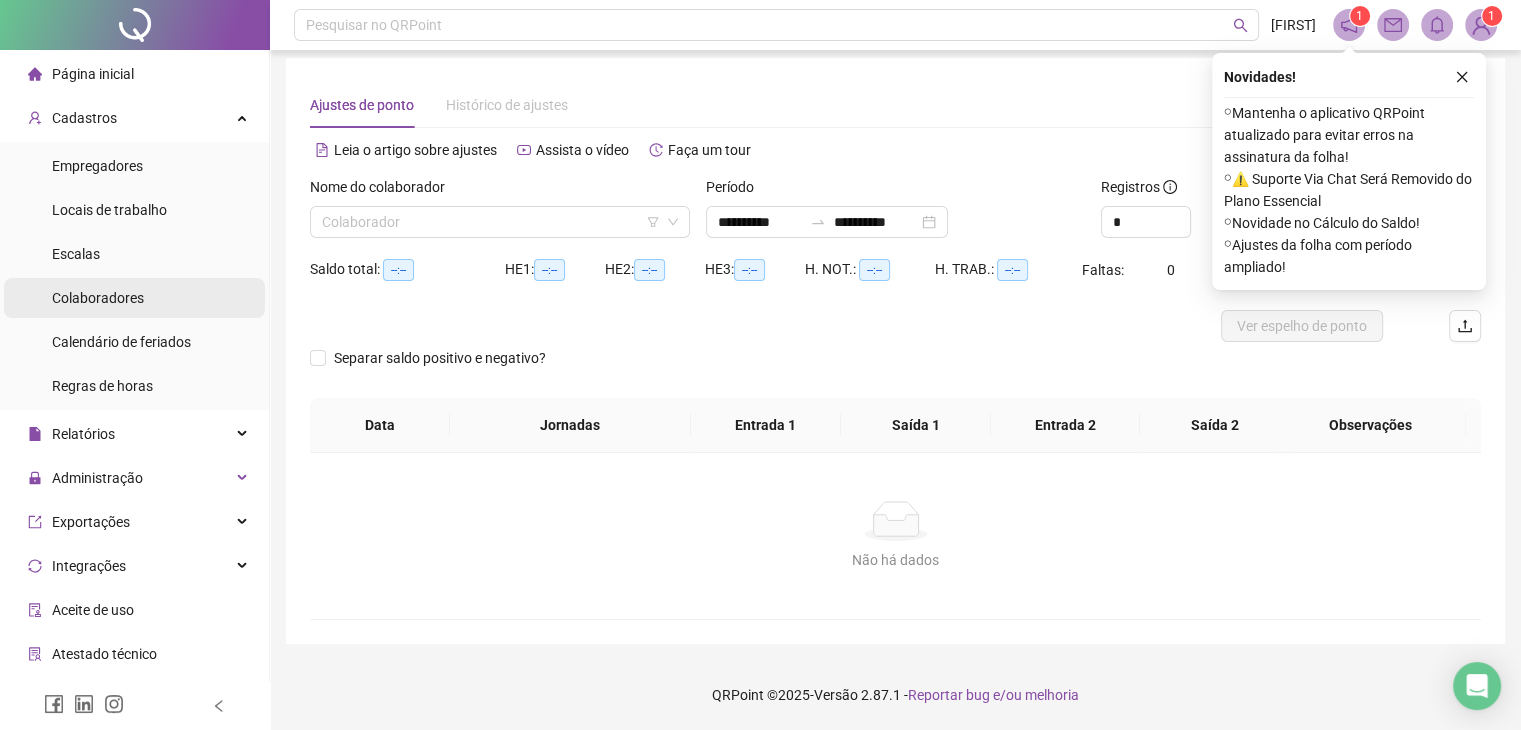 click on "Colaboradores" at bounding box center (134, 298) 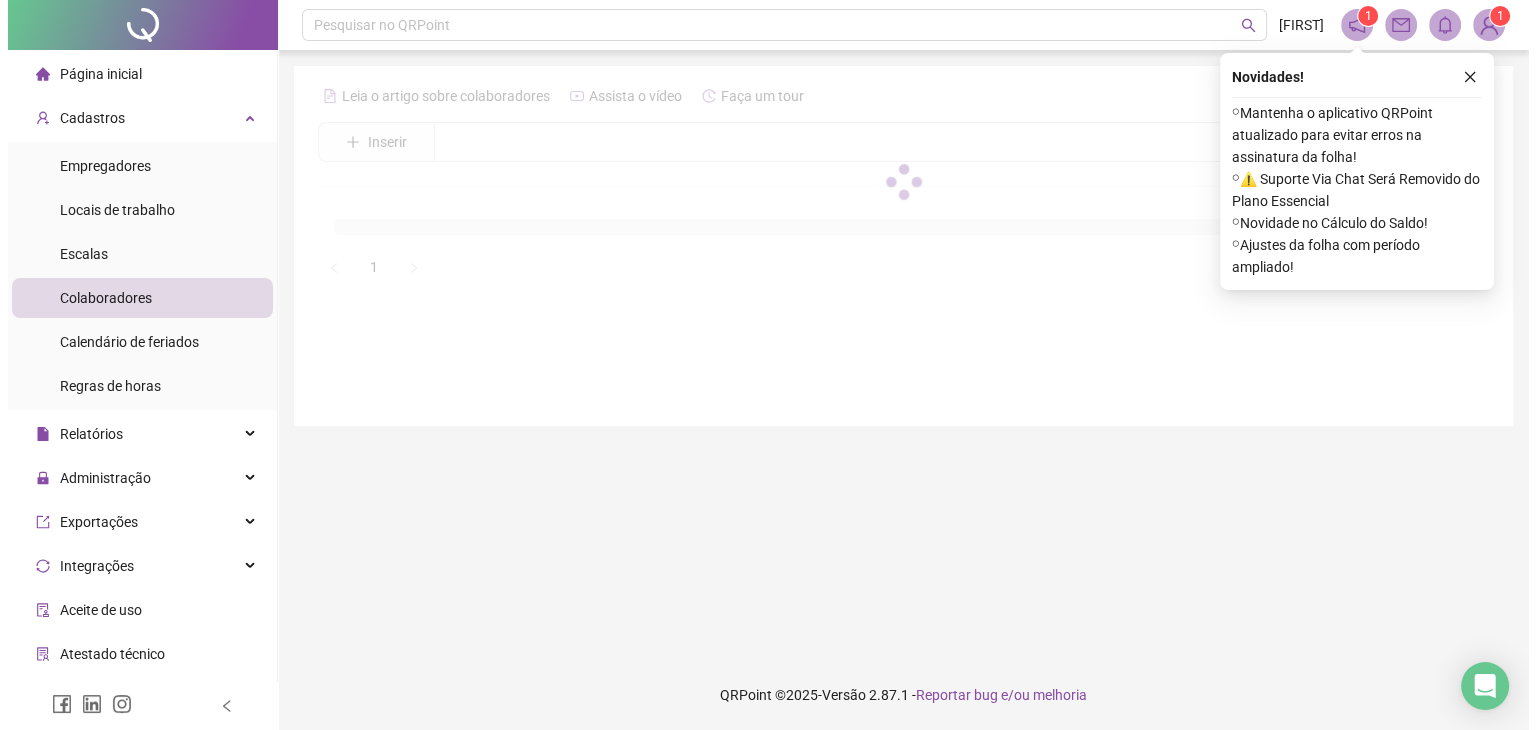 scroll, scrollTop: 0, scrollLeft: 0, axis: both 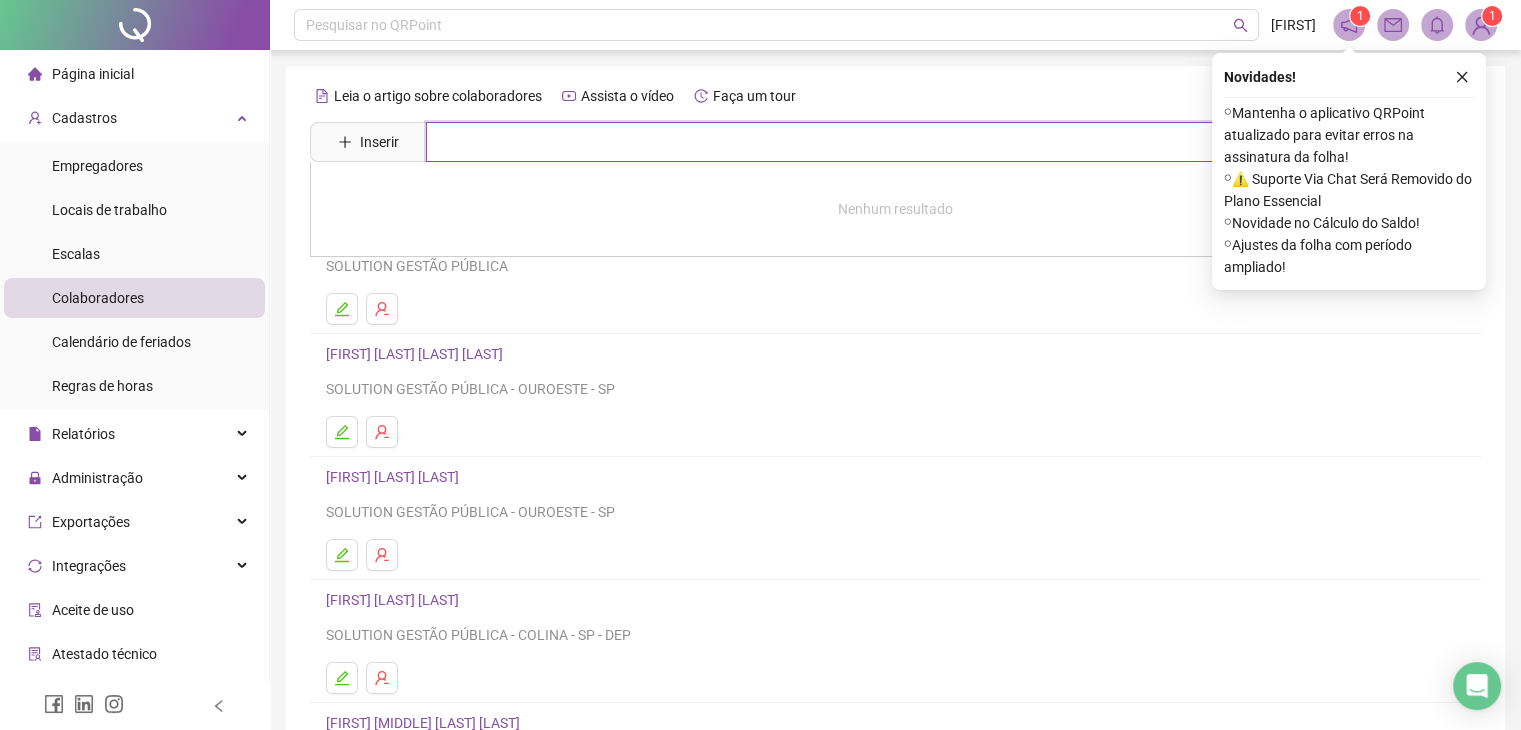 click at bounding box center (910, 142) 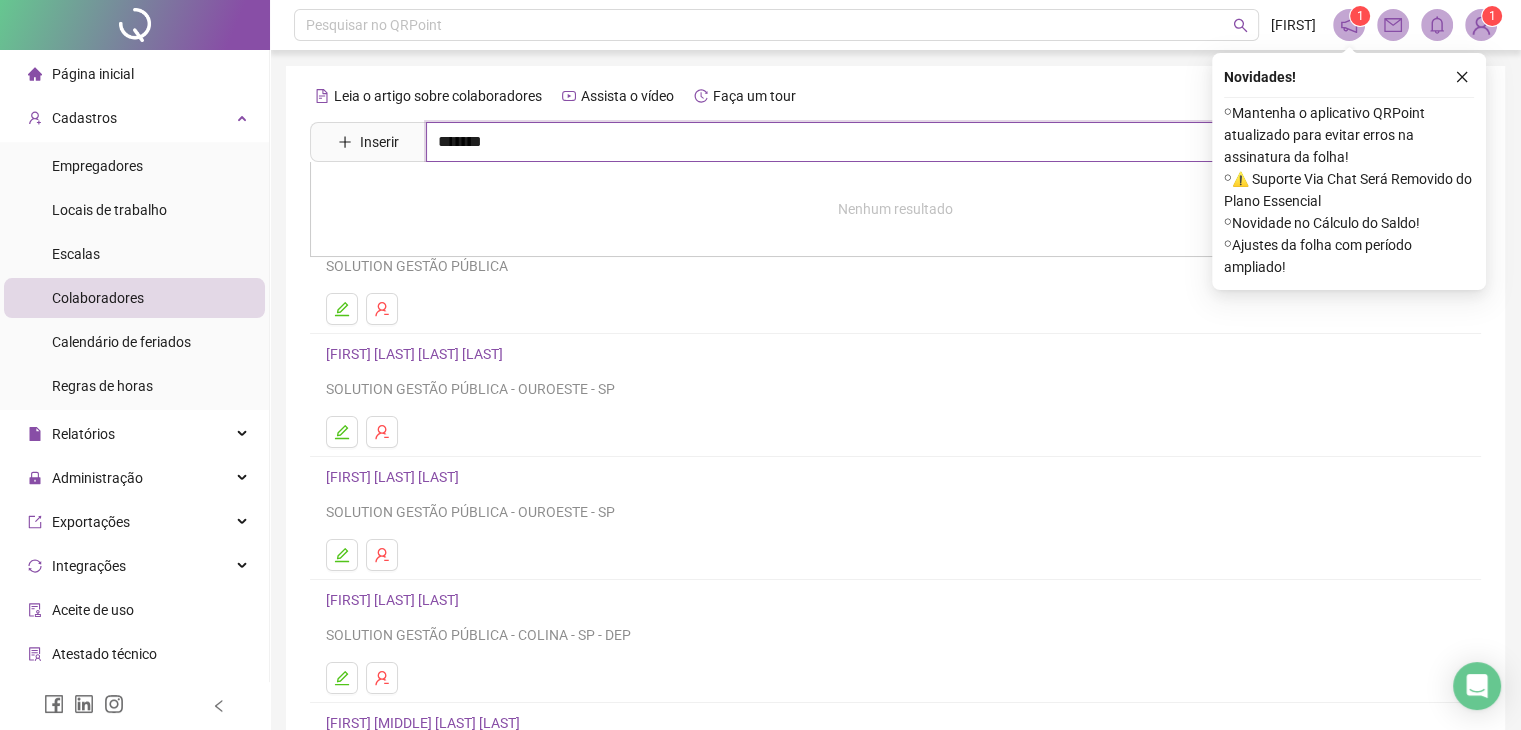 type on "*******" 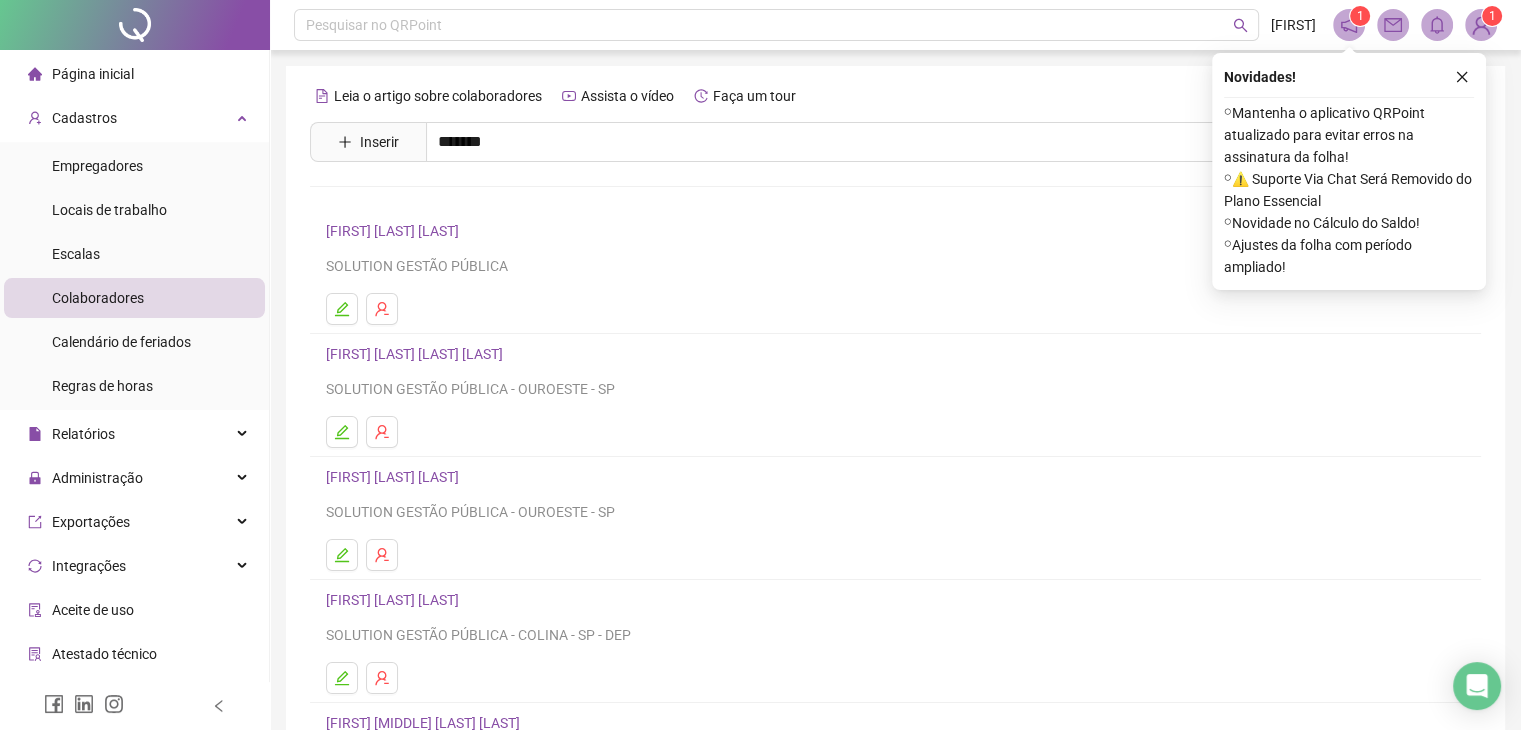 click on "ROBERTA CAROLINA DE CAMARGO PINHO" at bounding box center (444, 375) 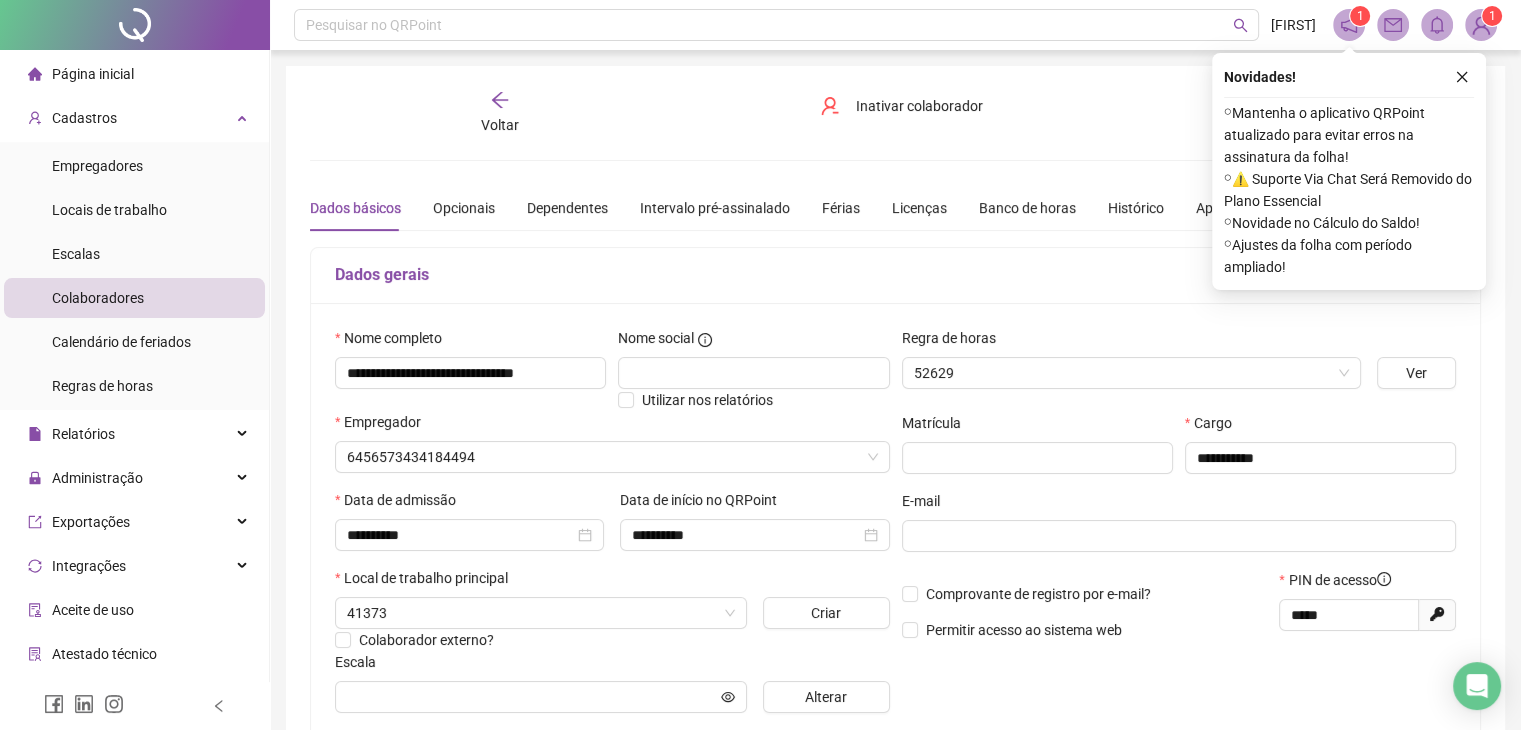 type on "*****" 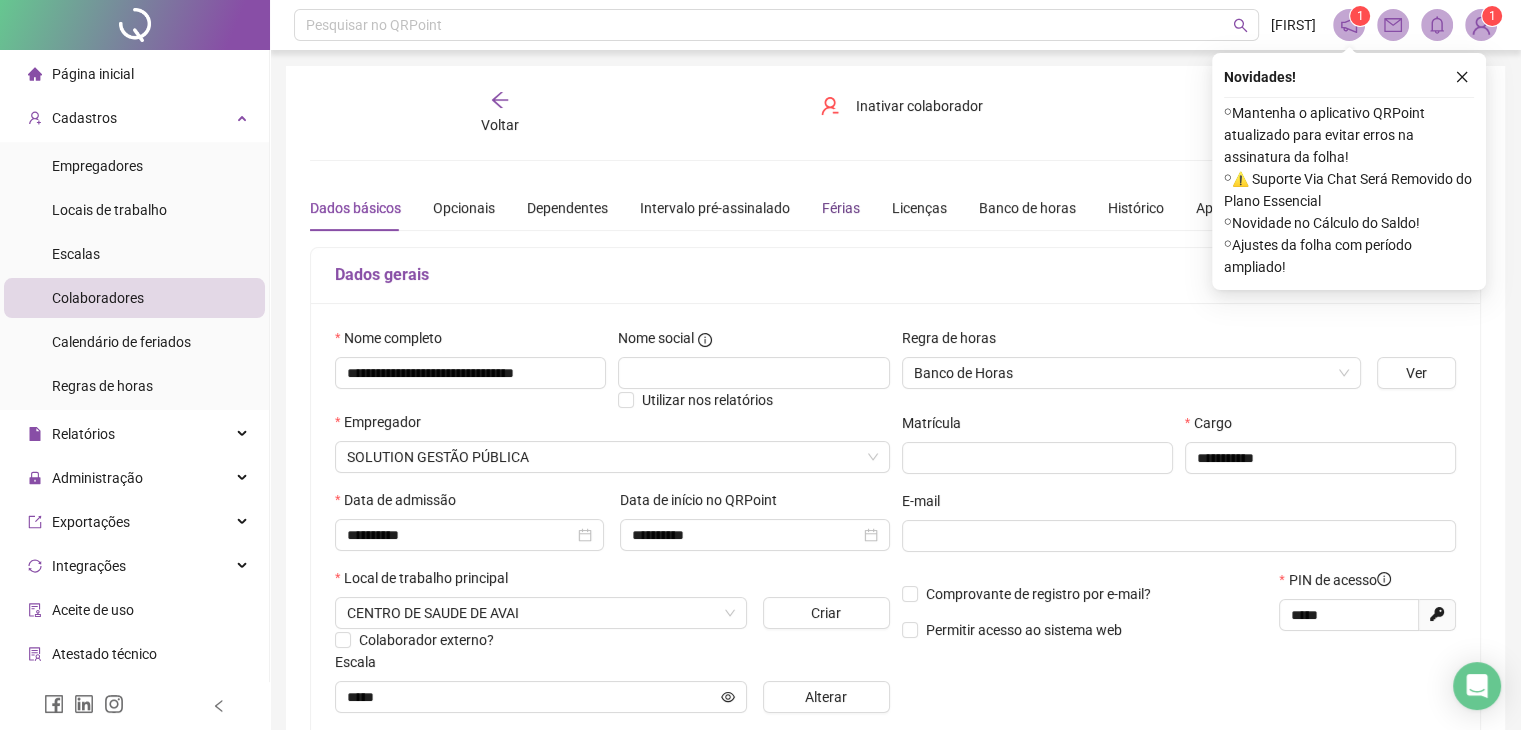 click on "Férias" at bounding box center (841, 208) 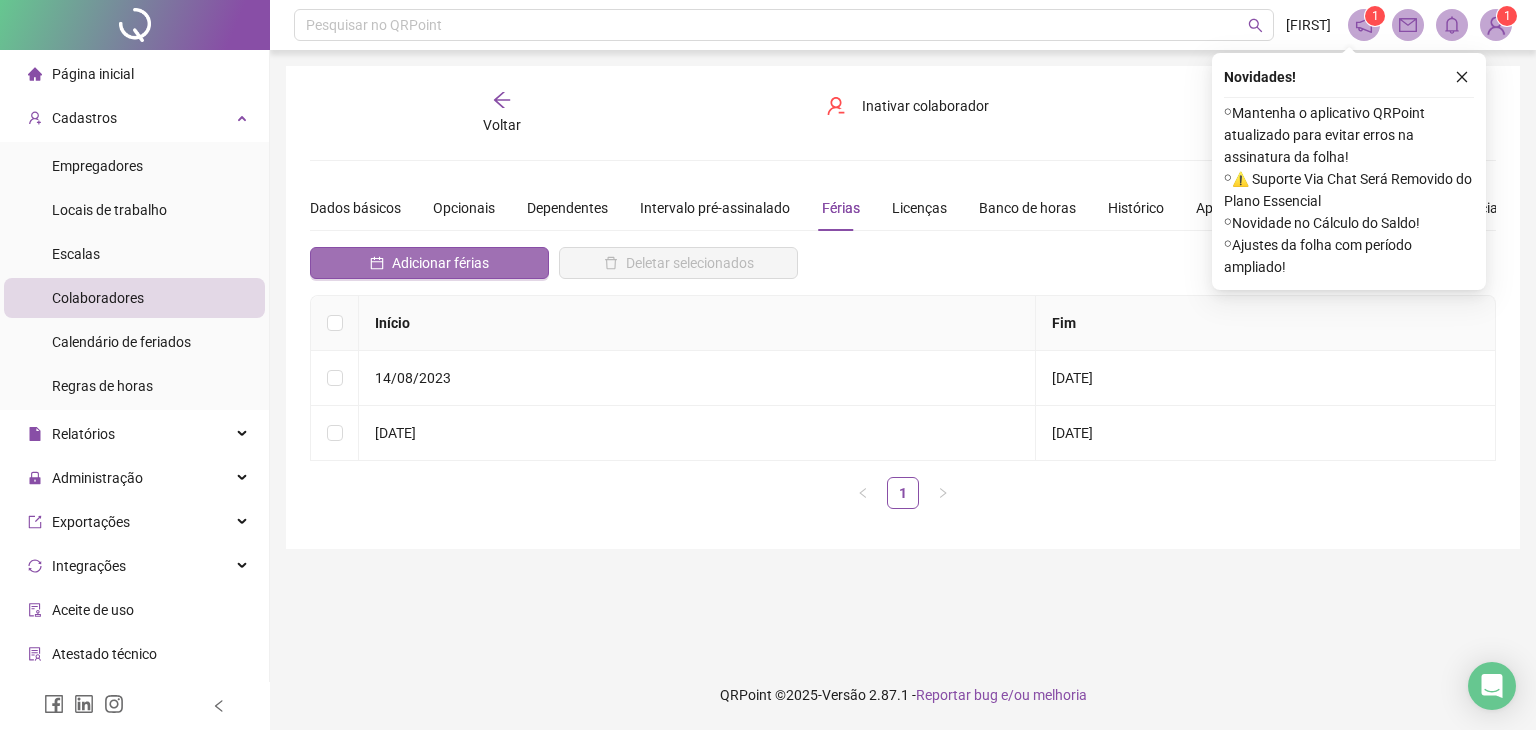 click on "Adicionar férias" at bounding box center [440, 263] 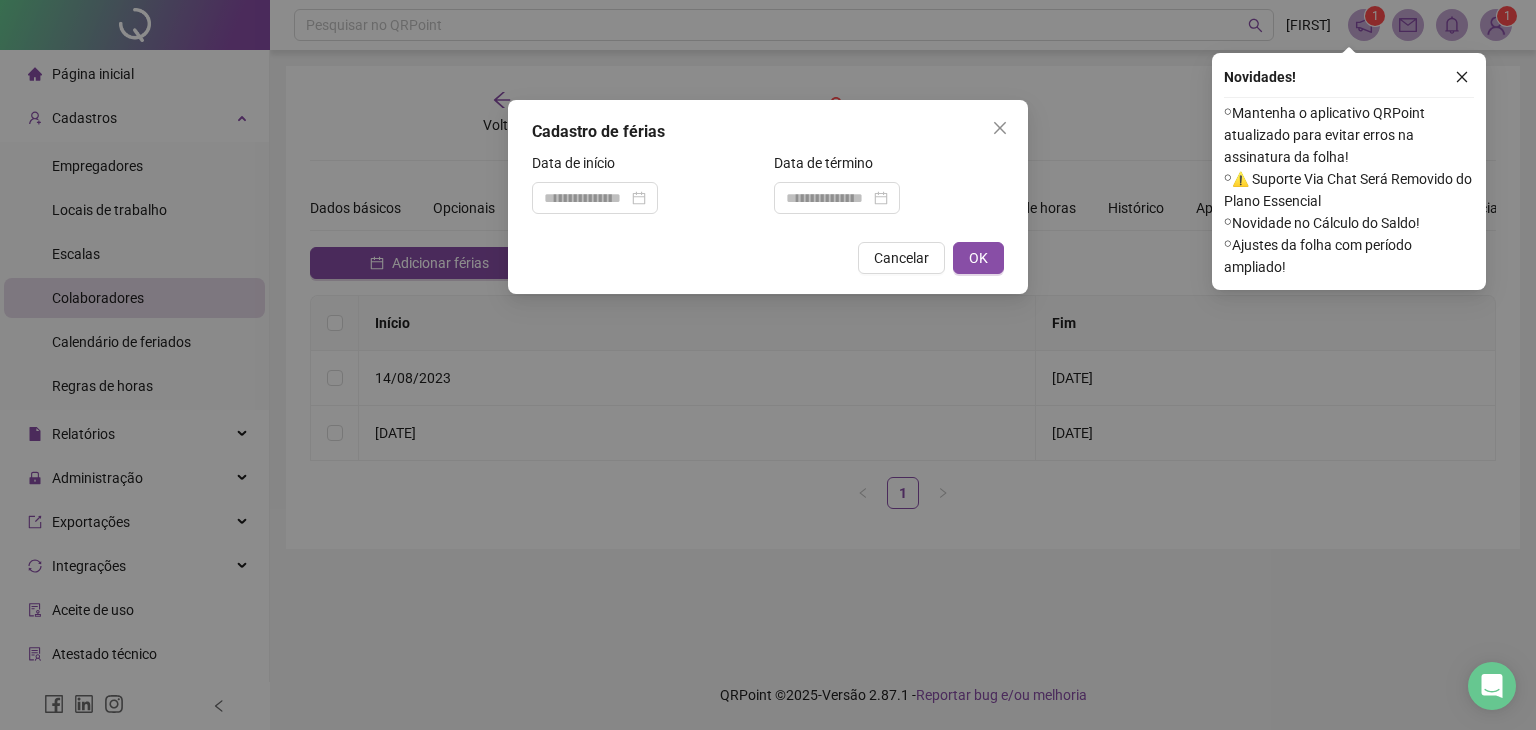click at bounding box center [647, 198] 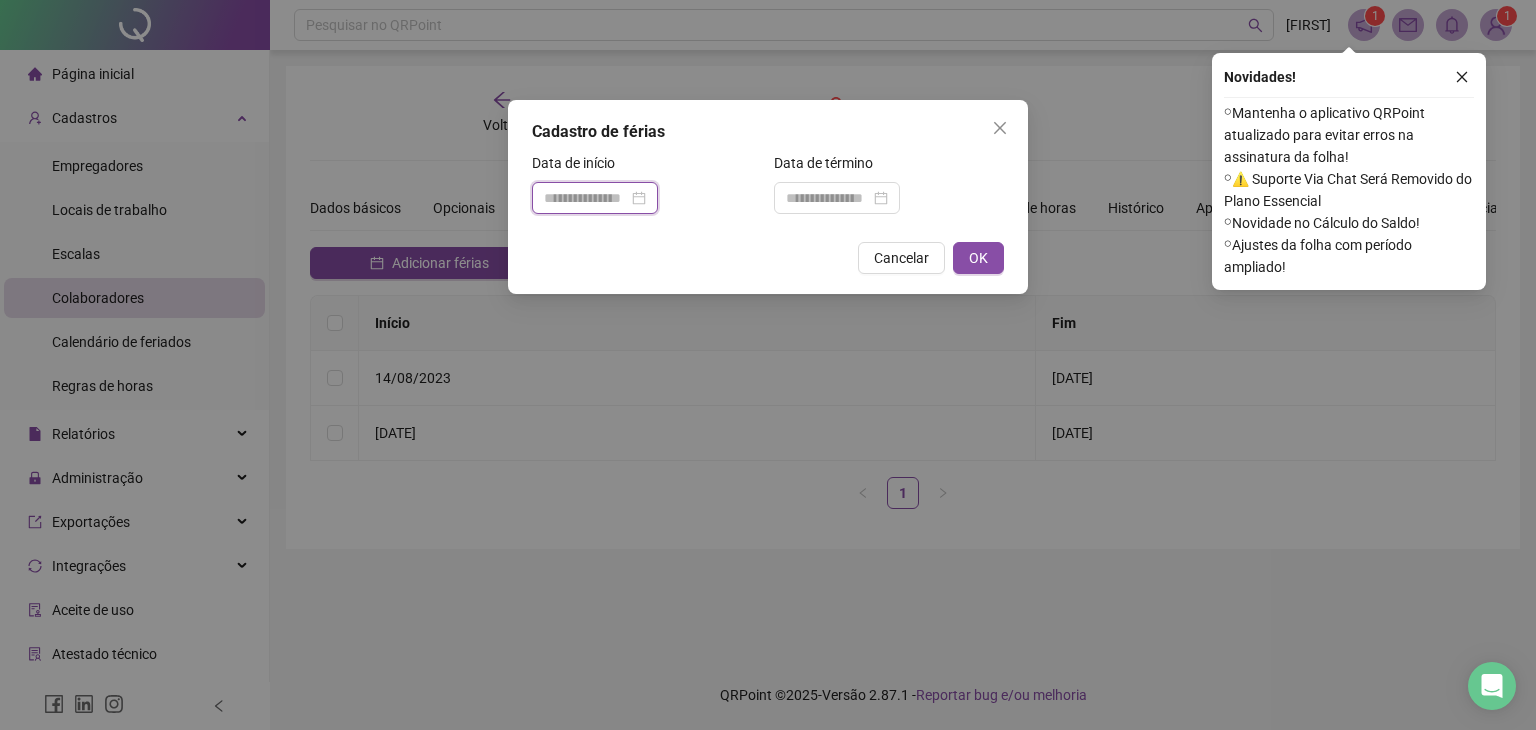 click at bounding box center [586, 198] 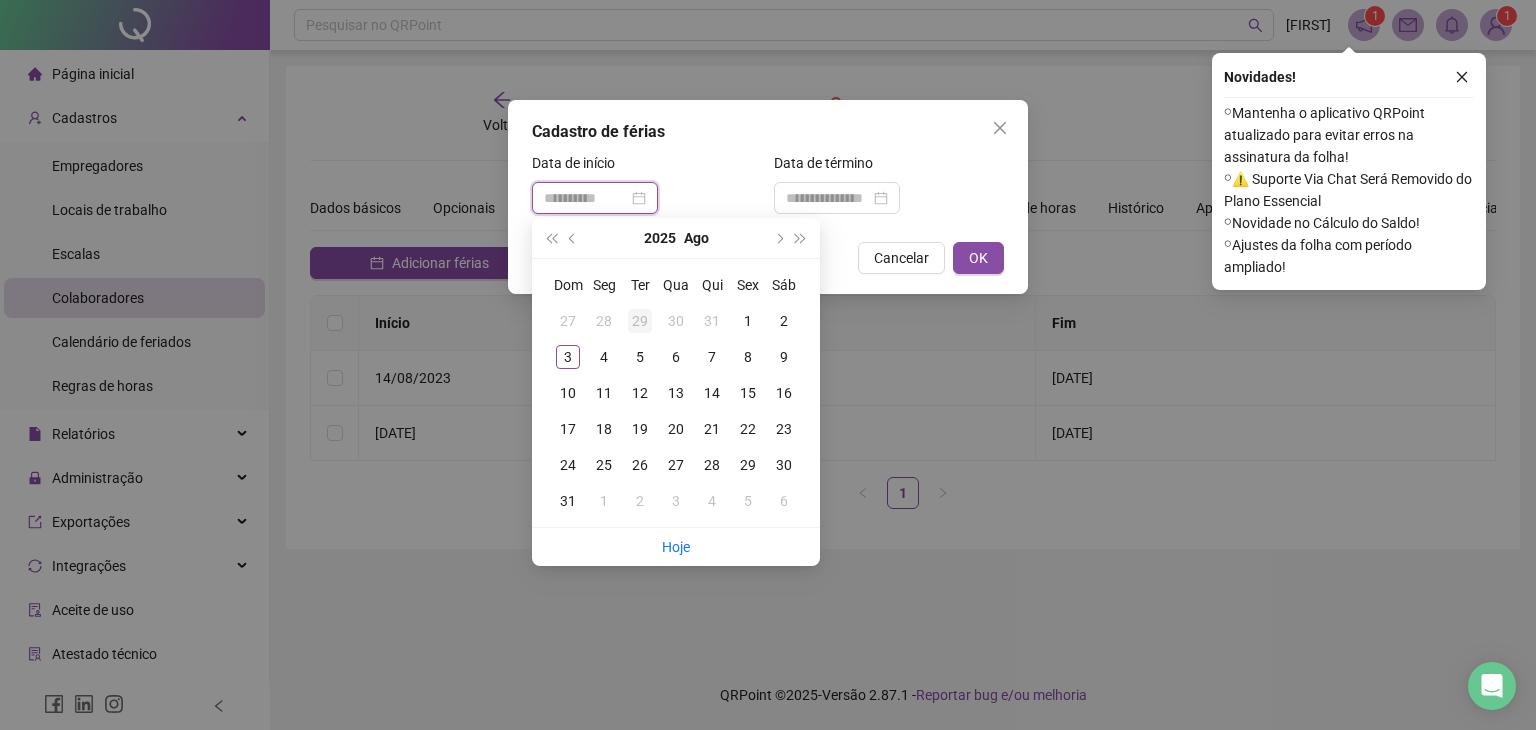 type on "**********" 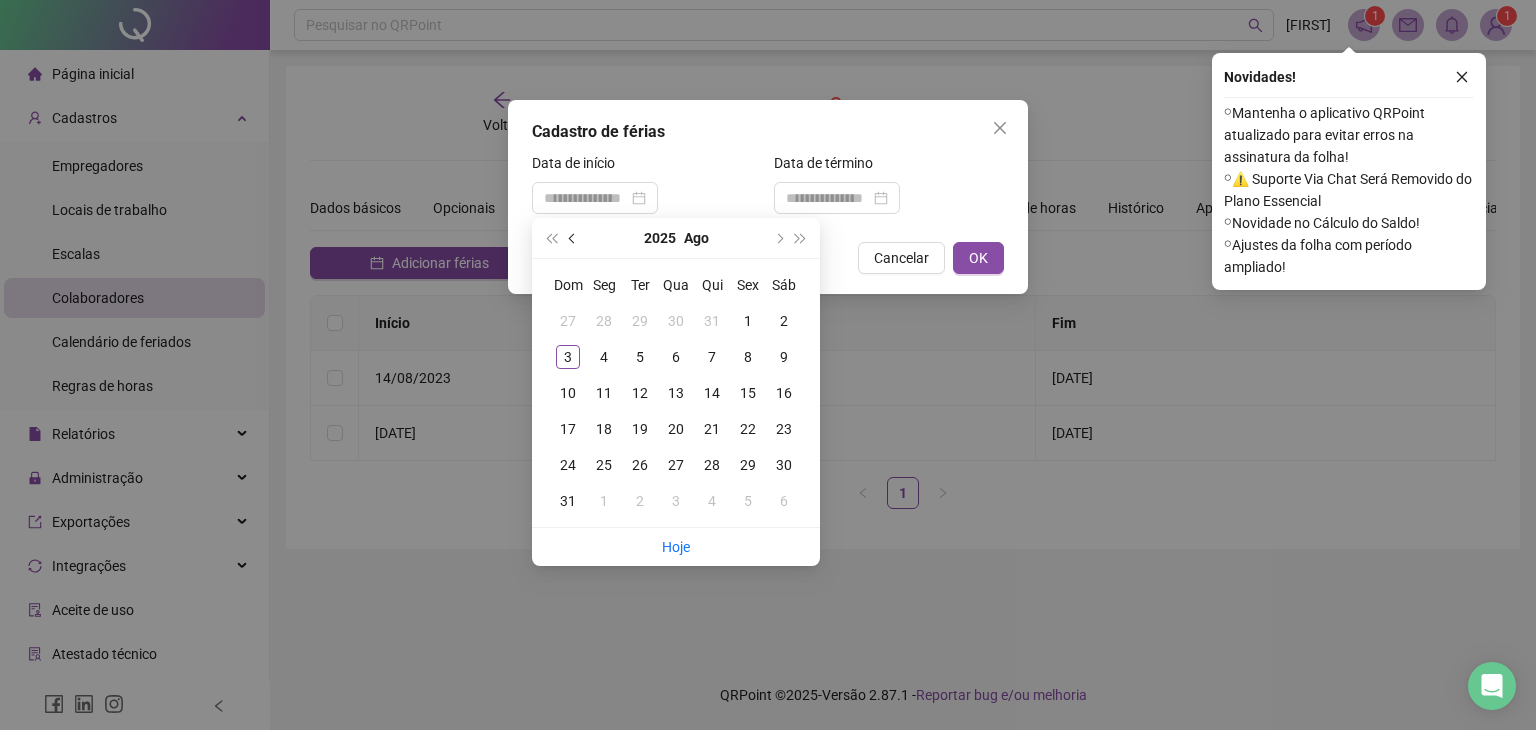 click at bounding box center [574, 238] 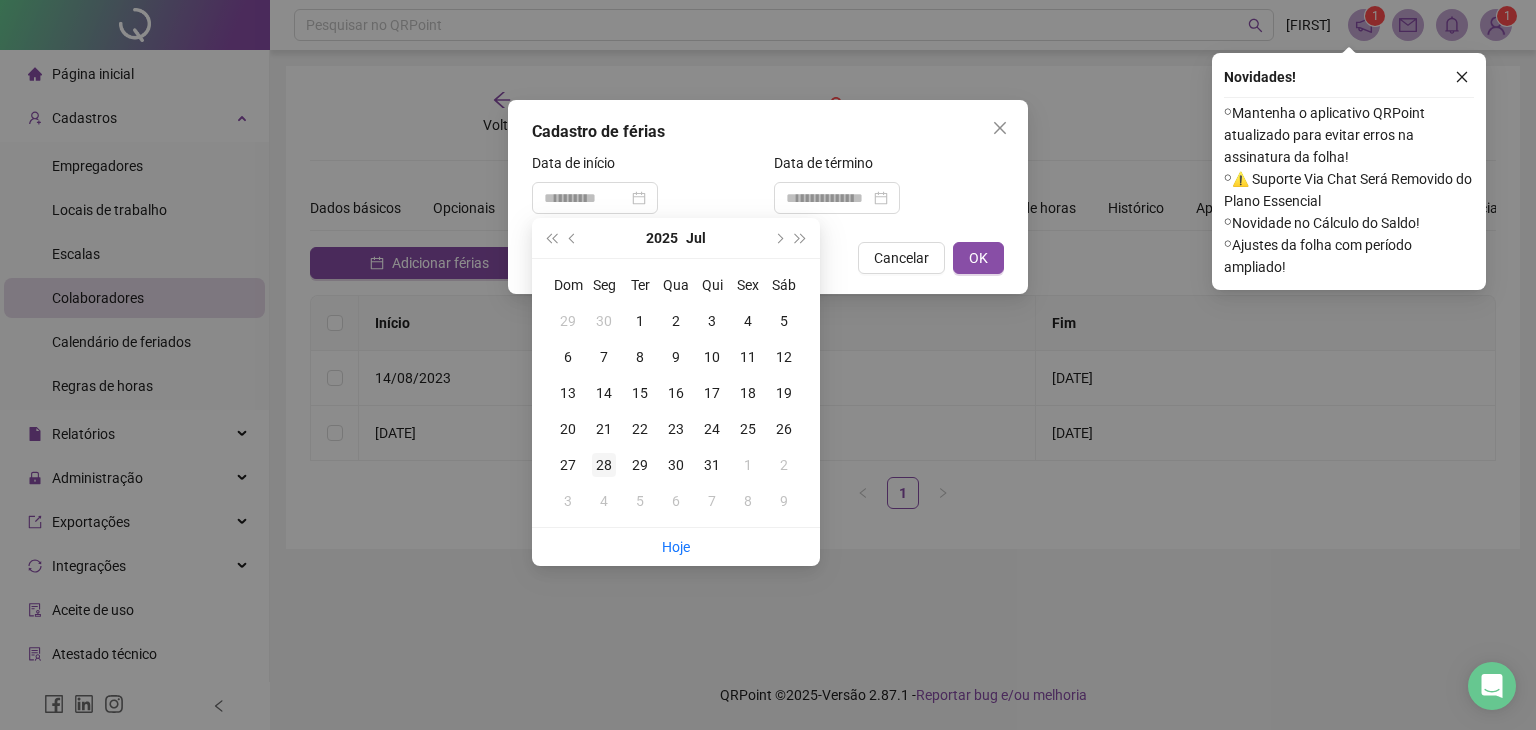 type on "**********" 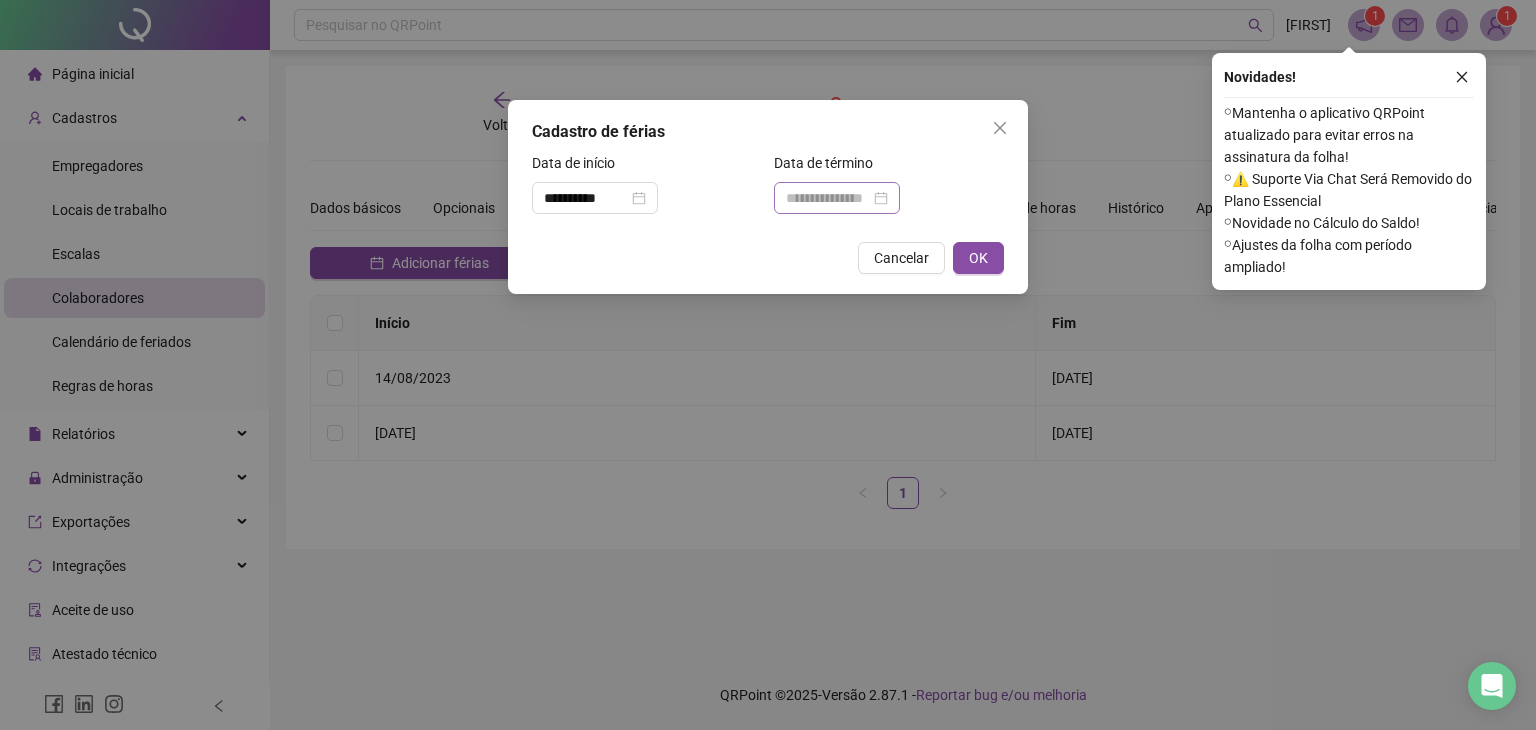 click at bounding box center (837, 198) 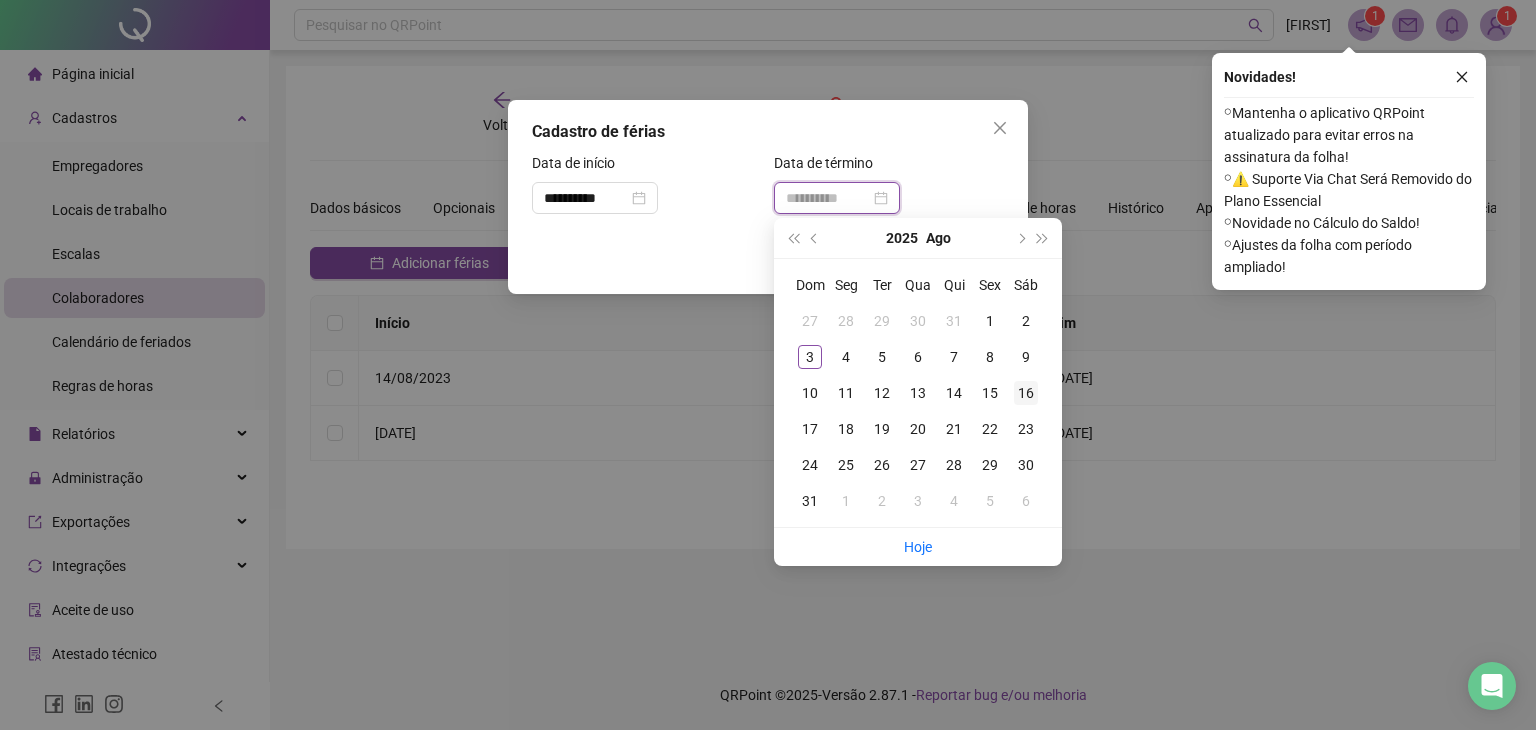 type on "**********" 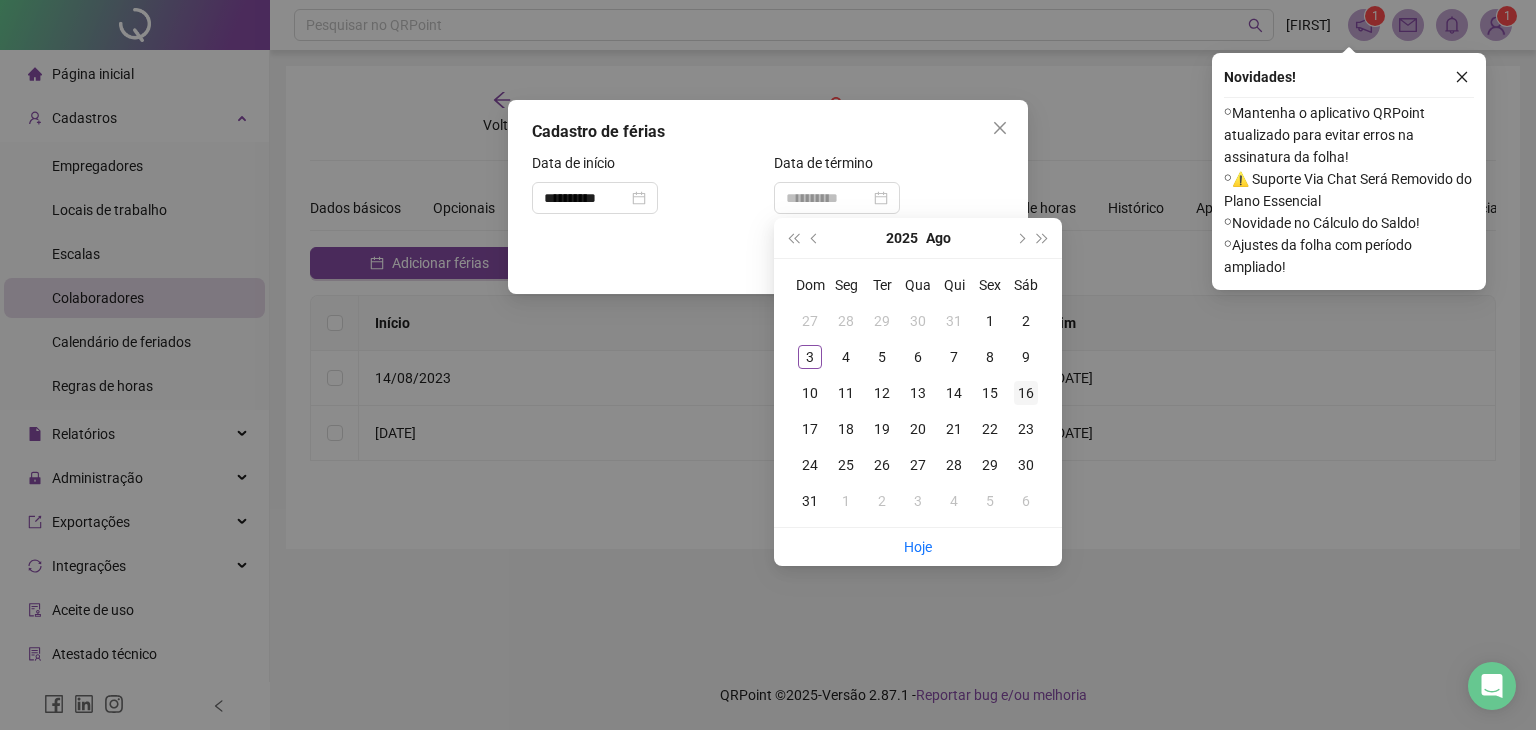 click on "16" at bounding box center (1026, 393) 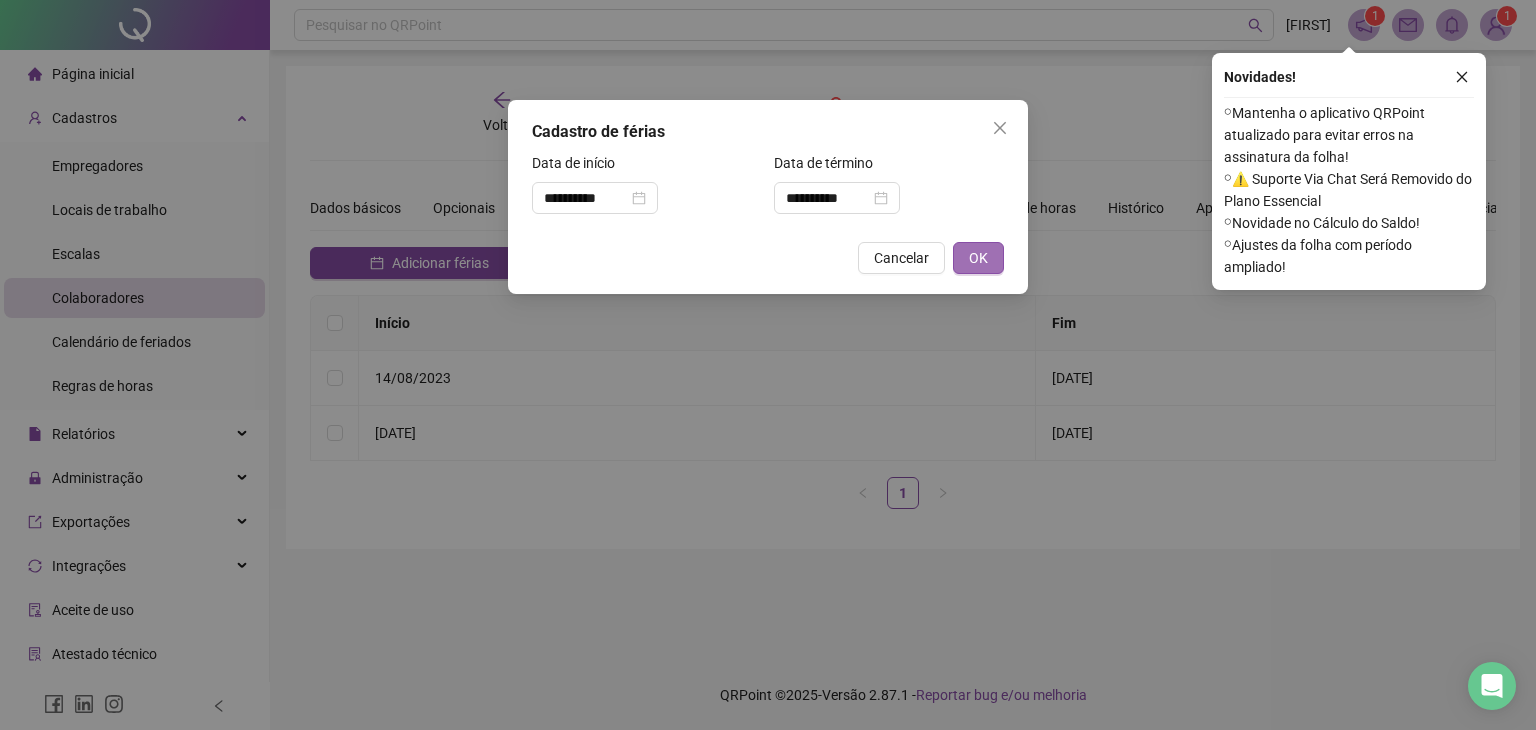 click on "OK" at bounding box center (978, 258) 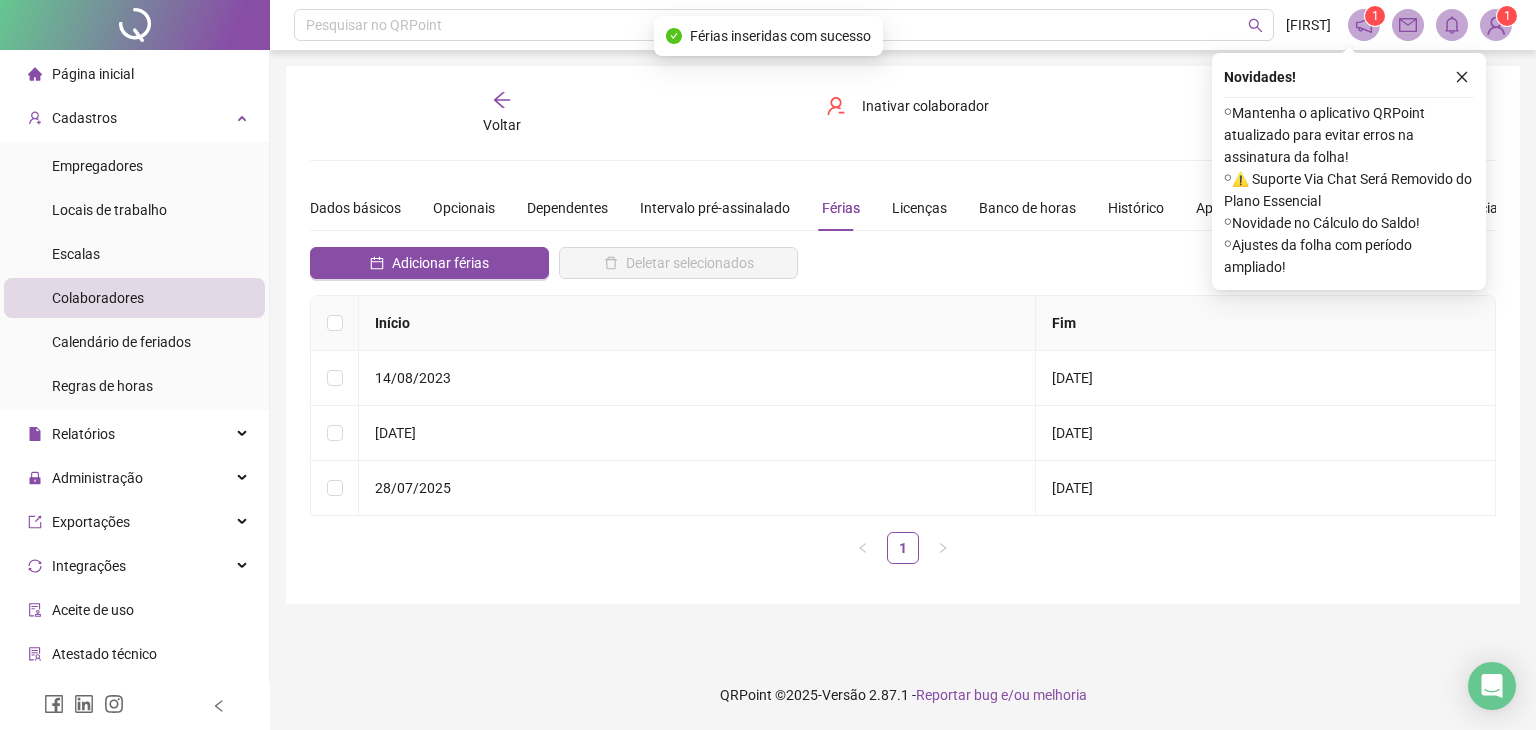 click 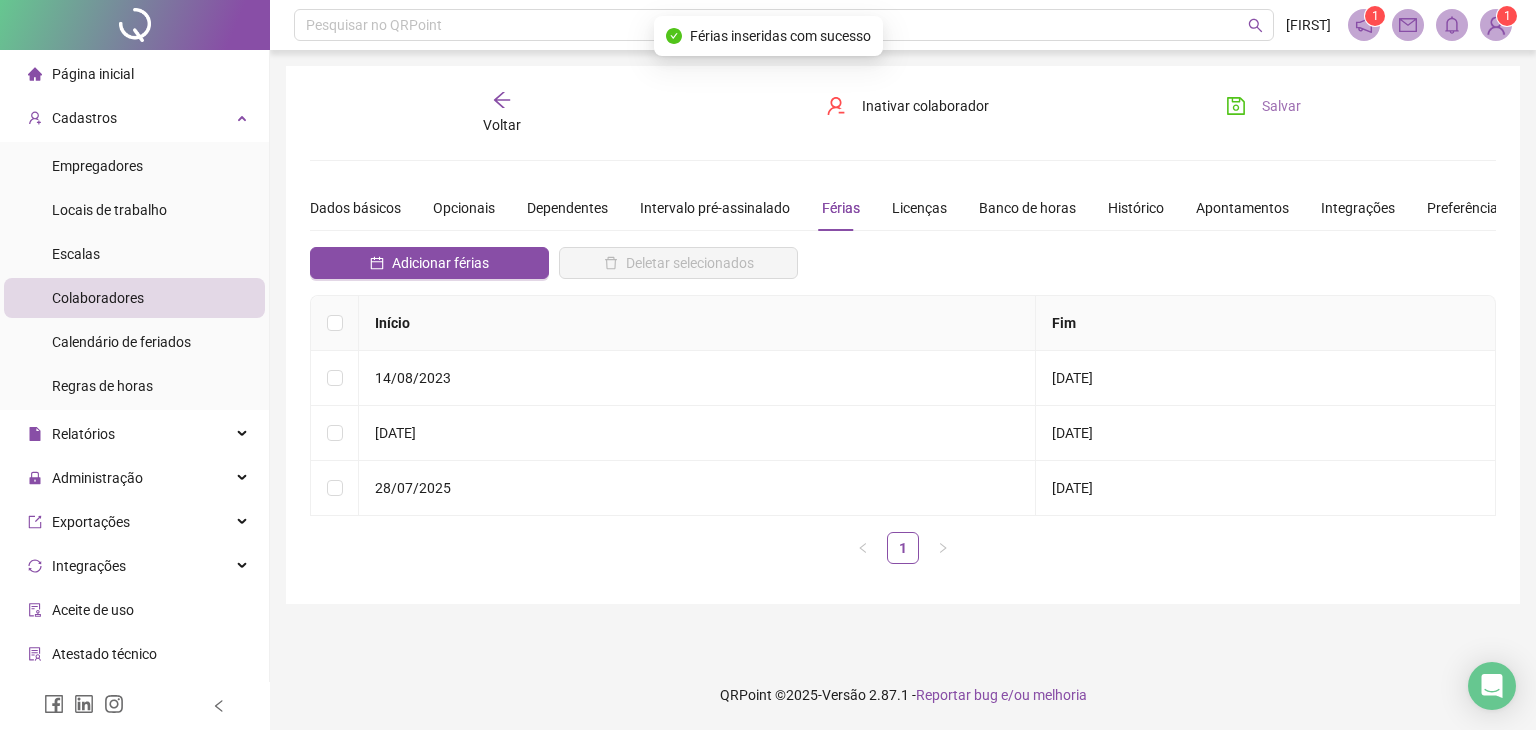 click on "Salvar" at bounding box center [1263, 106] 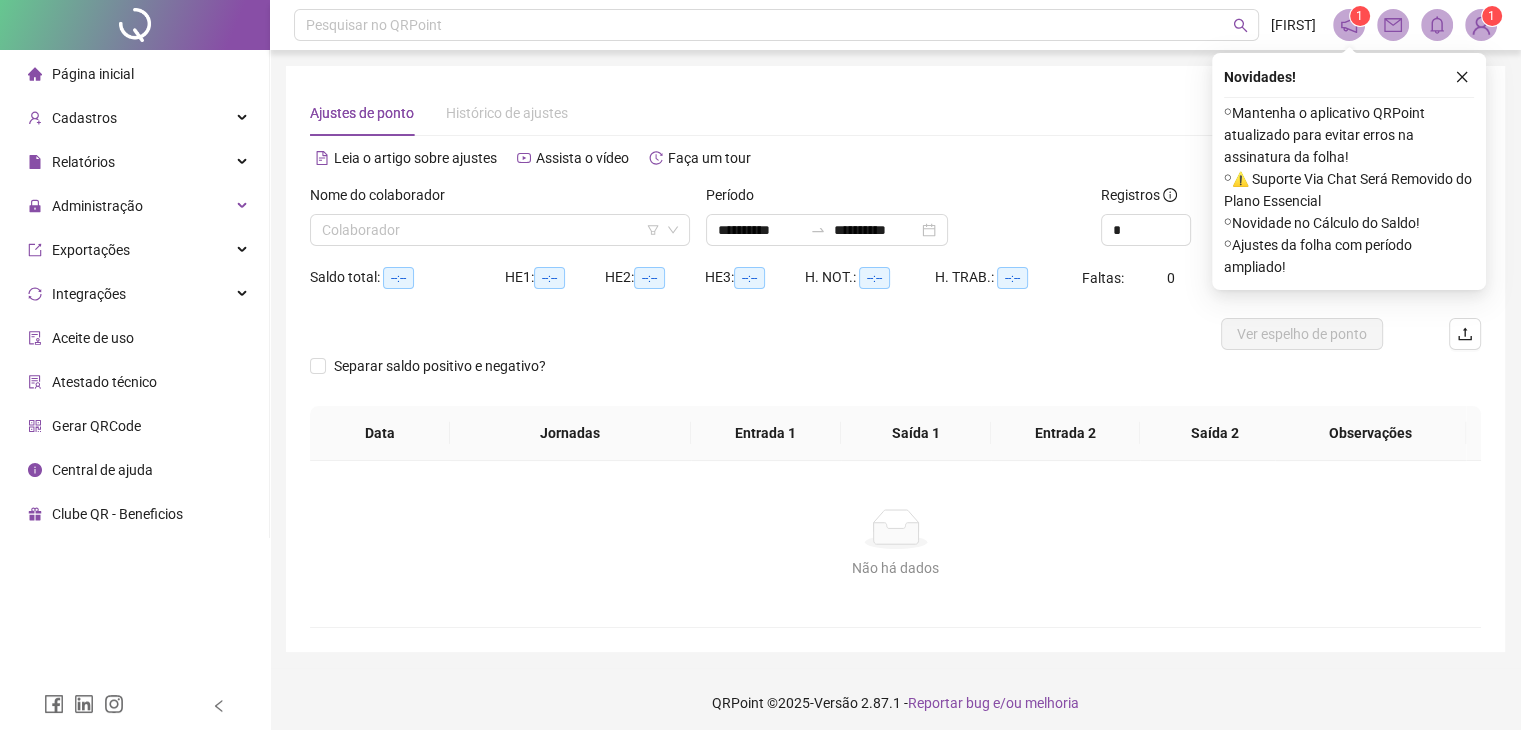 scroll, scrollTop: 8, scrollLeft: 0, axis: vertical 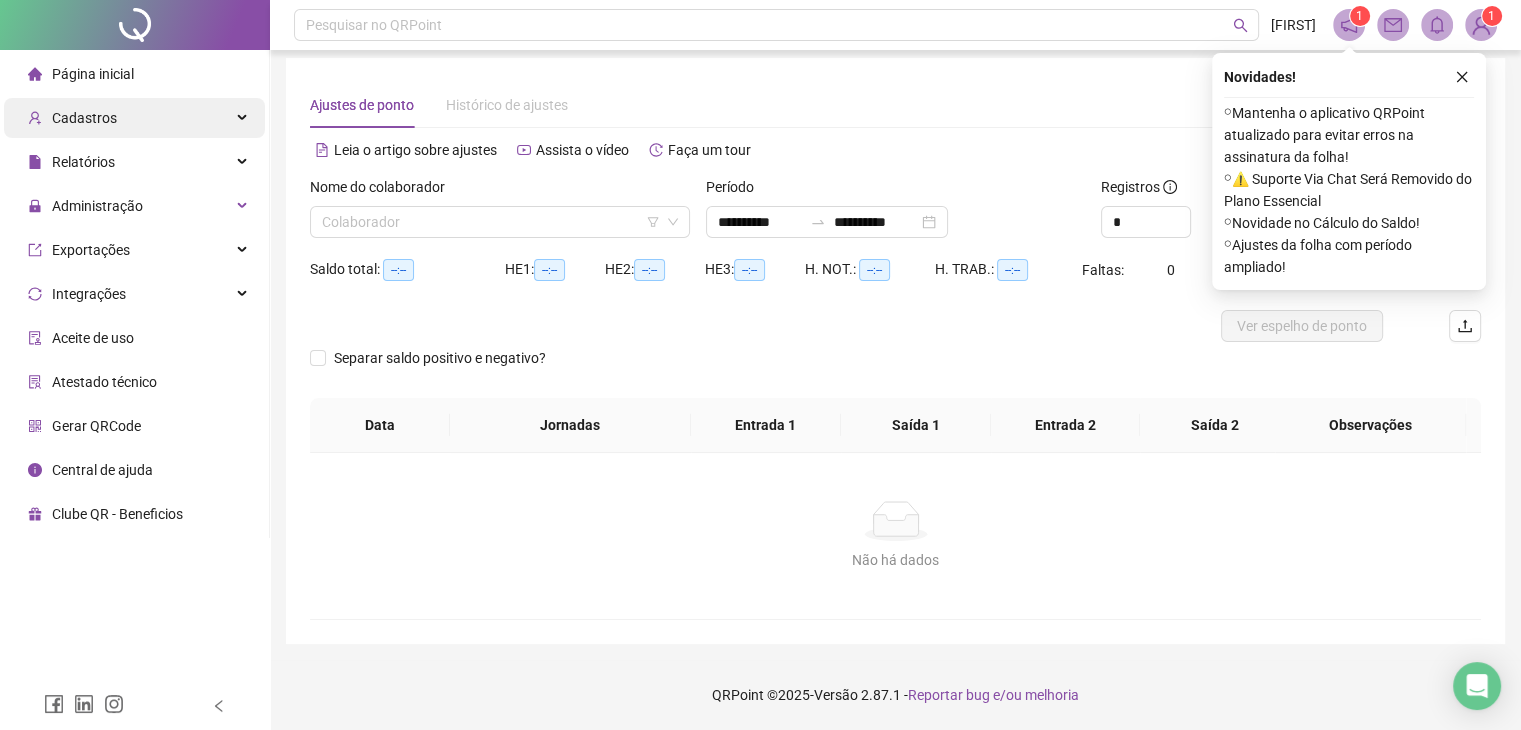 click on "Cadastros" at bounding box center [134, 118] 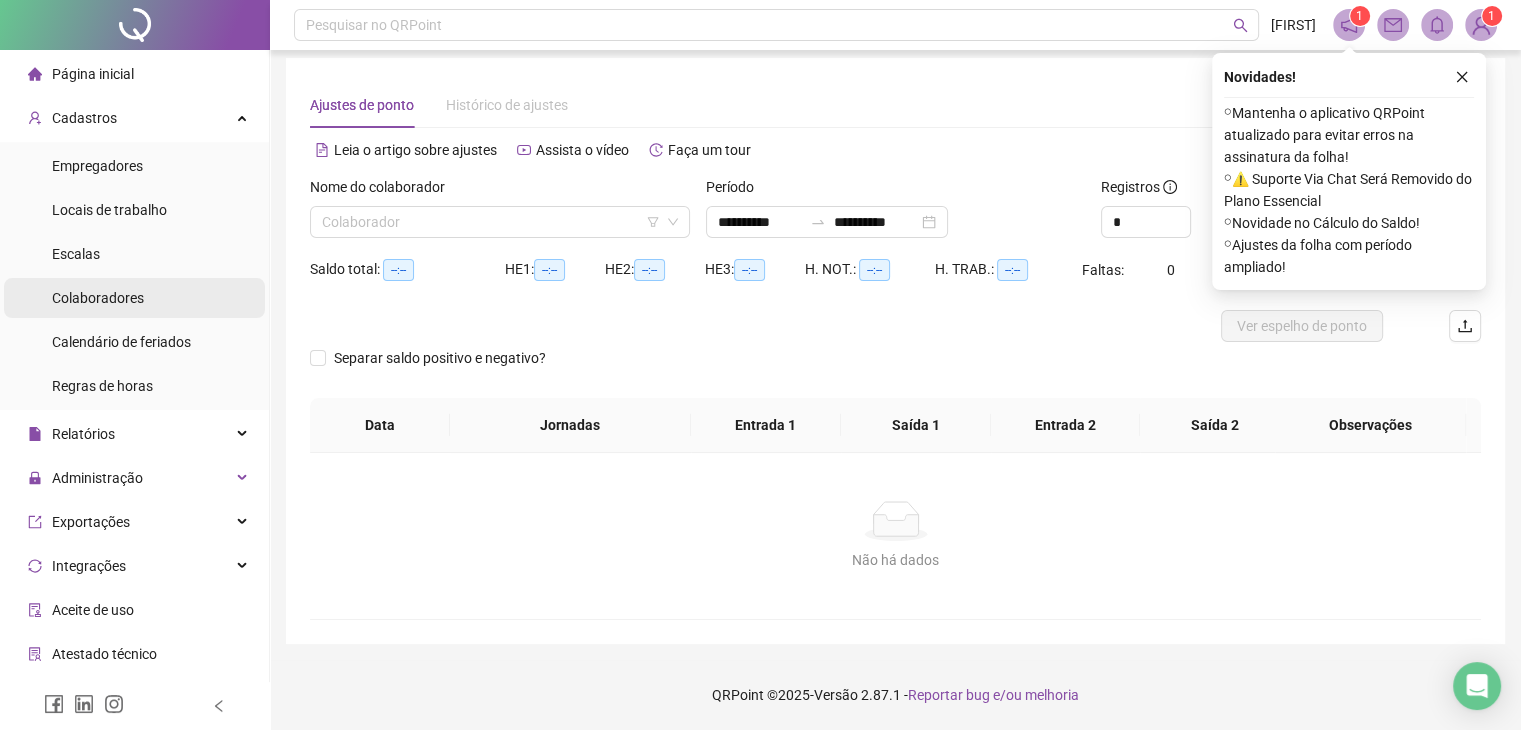 click on "Colaboradores" at bounding box center [134, 298] 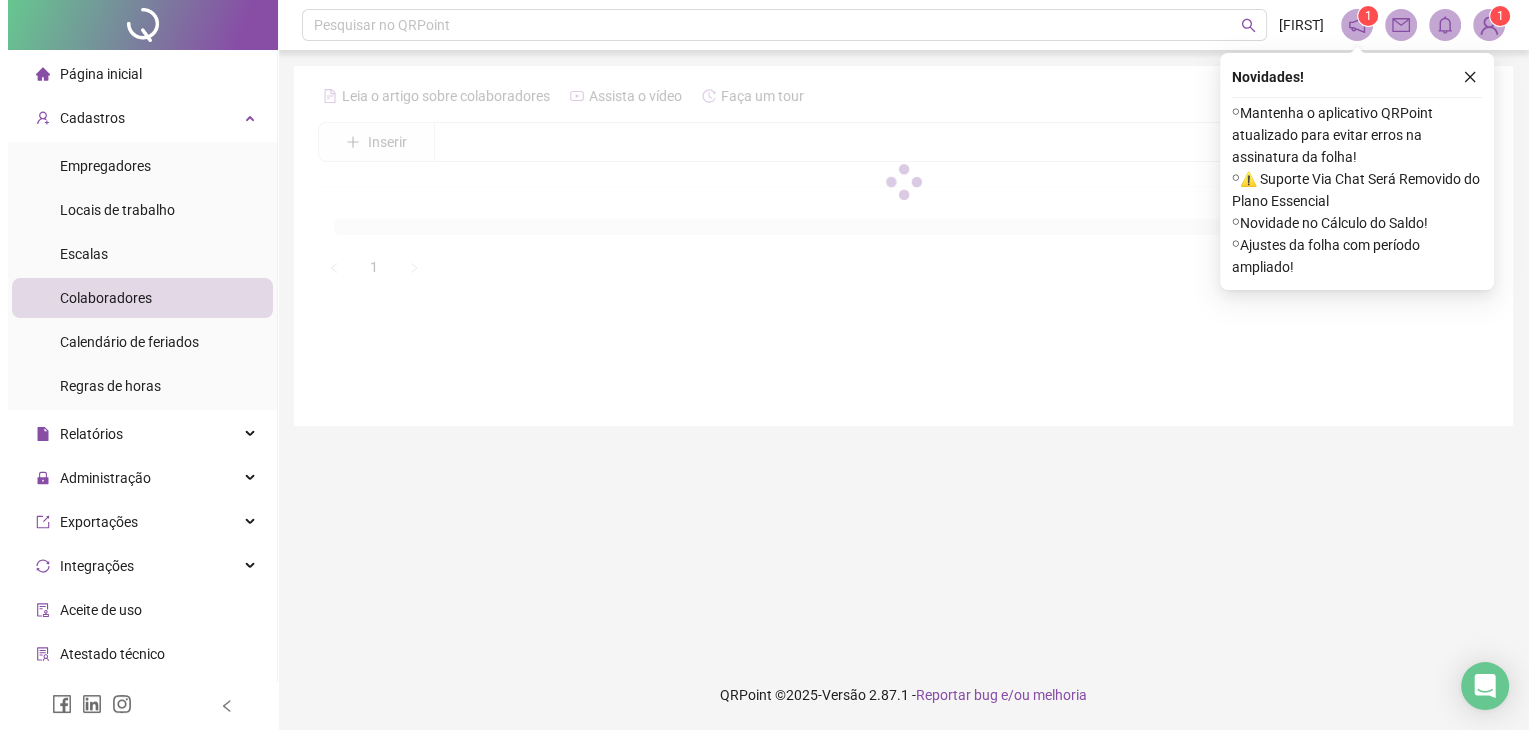 scroll, scrollTop: 0, scrollLeft: 0, axis: both 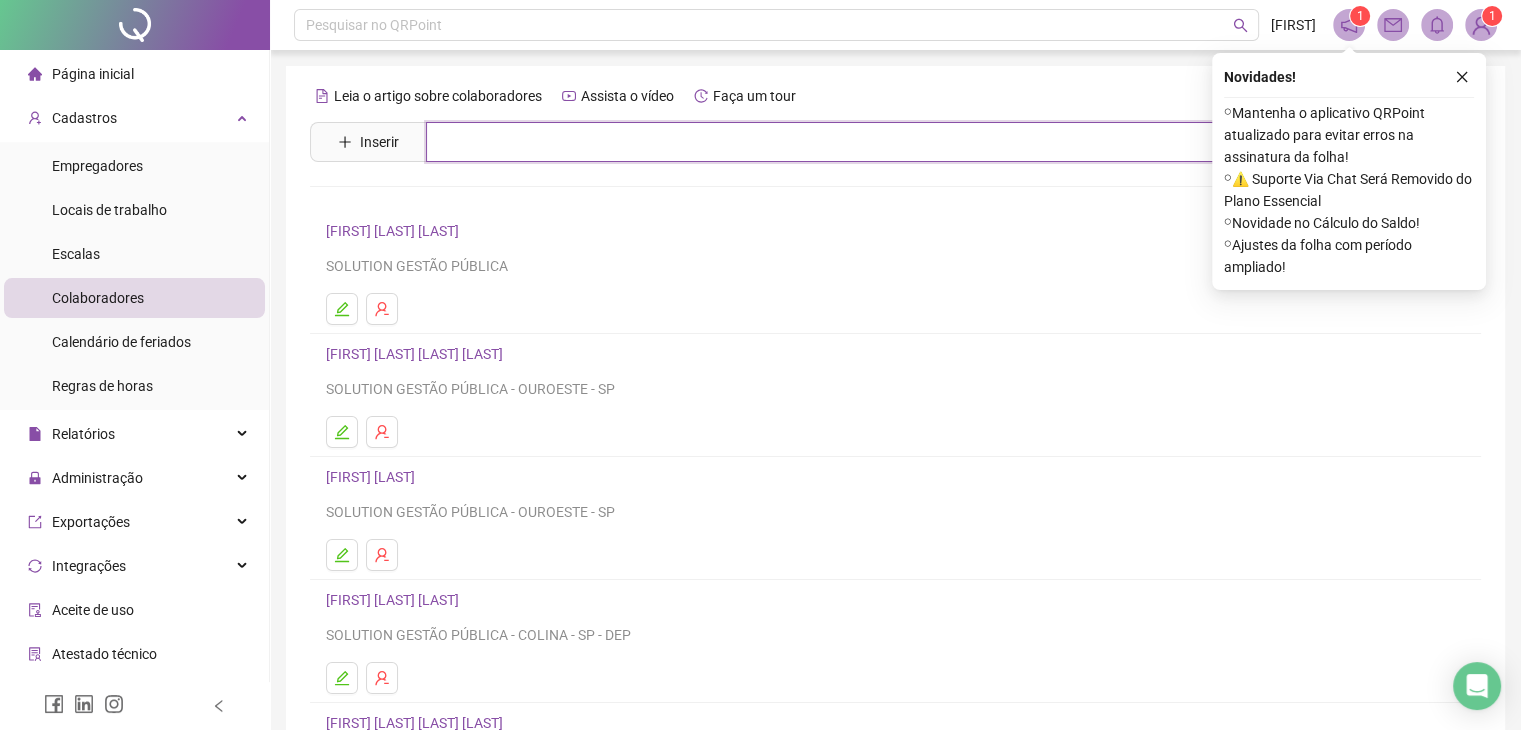 click at bounding box center [910, 142] 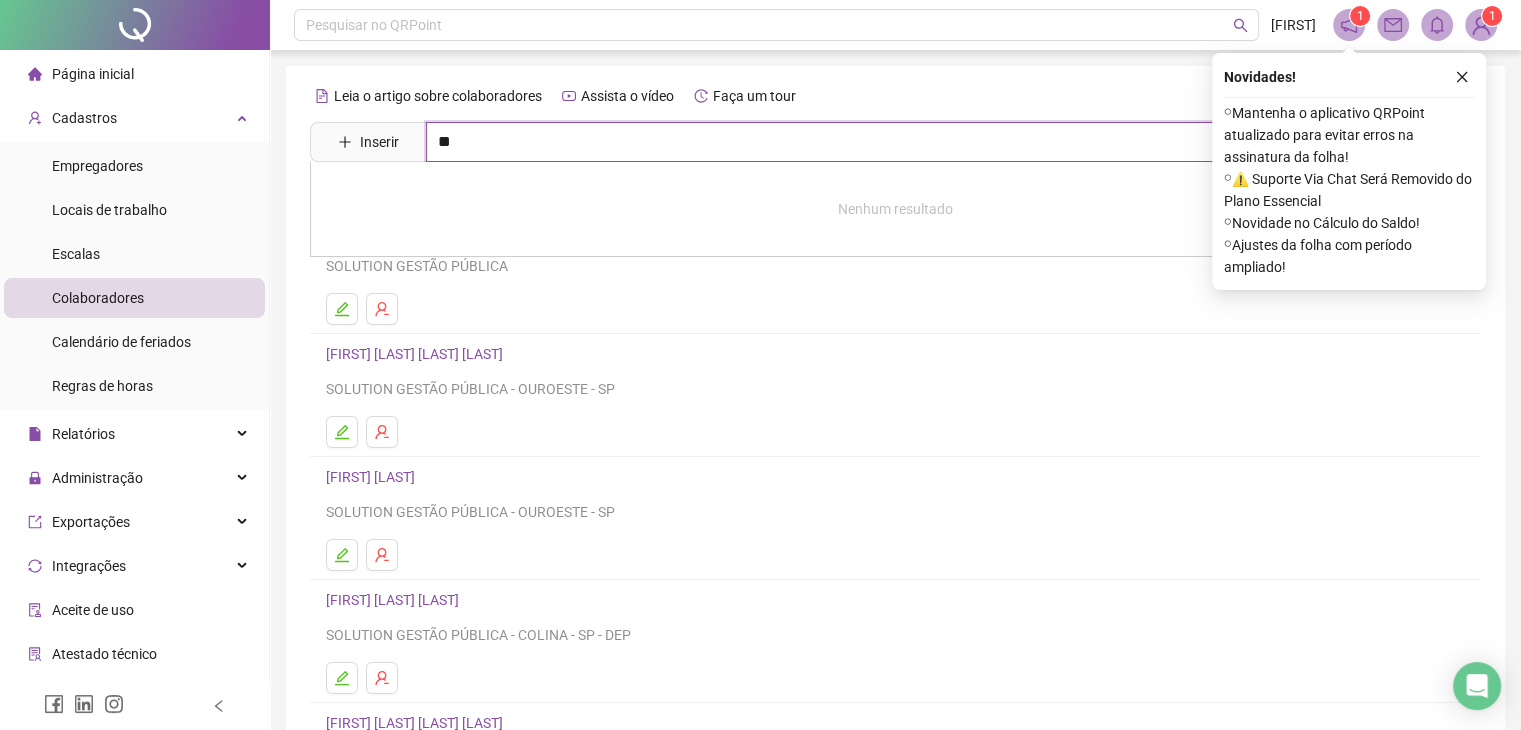 type on "*" 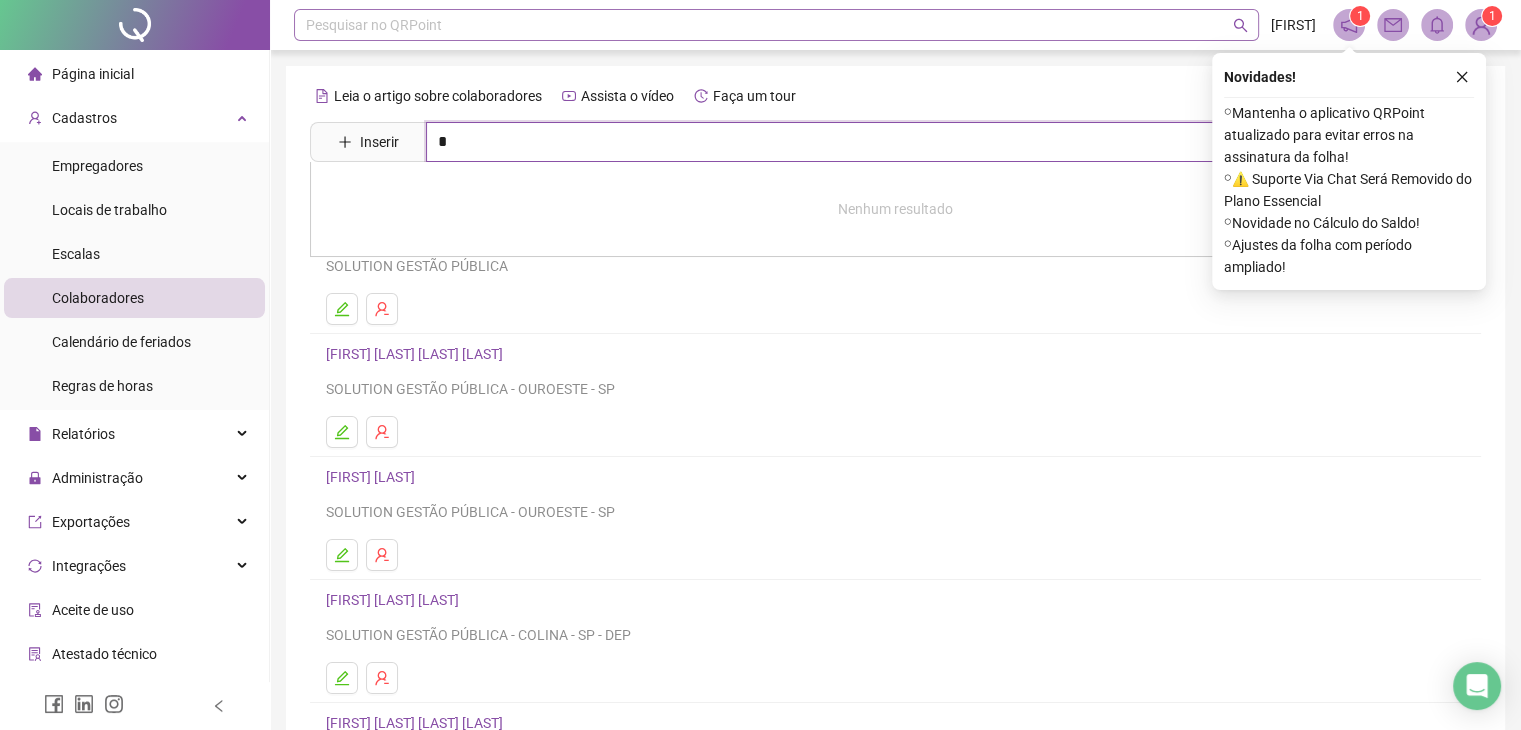 type 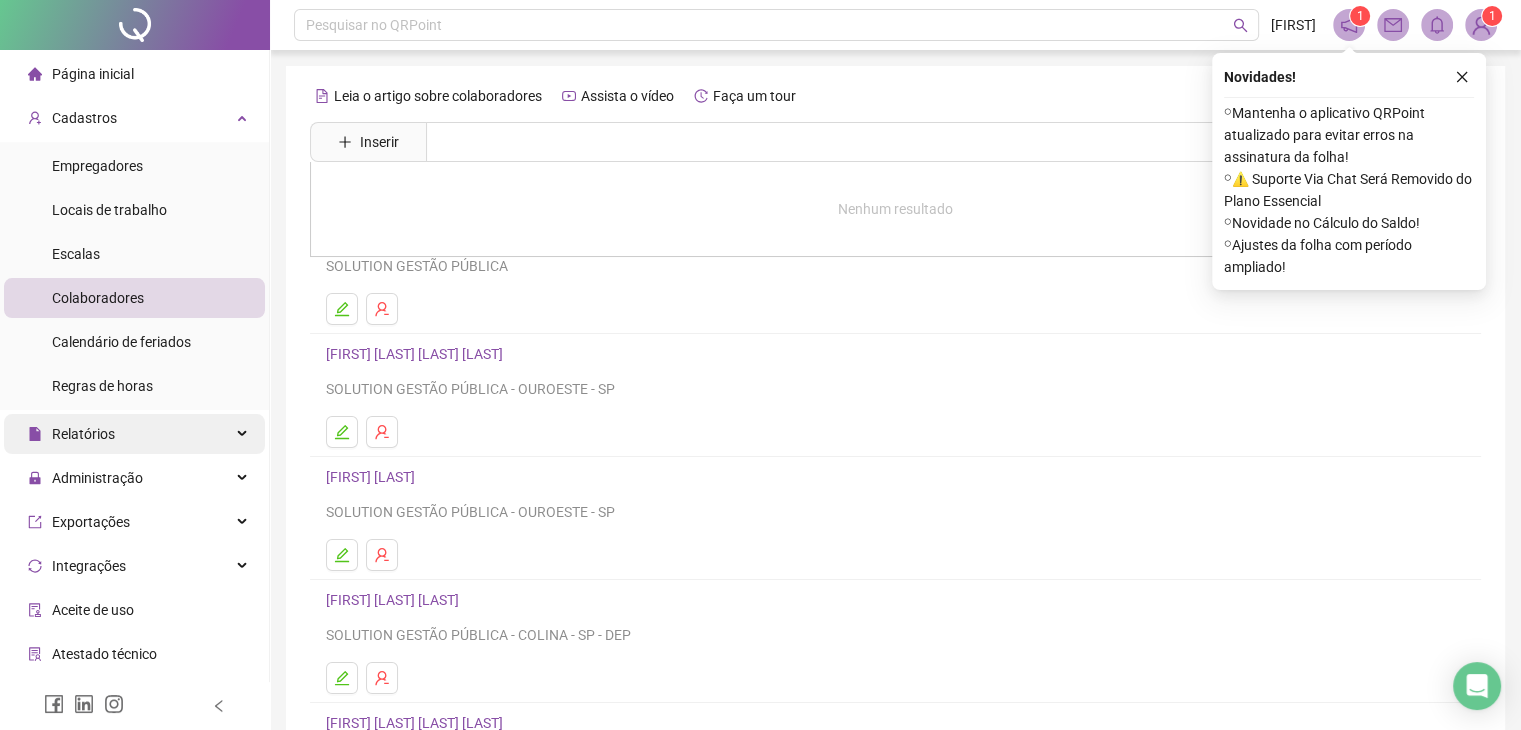 click on "Relatórios" at bounding box center (134, 434) 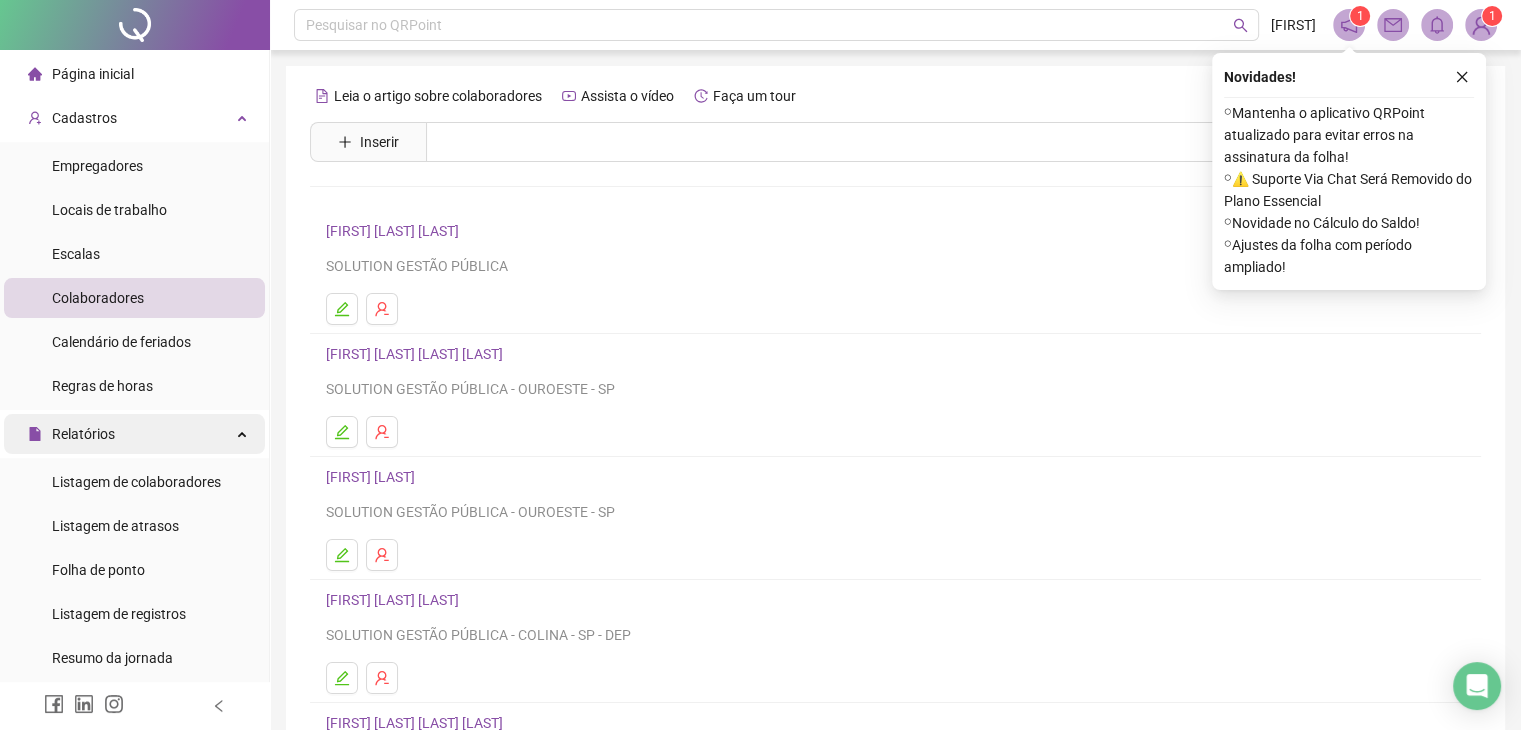 click on "Relatórios" at bounding box center (134, 434) 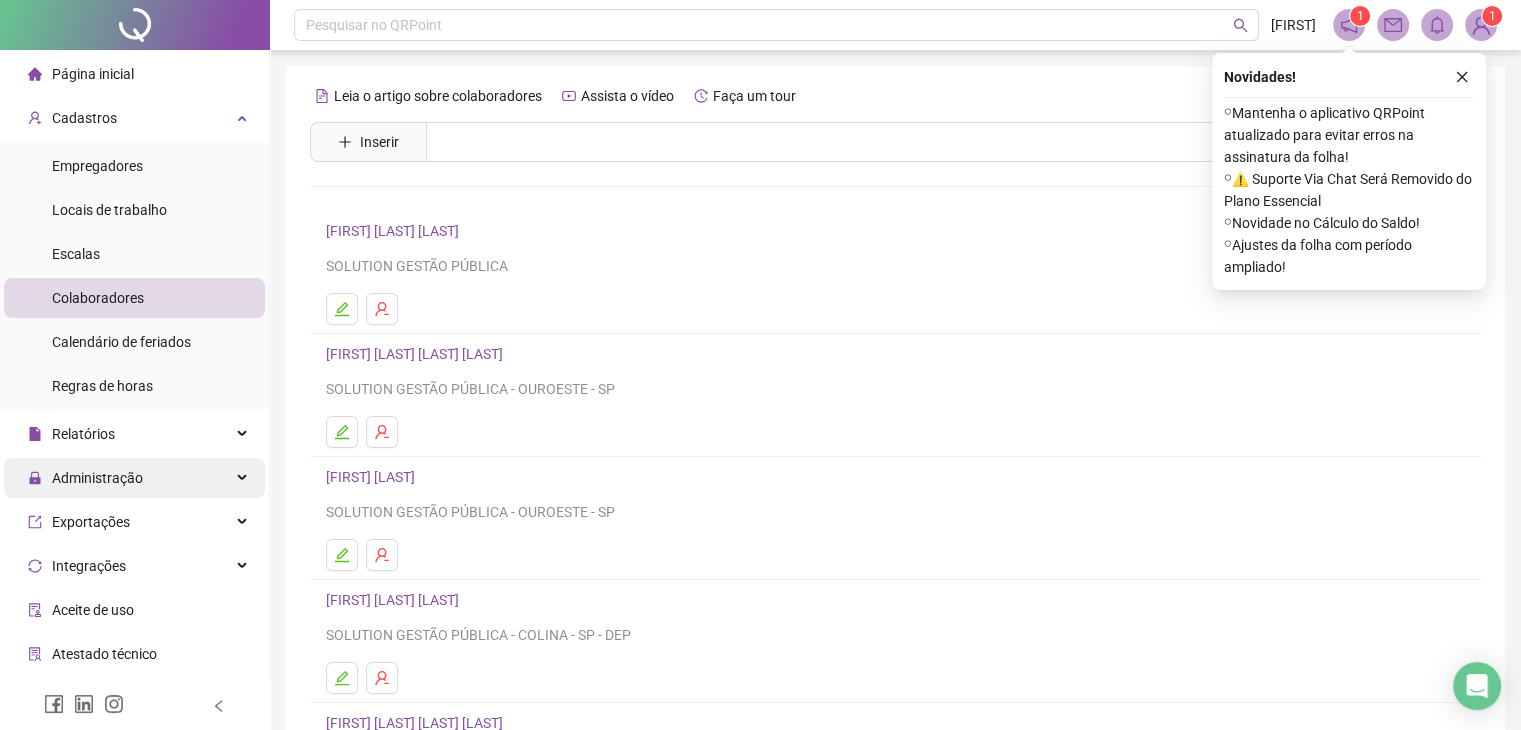 click on "Administração" at bounding box center (134, 478) 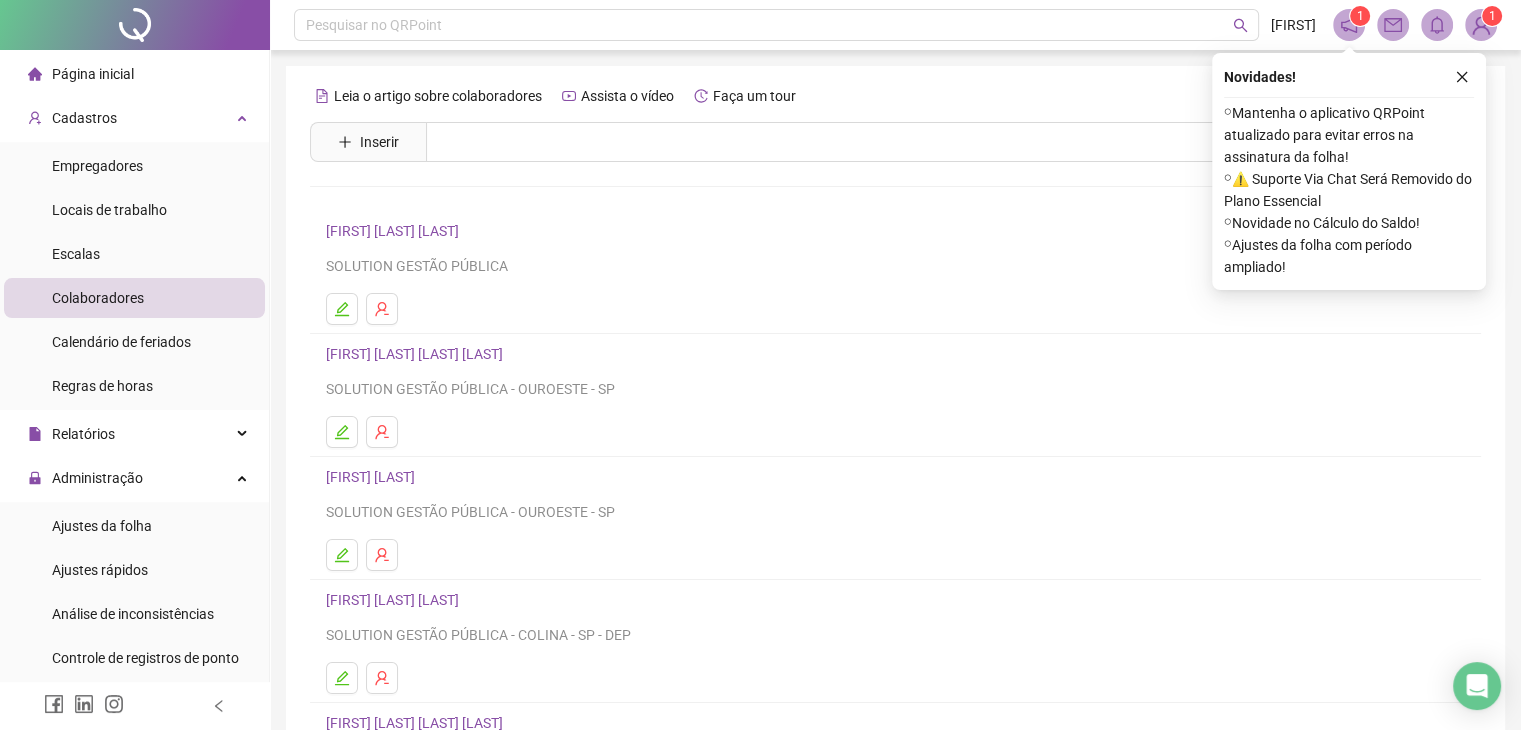 click on "Ajustes da folha" at bounding box center (102, 526) 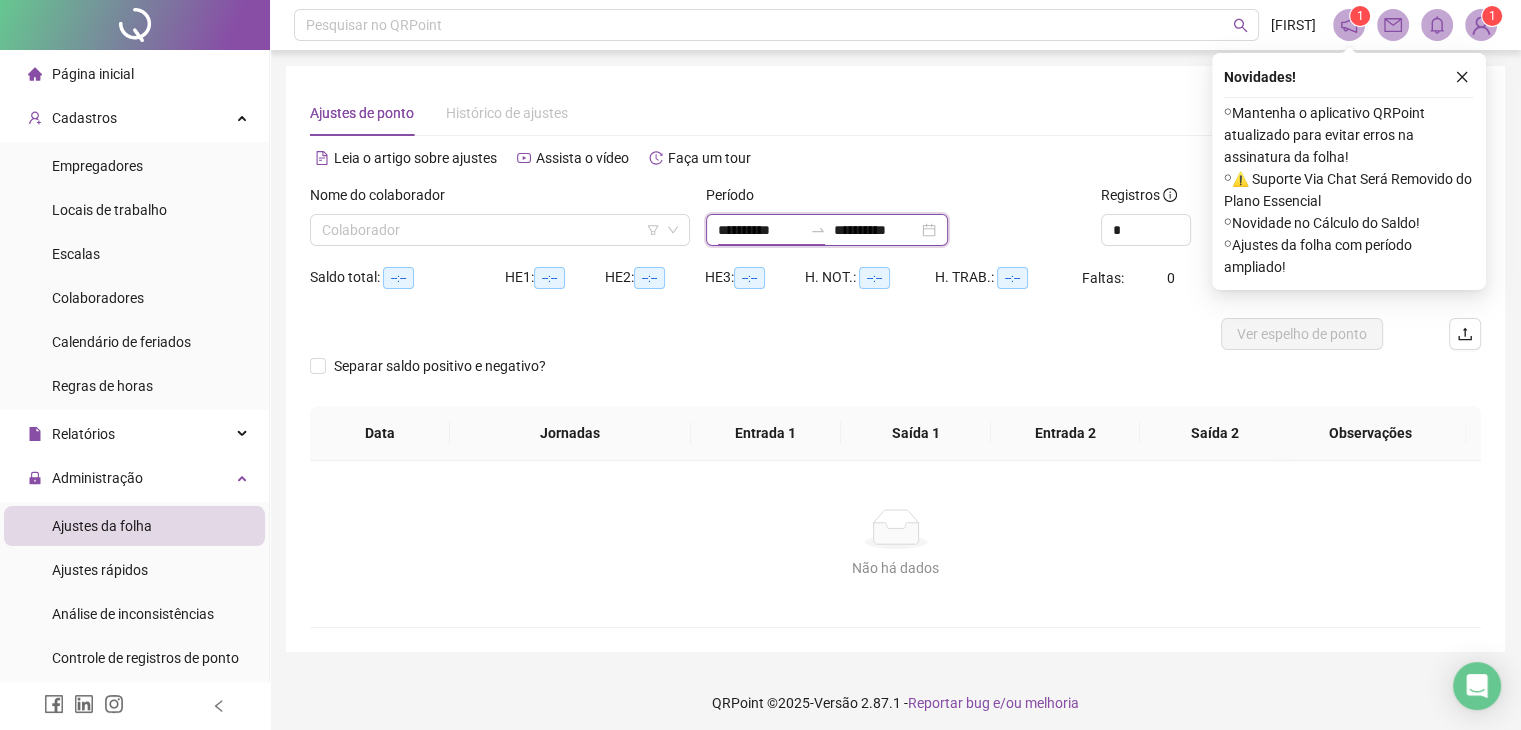 click on "**********" at bounding box center (760, 230) 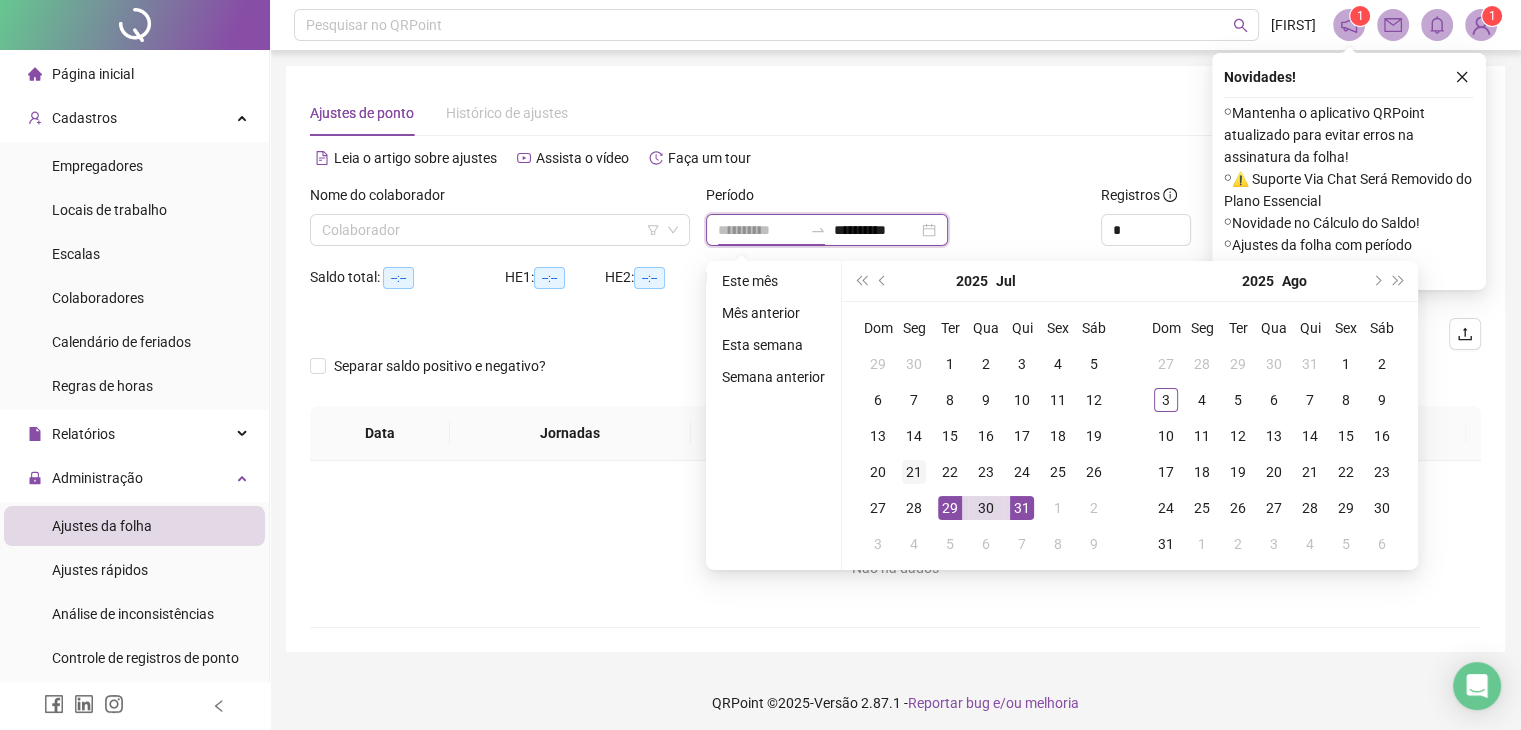 type on "**********" 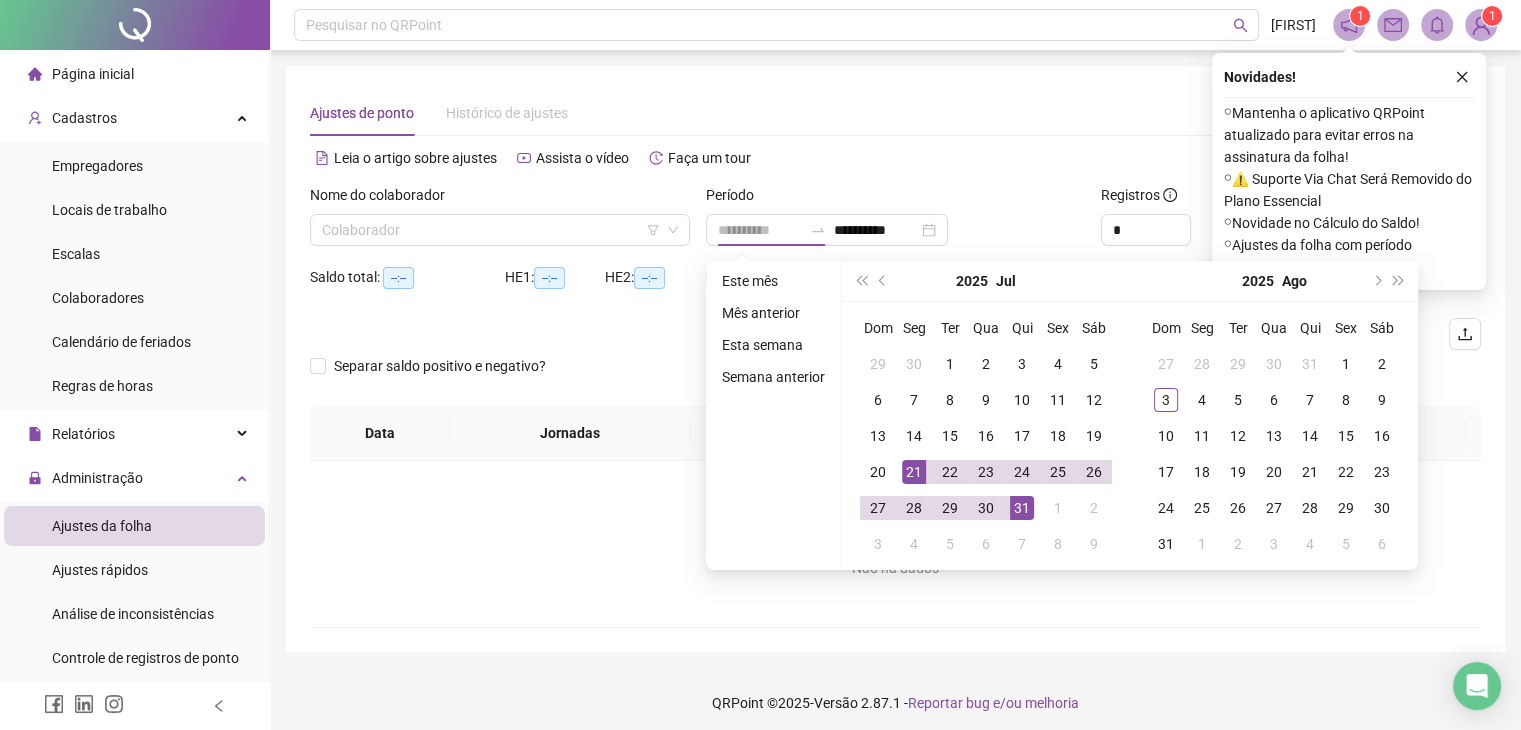 click on "21" at bounding box center [914, 472] 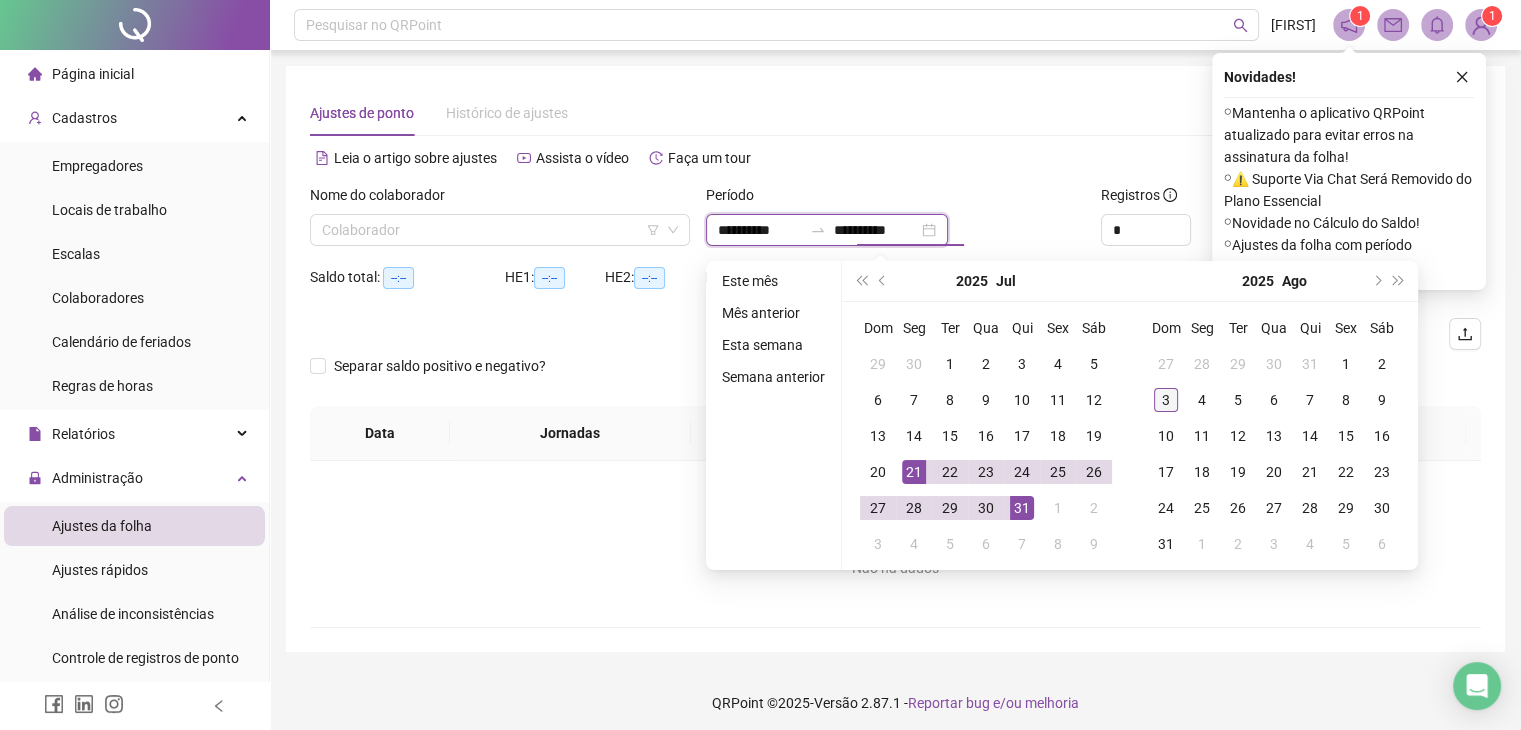 type on "**********" 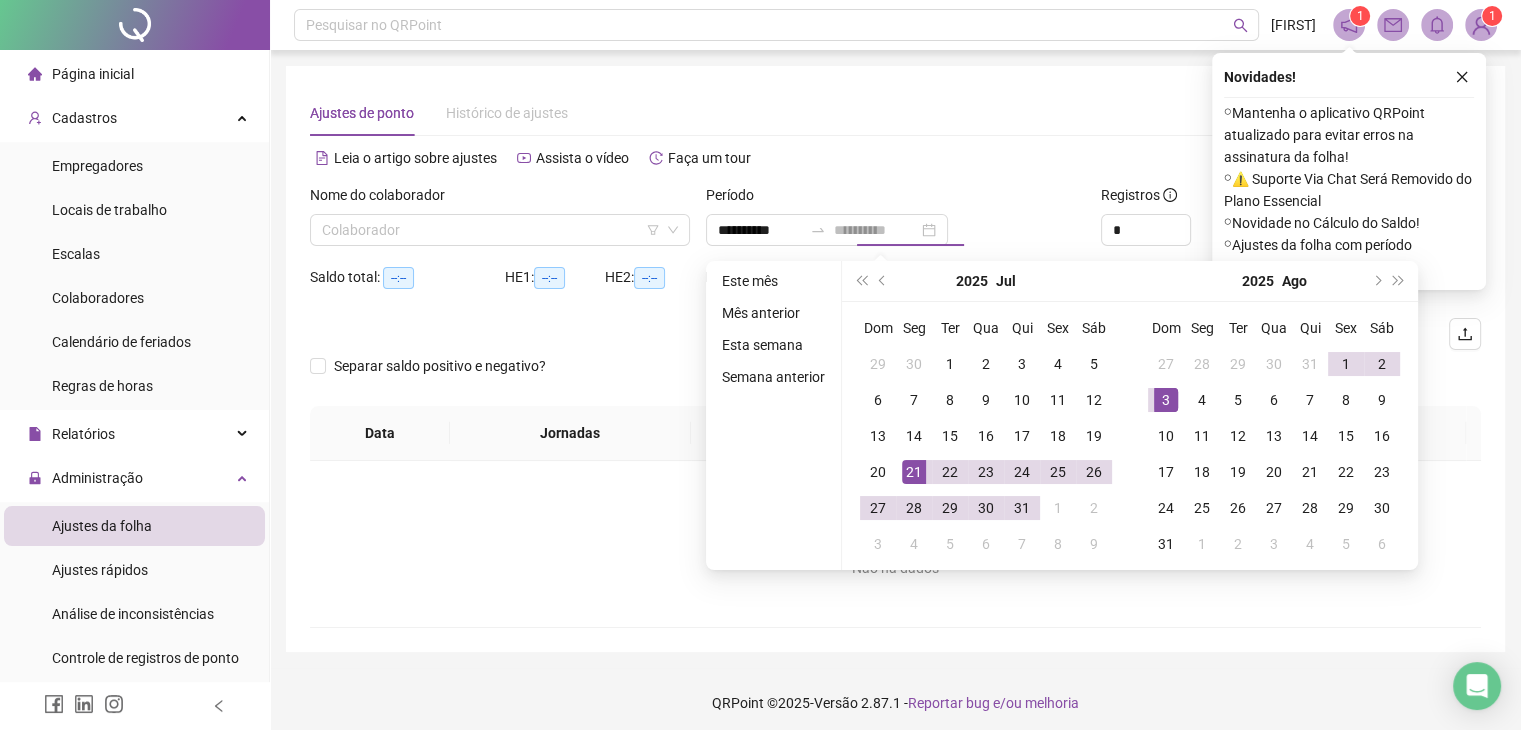 click on "3" at bounding box center [1166, 400] 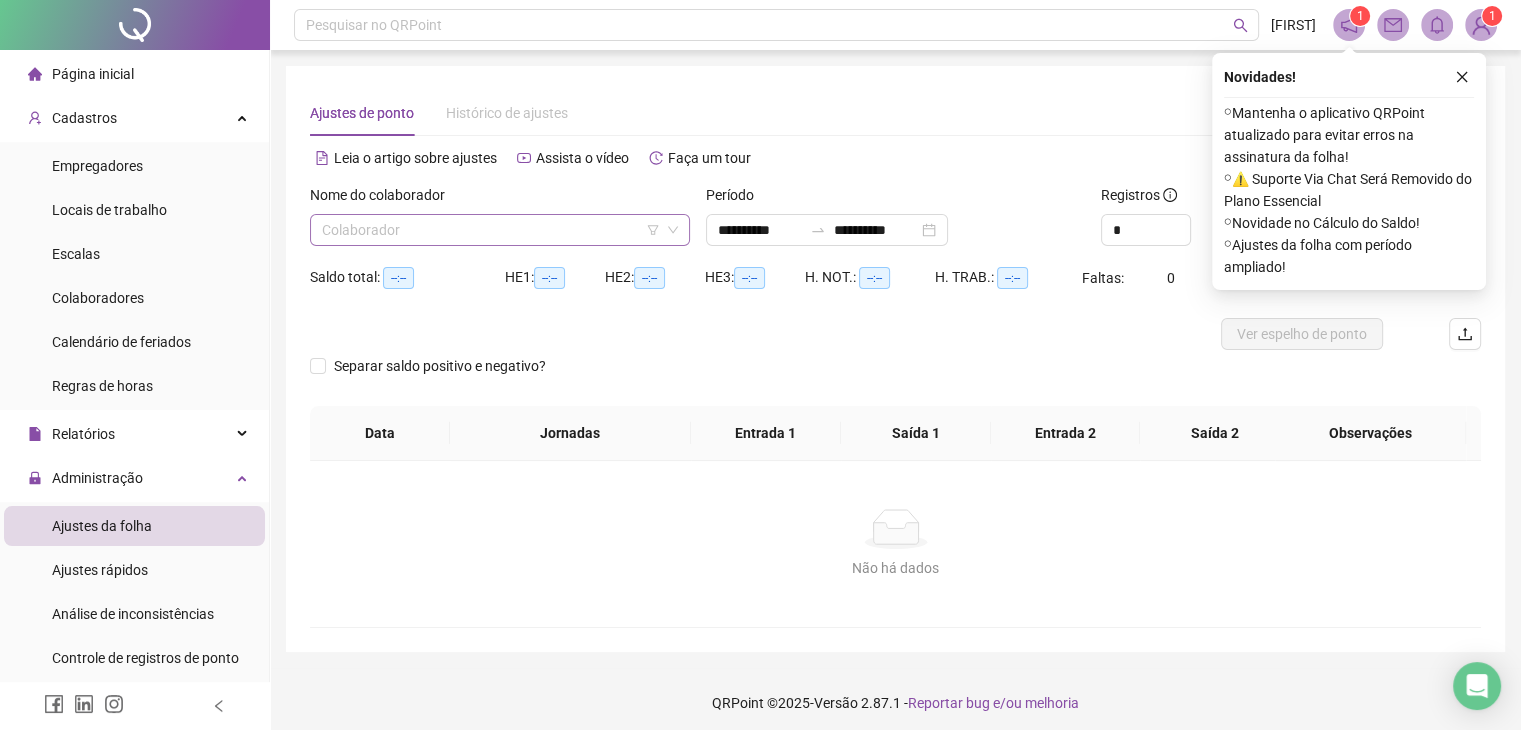click on "Colaborador" at bounding box center (500, 230) 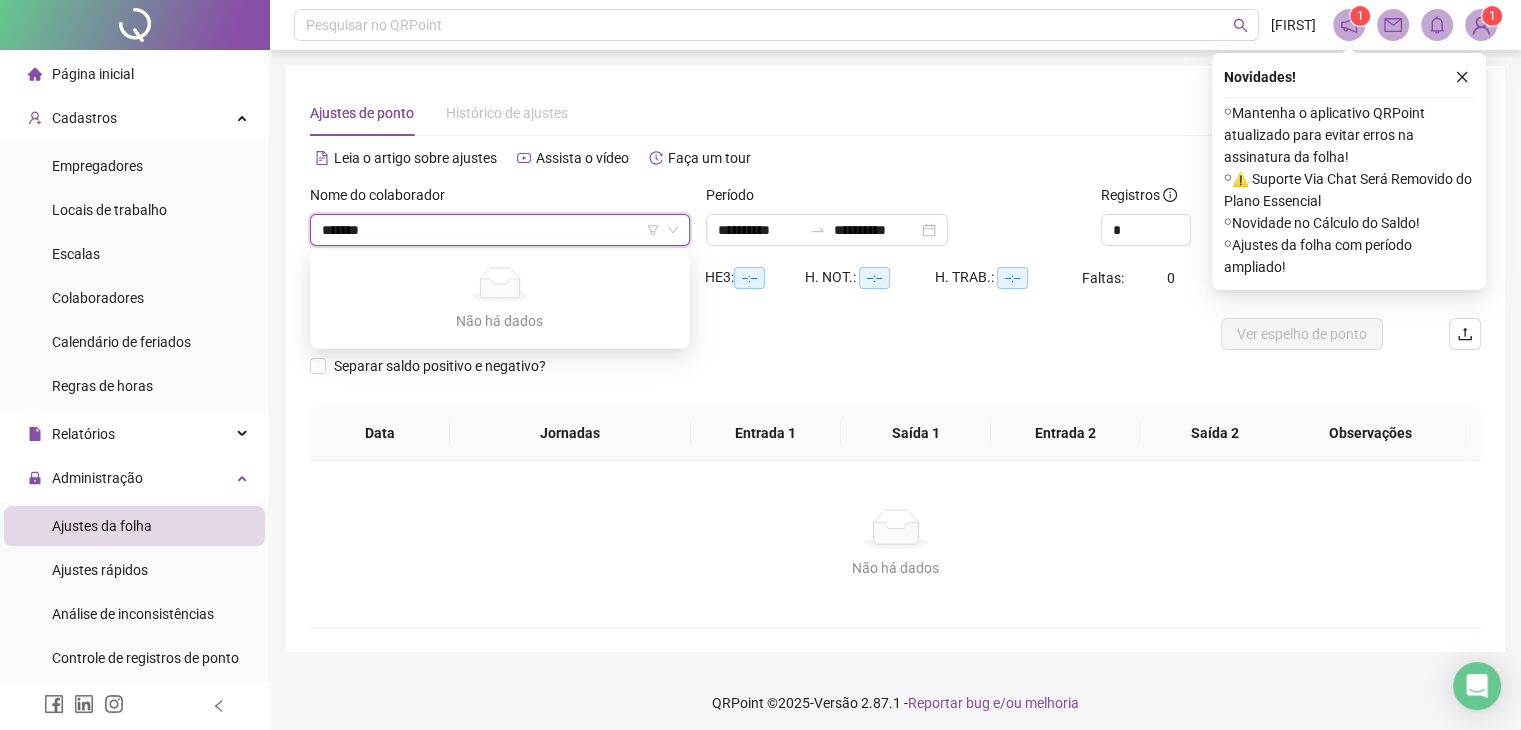 type on "******" 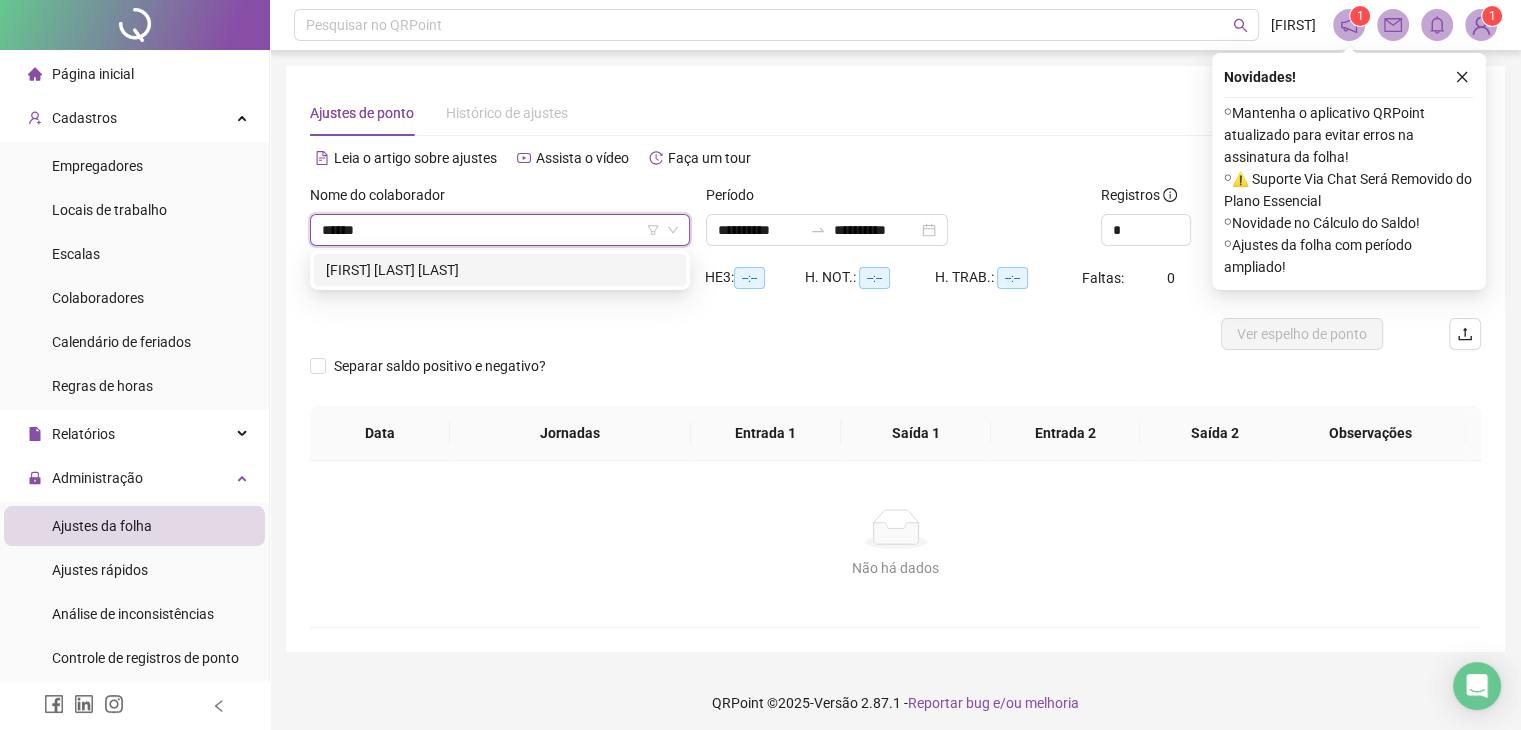 click on "[FIRST] [LAST] [LAST]" at bounding box center [500, 270] 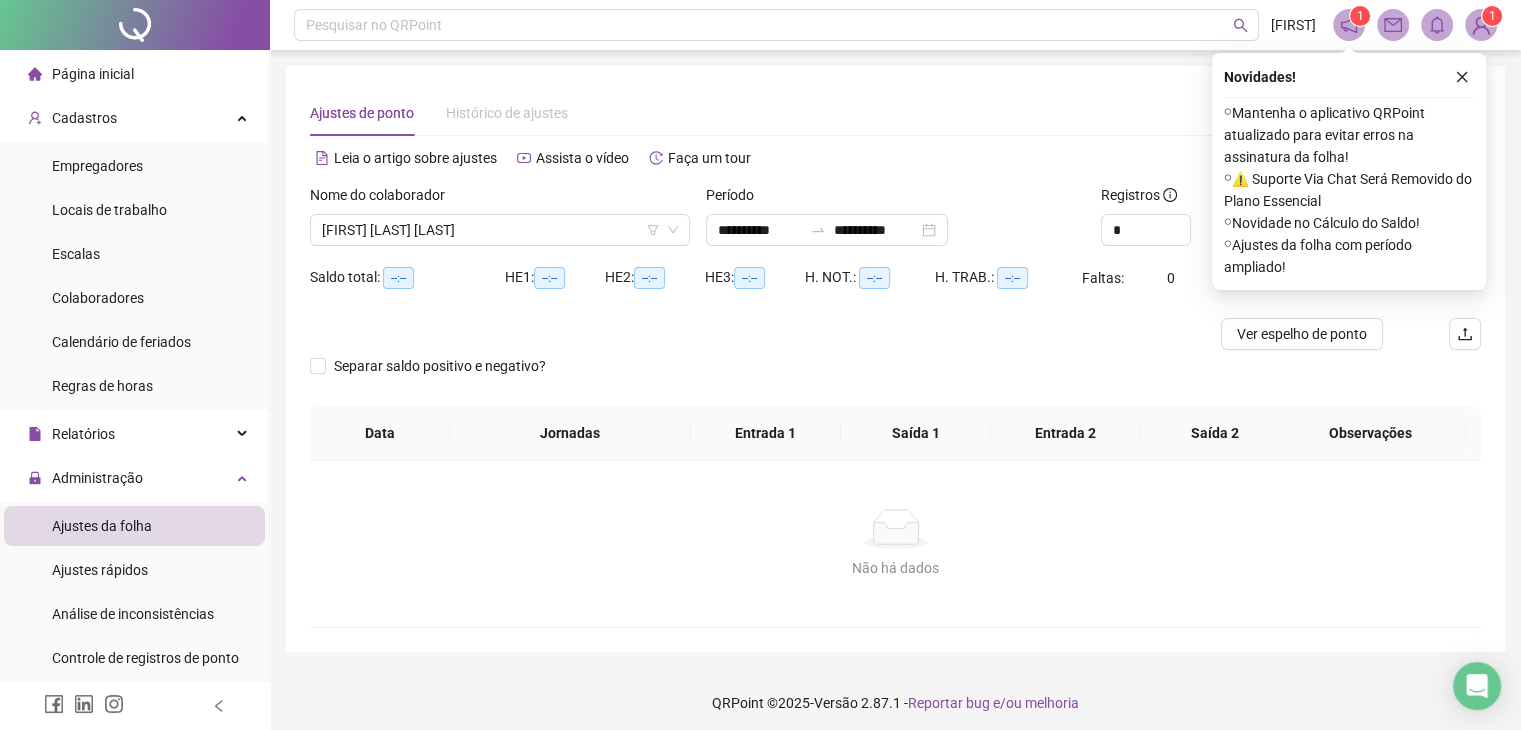click on "Novidades !" at bounding box center (1349, 77) 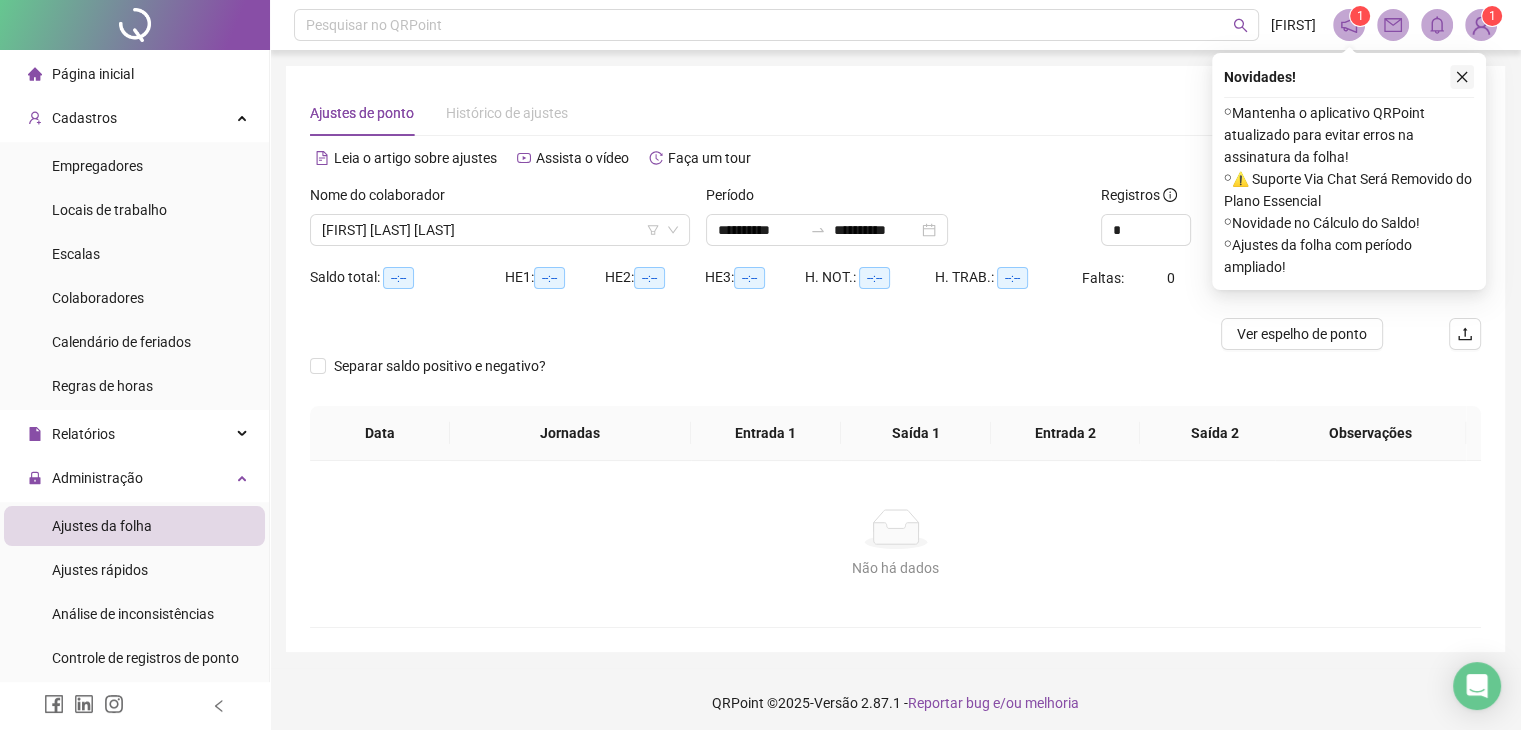 click 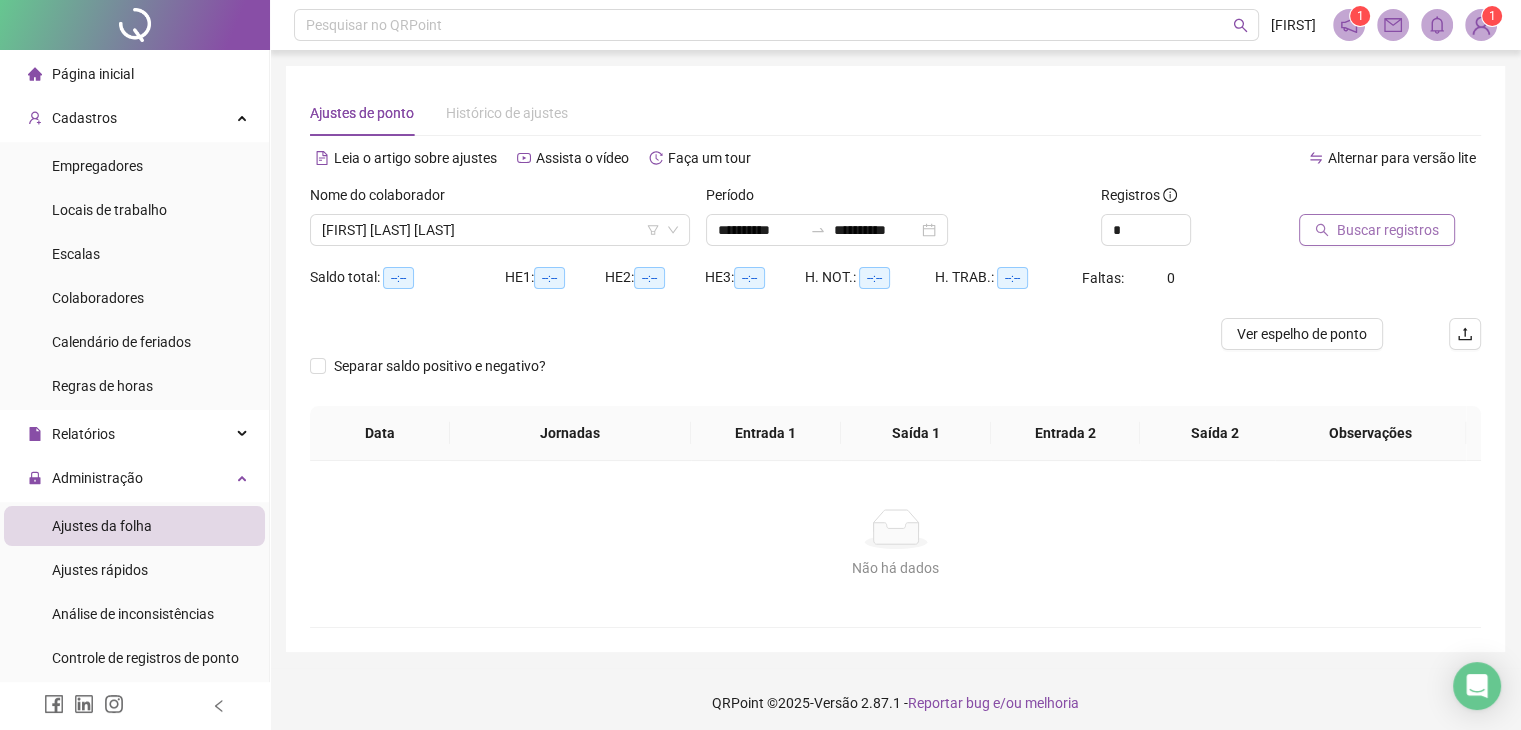 click on "Buscar registros" at bounding box center (1377, 230) 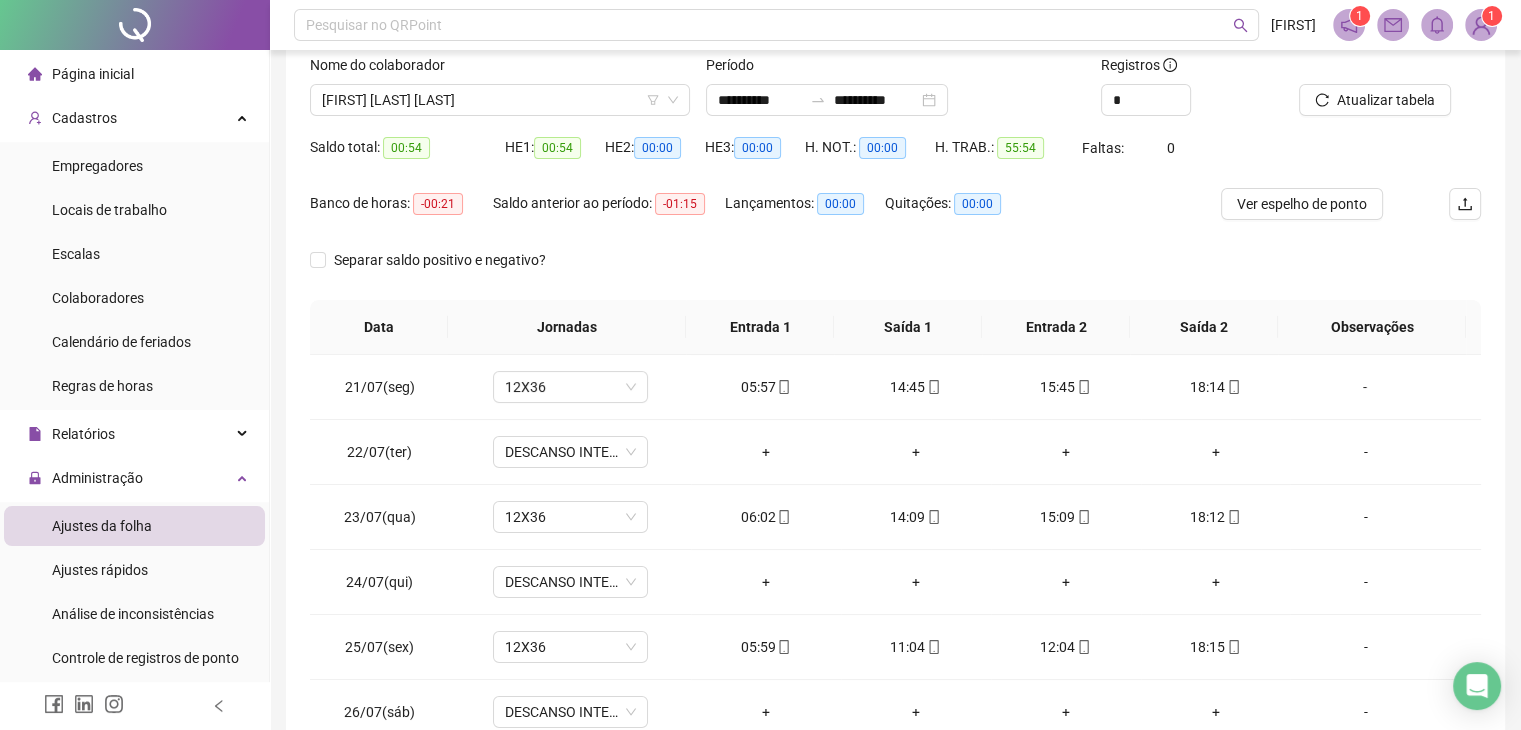 scroll, scrollTop: 292, scrollLeft: 0, axis: vertical 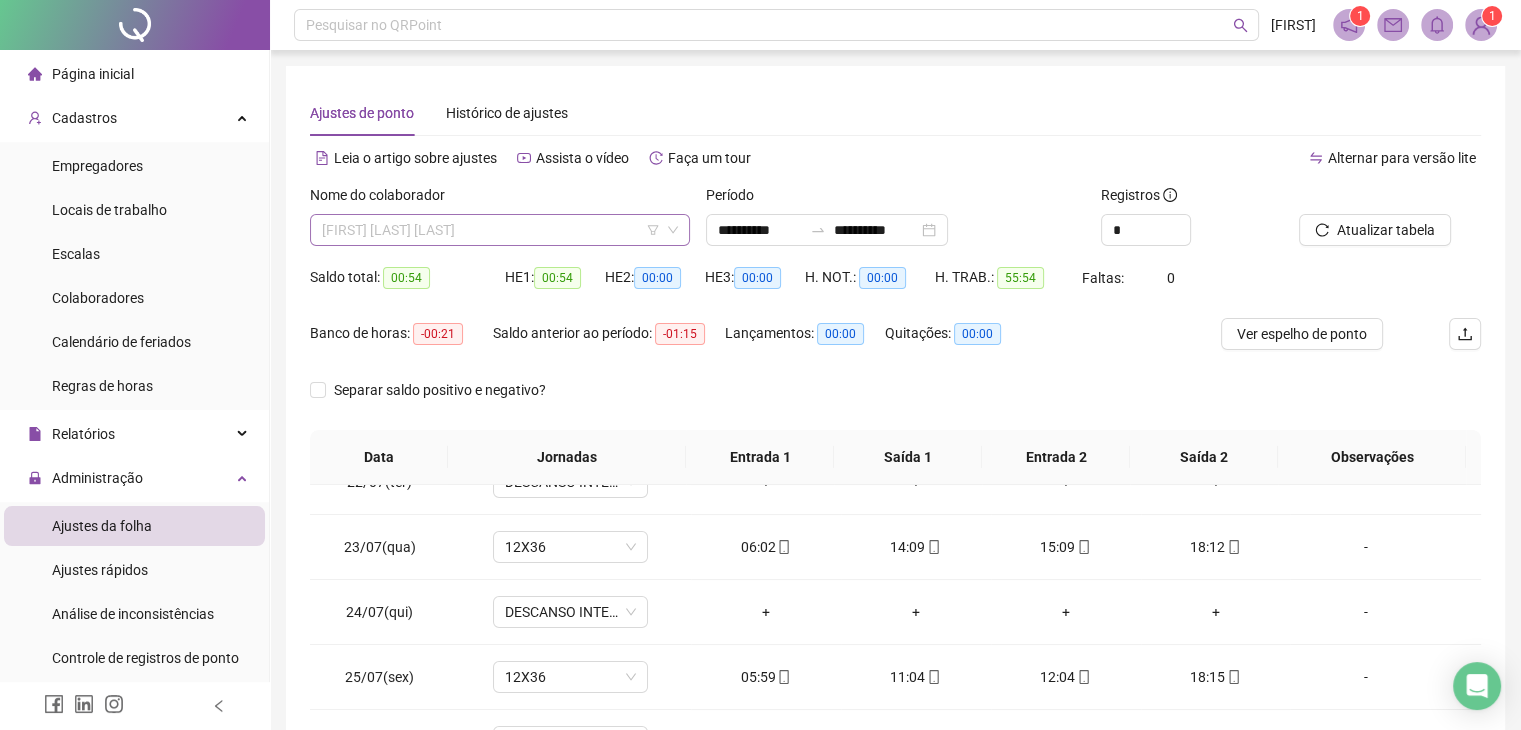 click on "[FIRST] [LAST] [LAST]" at bounding box center (500, 230) 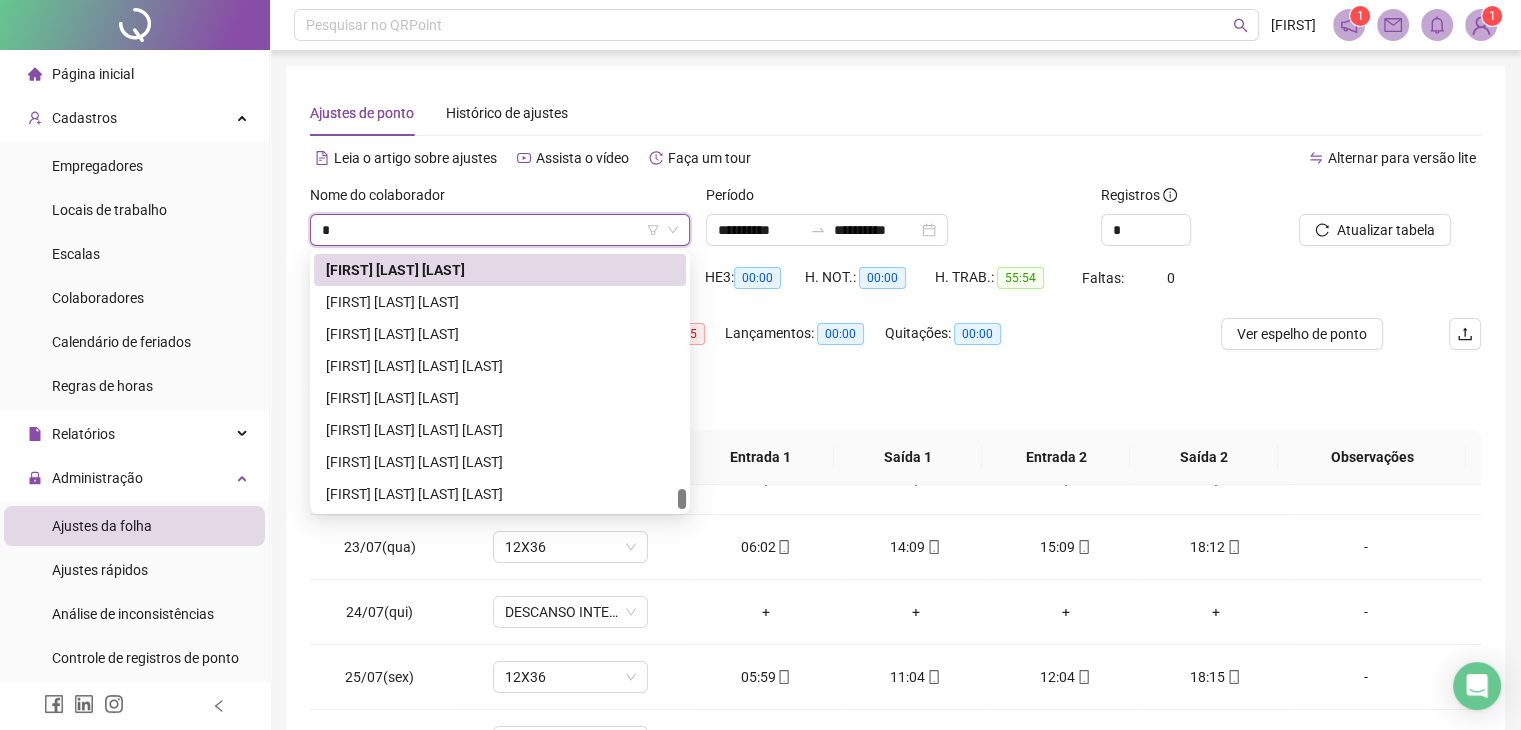 type on "**" 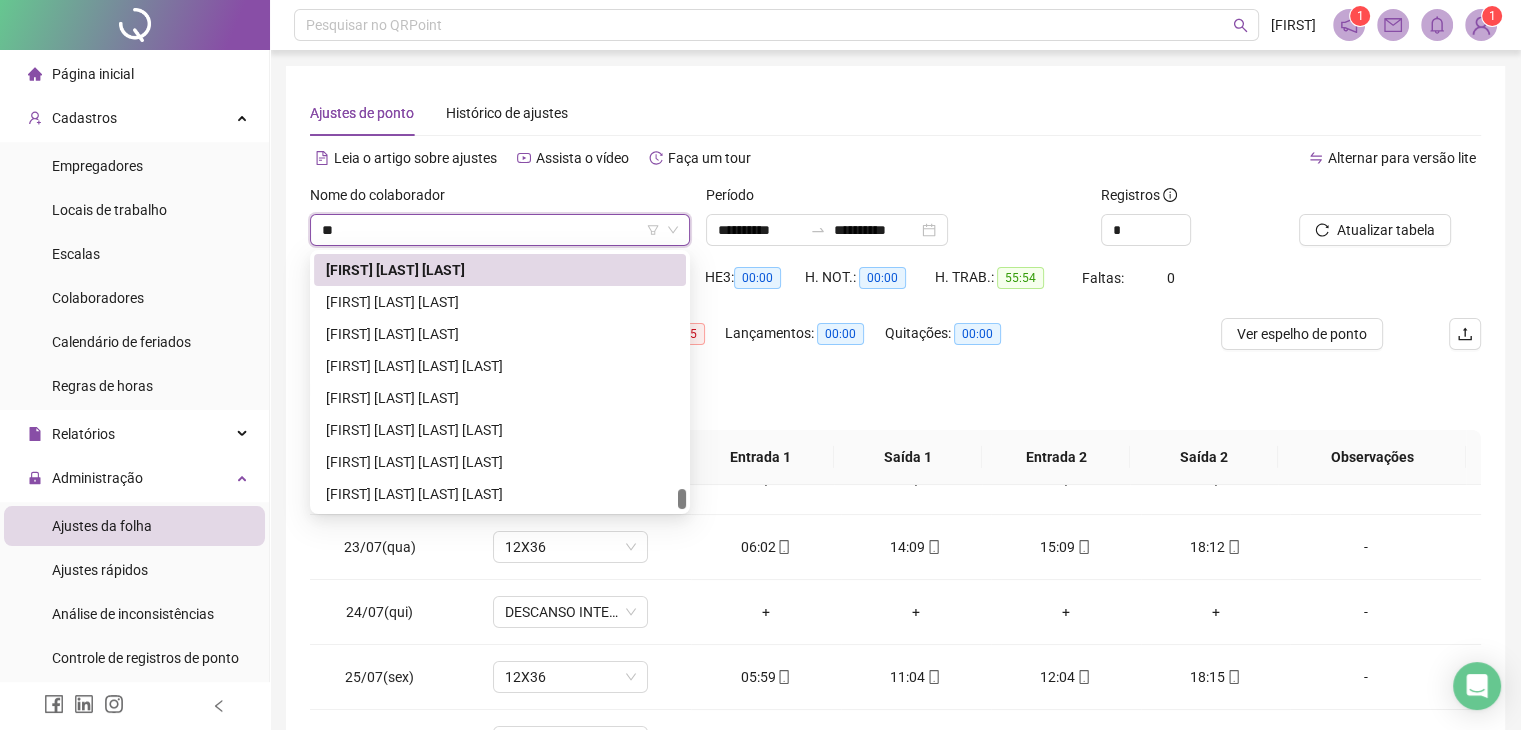 scroll, scrollTop: 1024, scrollLeft: 0, axis: vertical 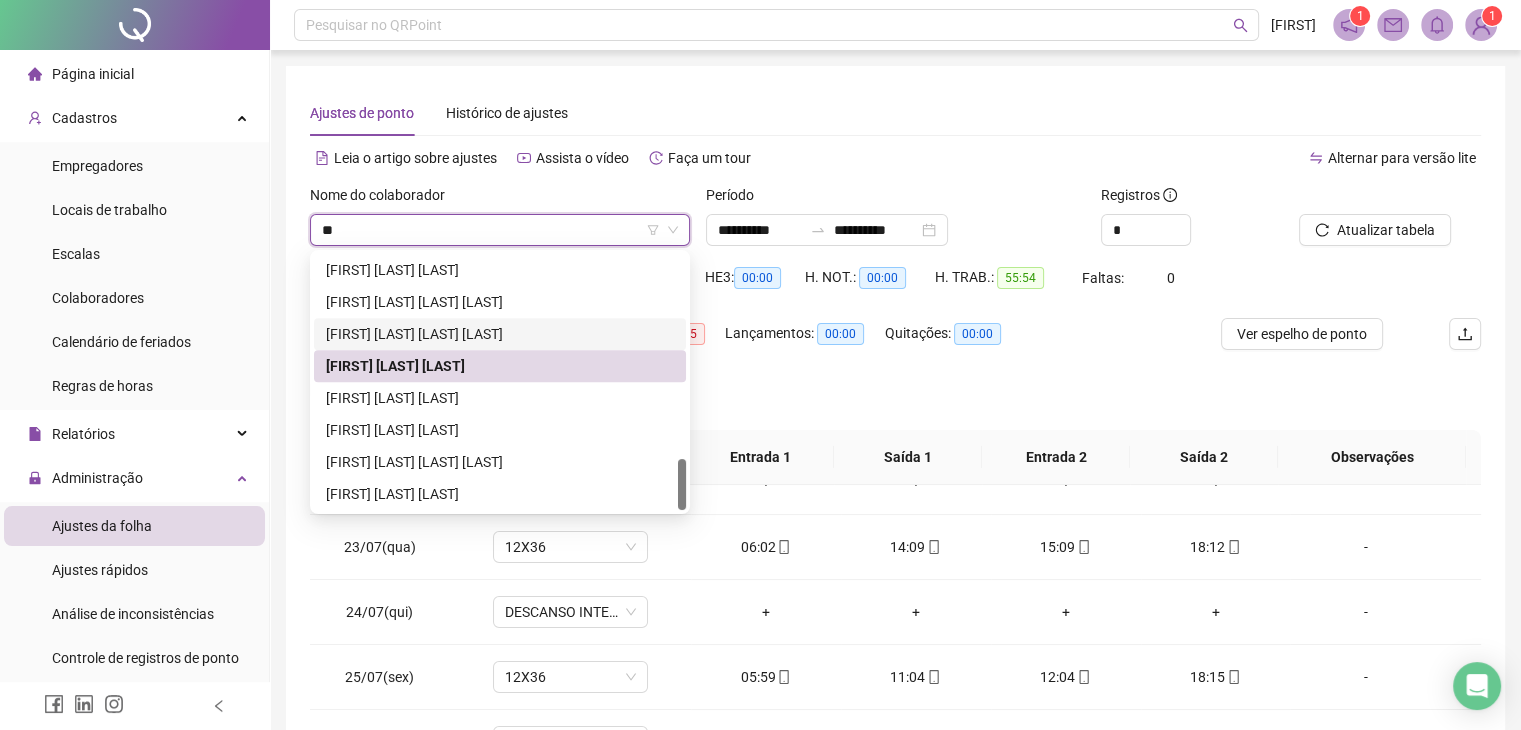 click on "[FIRST] [LAST] [LAST] [LAST]" at bounding box center (500, 334) 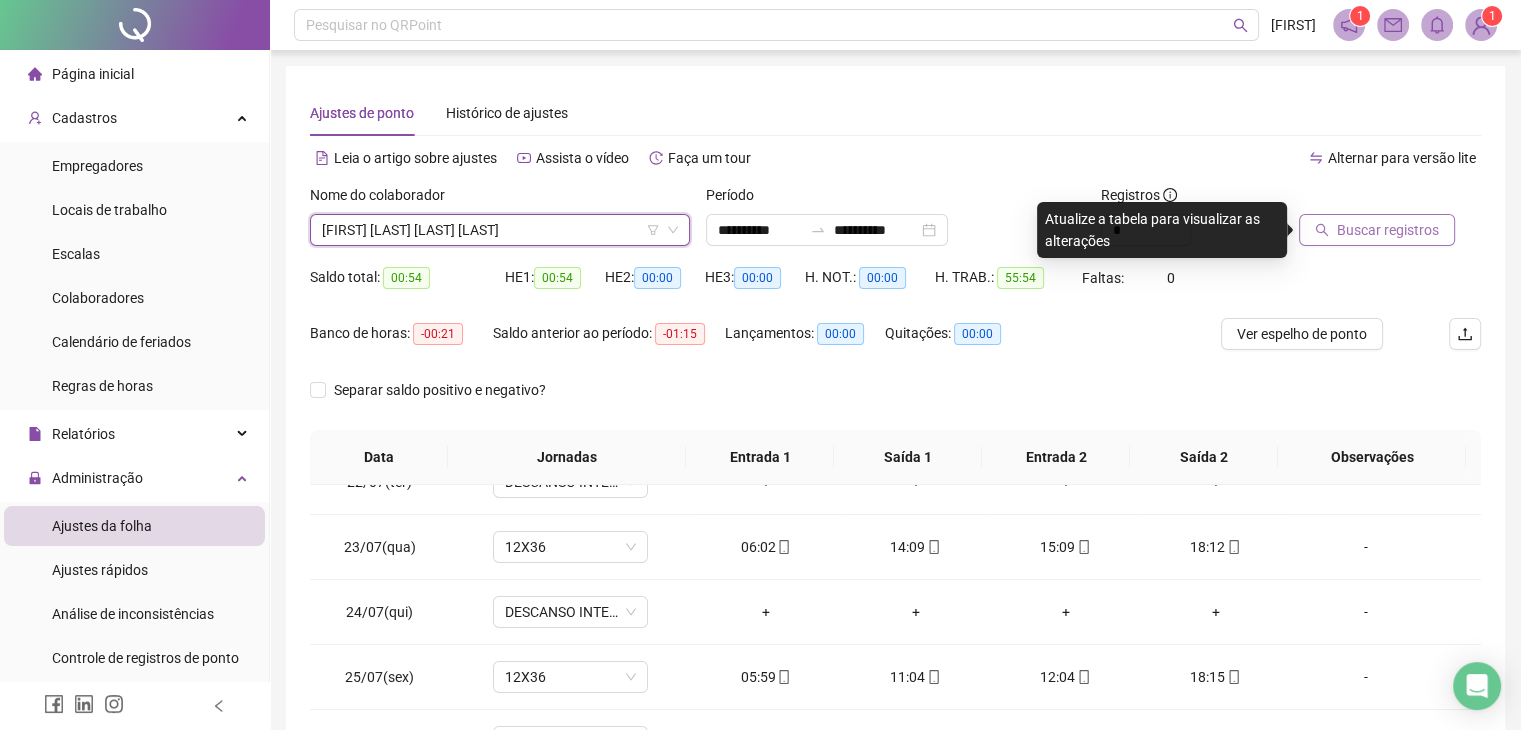 click on "Buscar registros" at bounding box center (1388, 230) 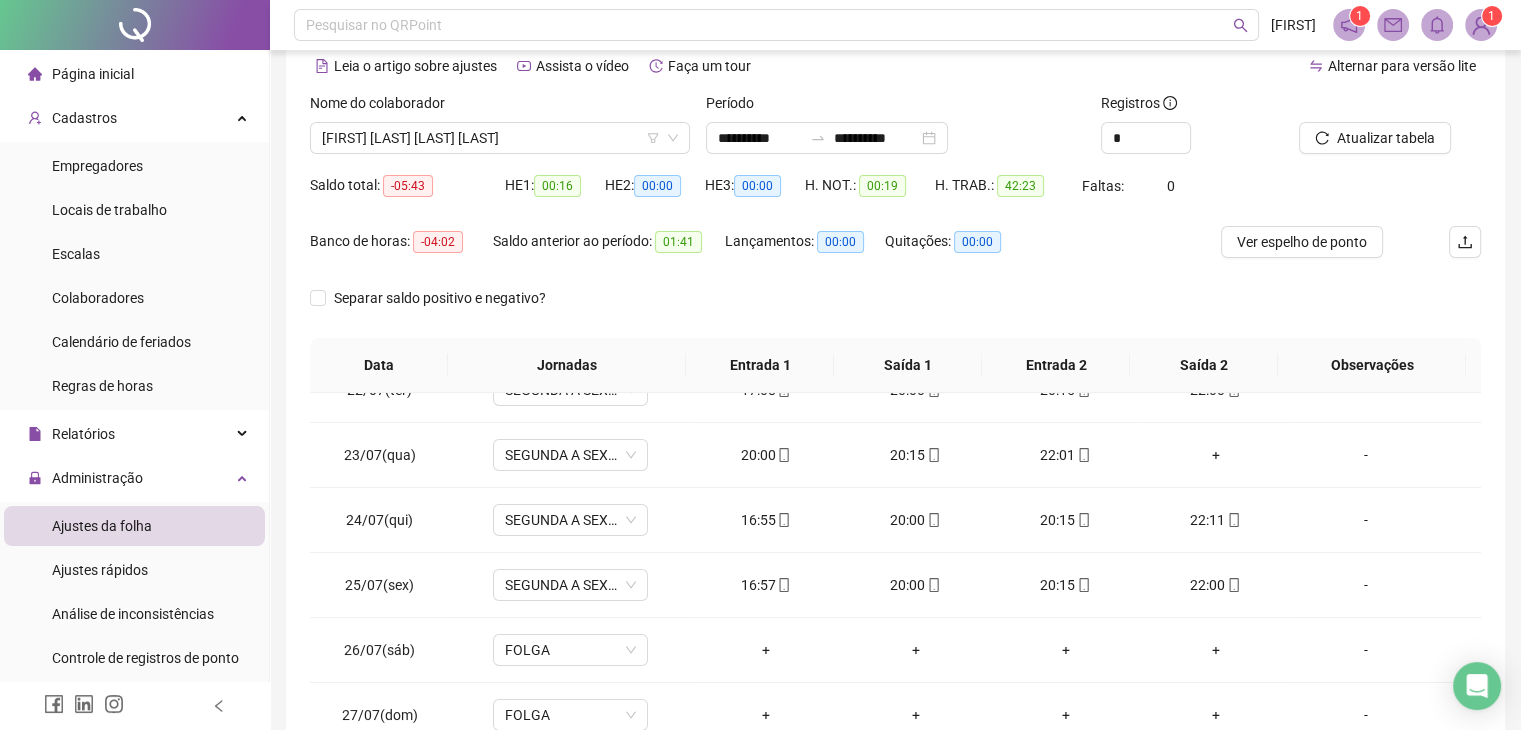 scroll, scrollTop: 292, scrollLeft: 0, axis: vertical 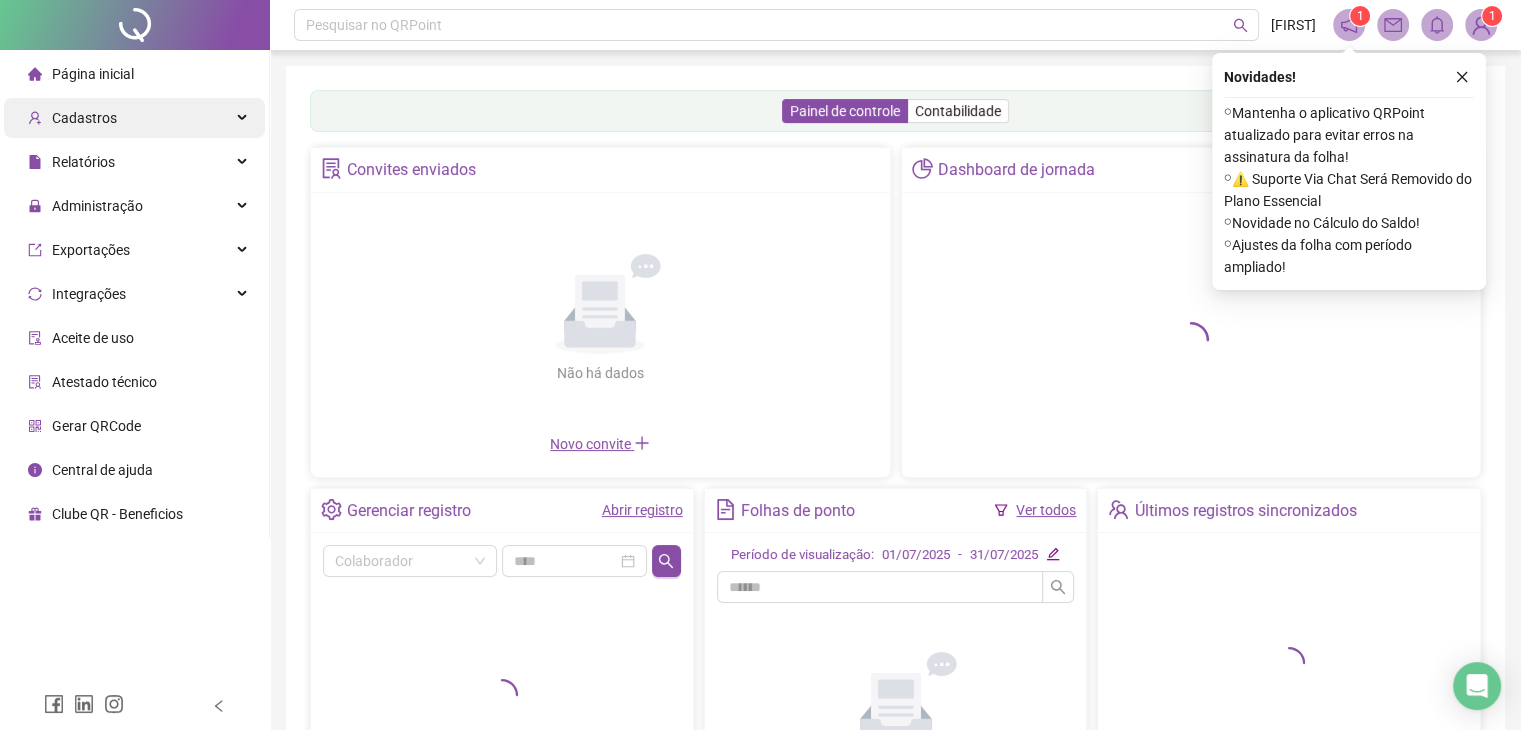 click on "Cadastros" at bounding box center [134, 118] 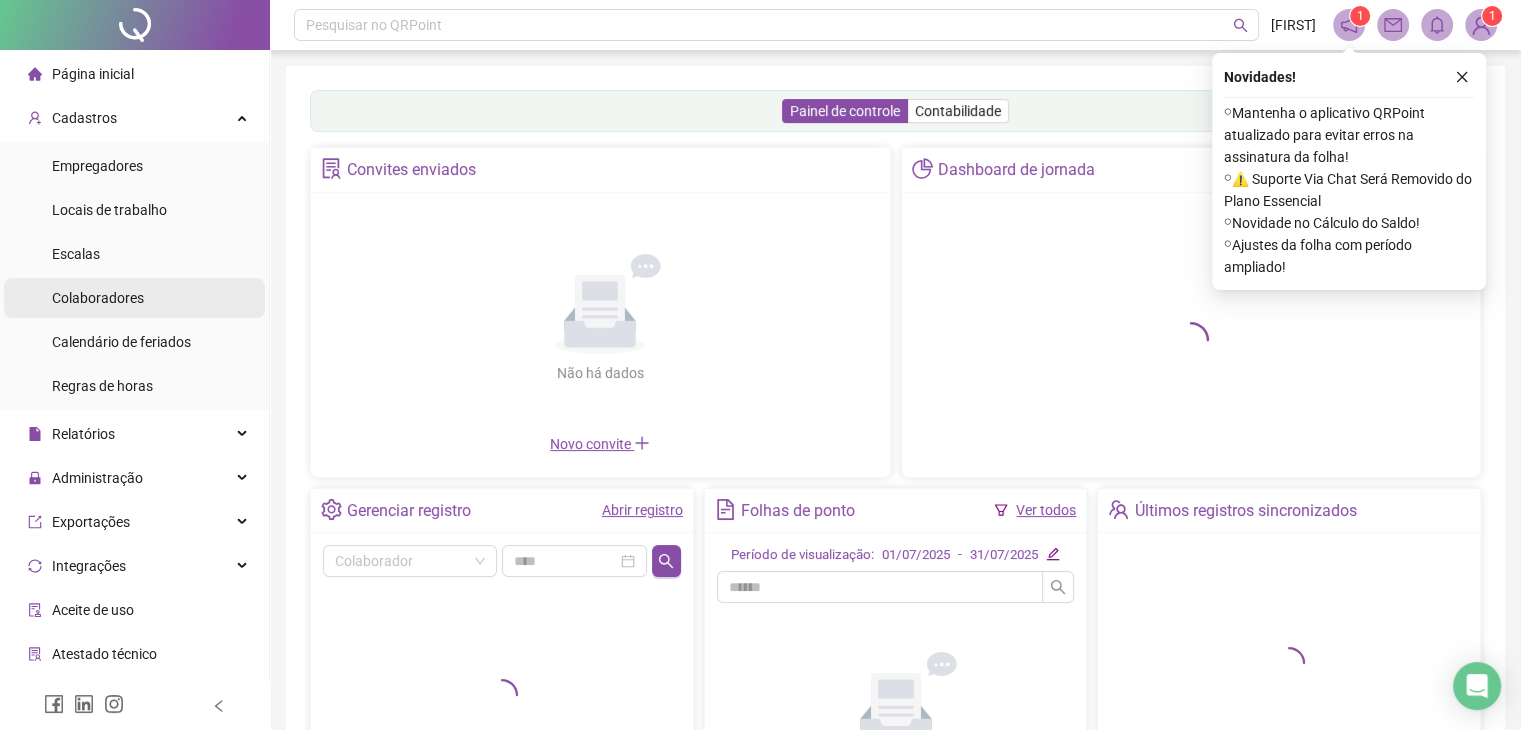 click on "Colaboradores" at bounding box center [134, 298] 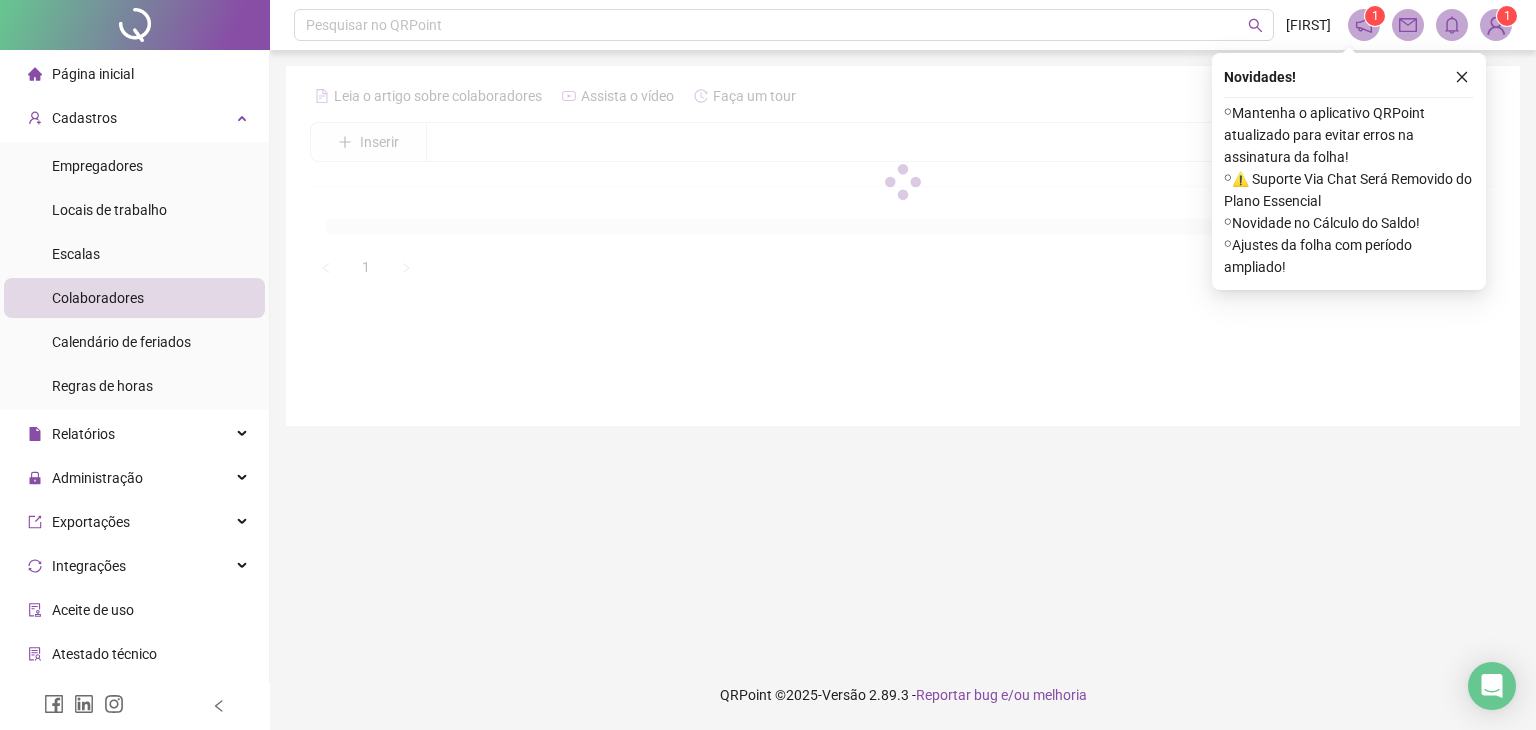 click at bounding box center (903, 181) 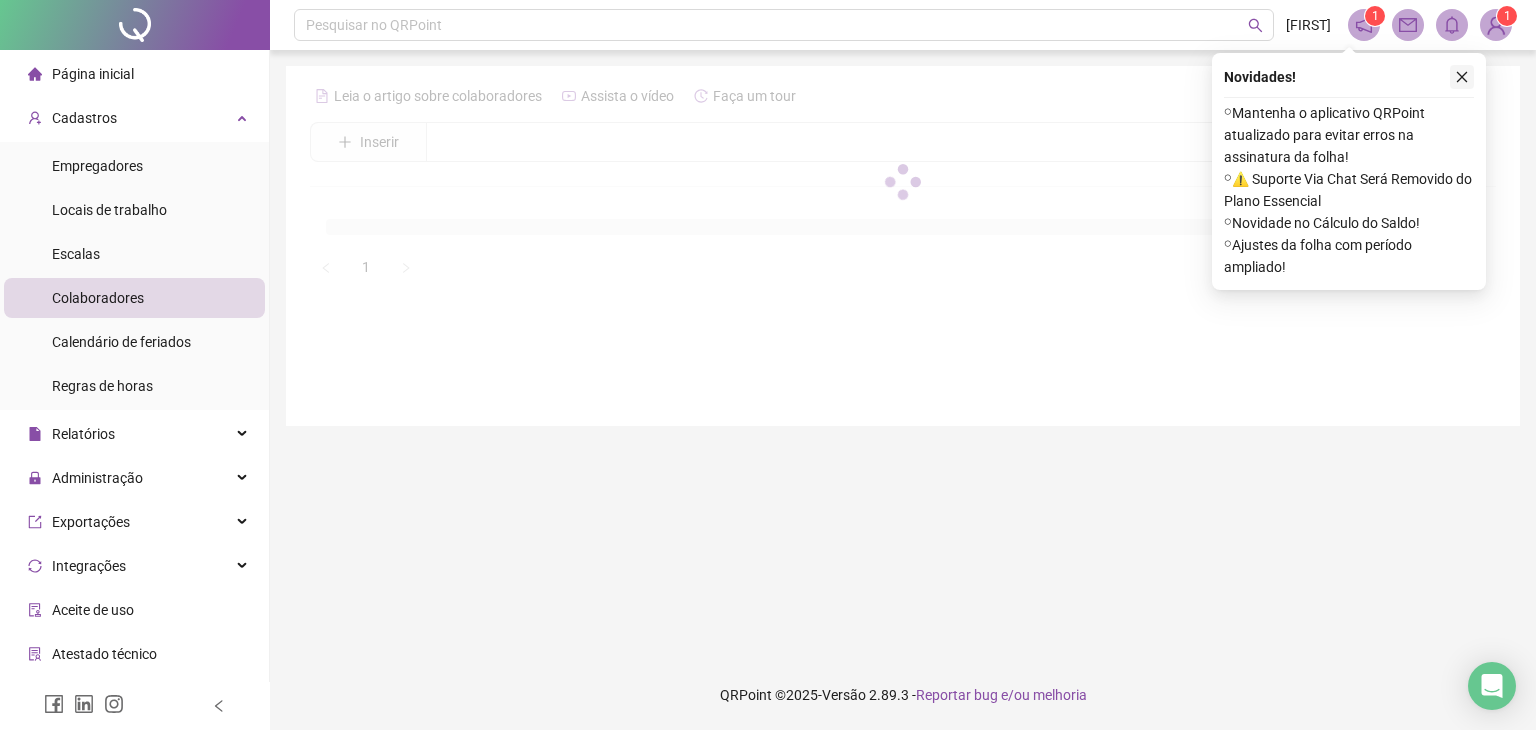 click 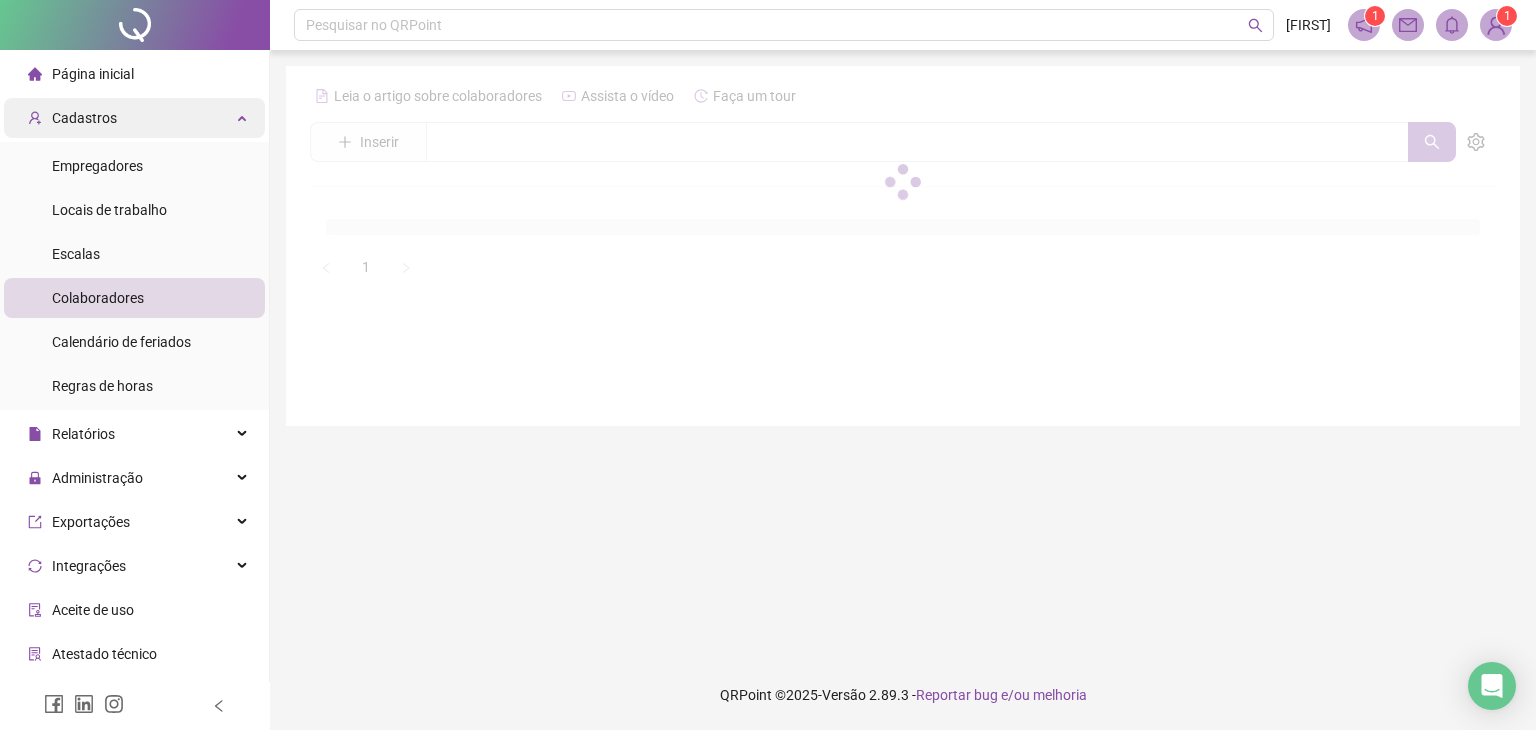 click on "Cadastros" at bounding box center (134, 118) 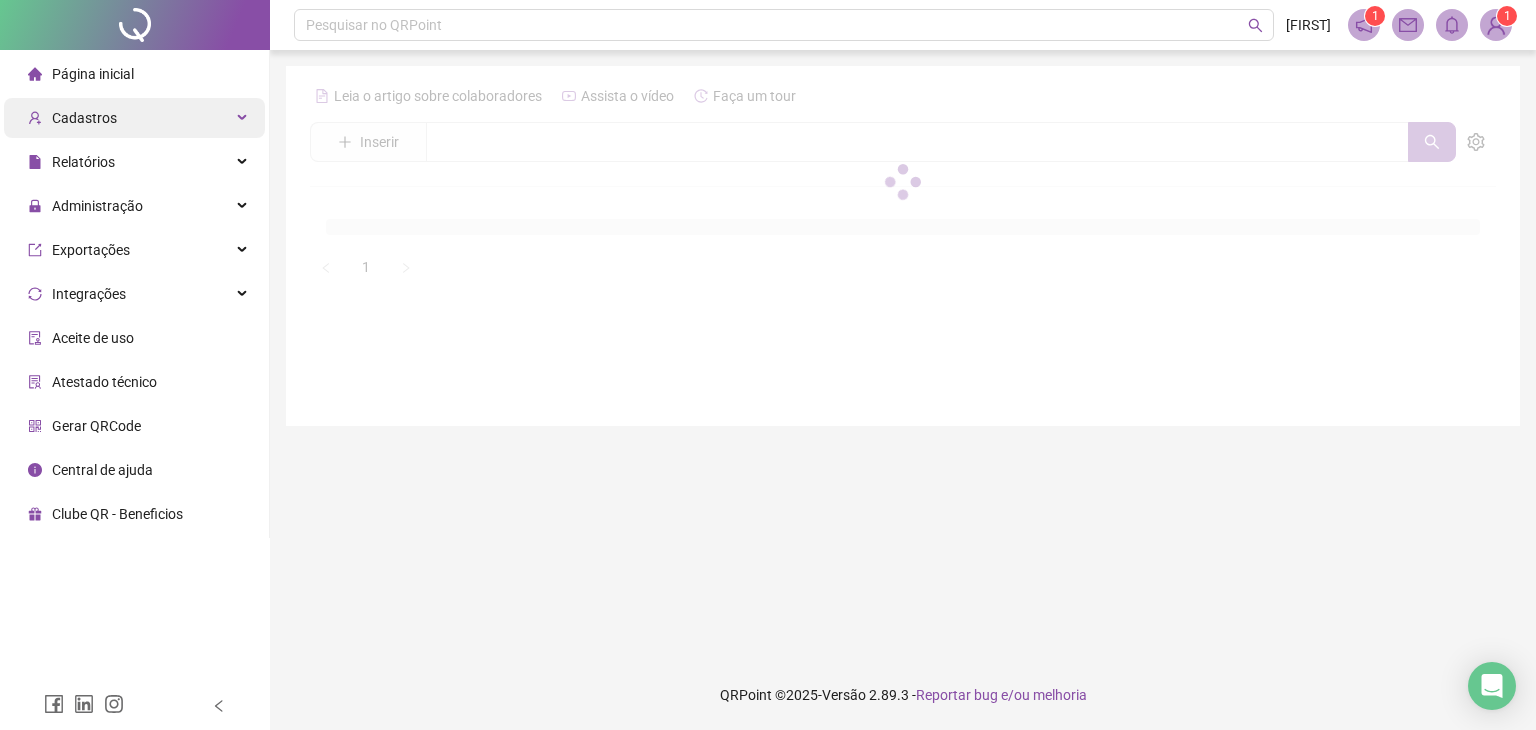 click on "Cadastros" at bounding box center [134, 118] 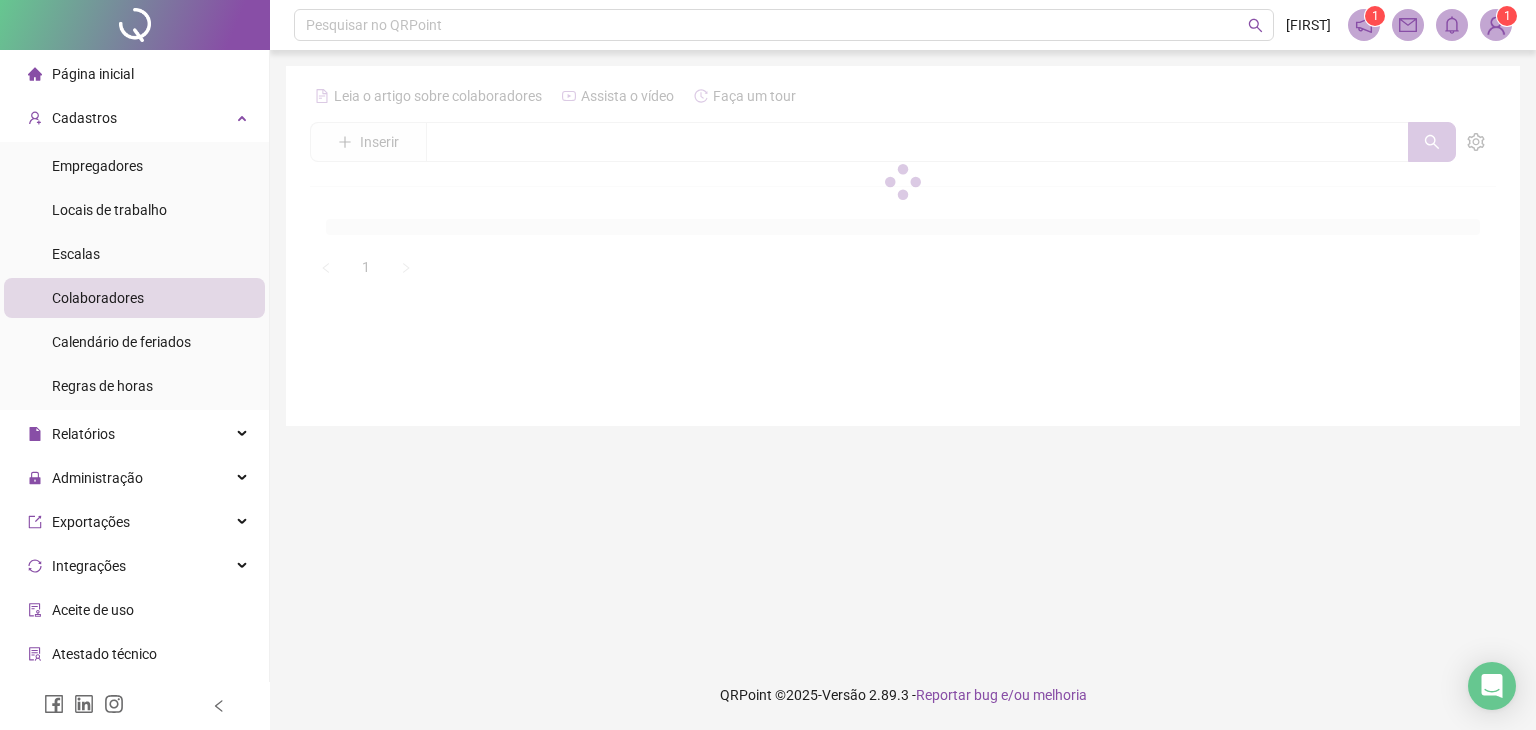 click on "Colaboradores" at bounding box center [134, 298] 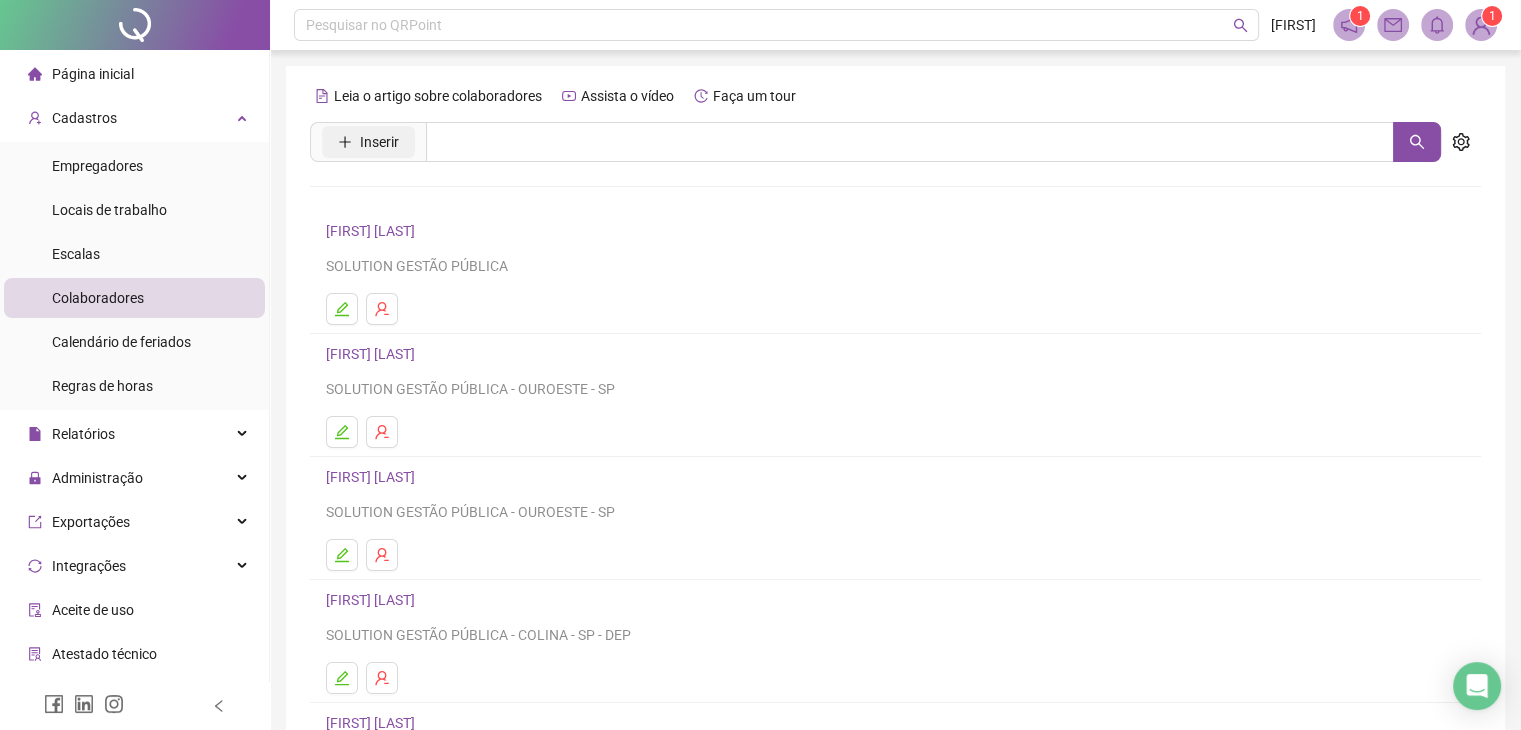 click on "Inserir" at bounding box center [379, 142] 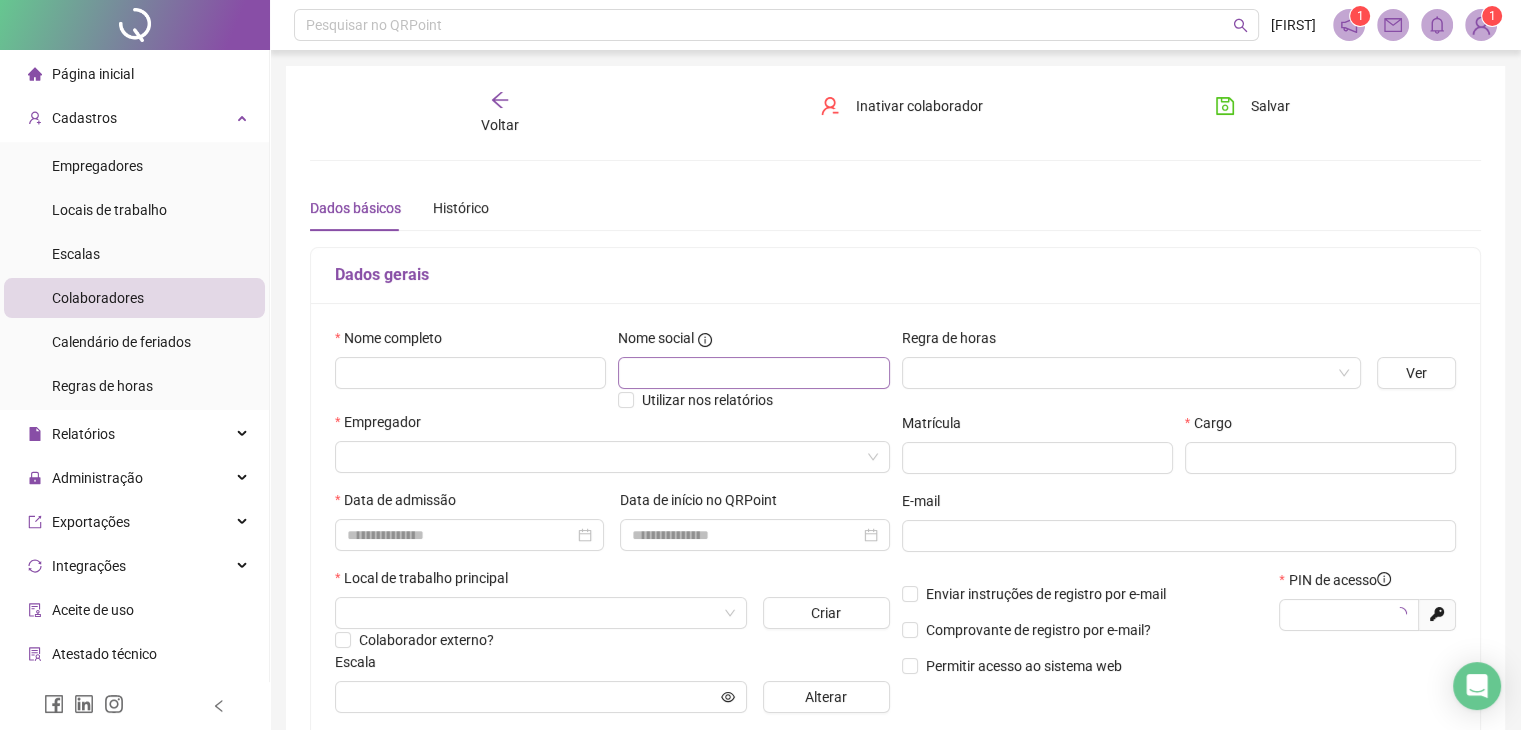 type on "*****" 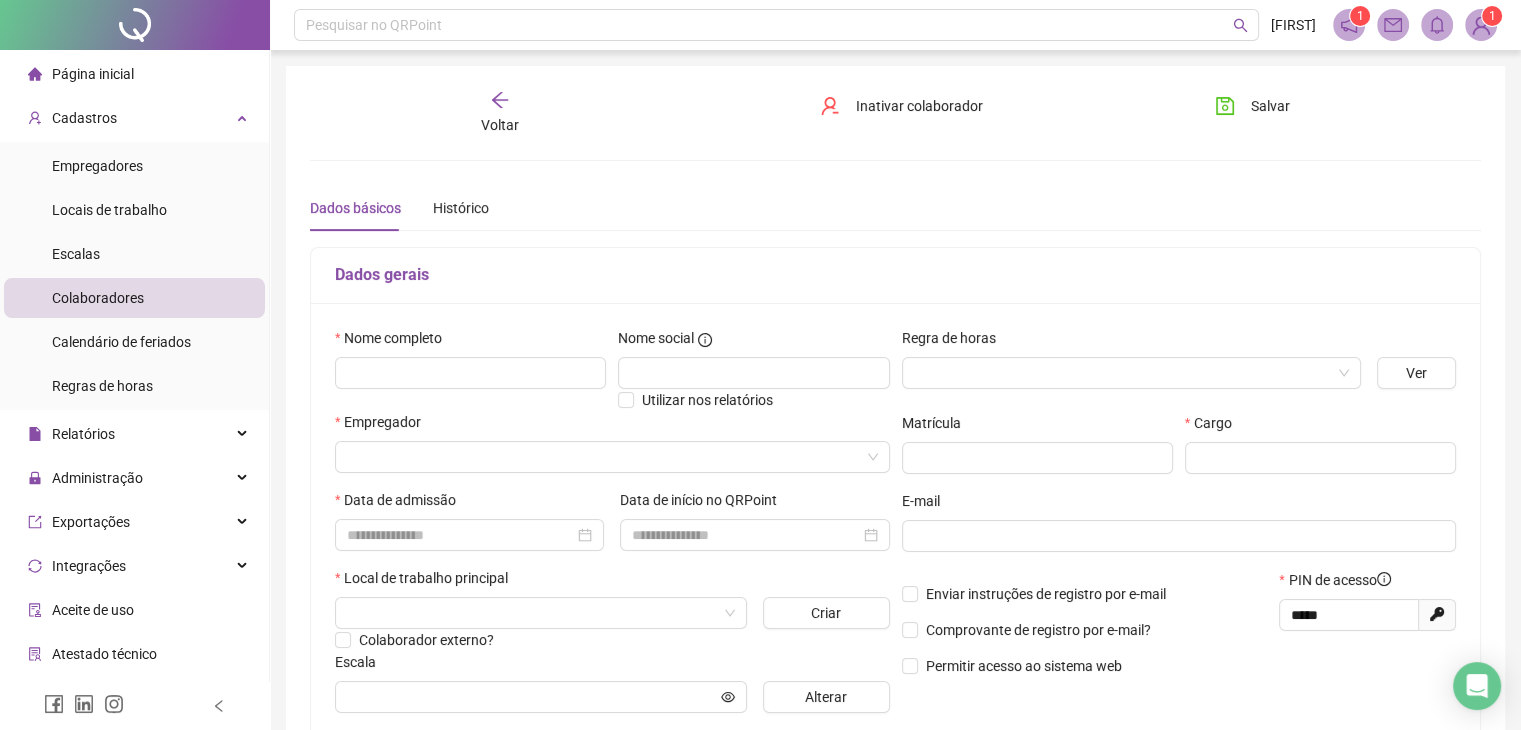 click on "Nome completo" at bounding box center (470, 342) 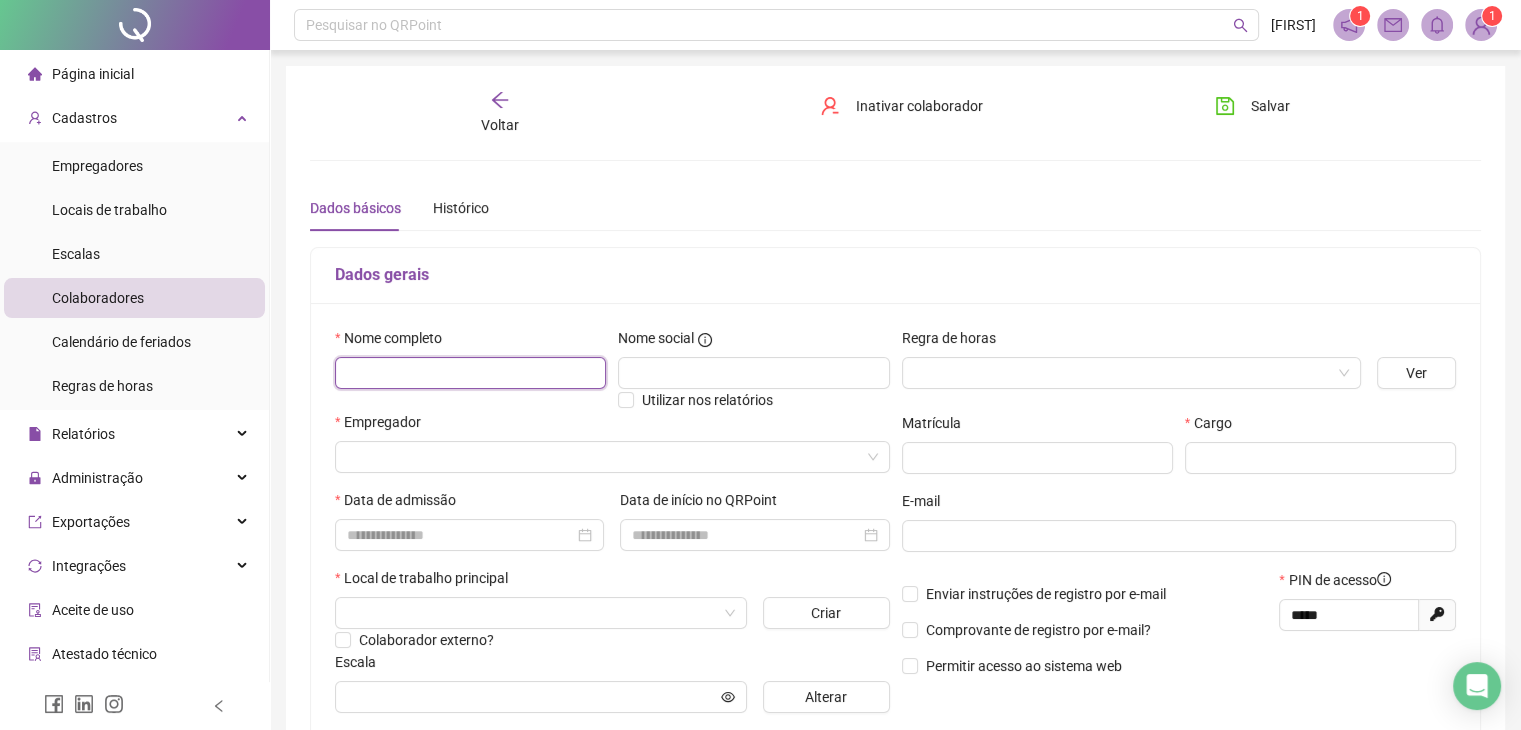 click at bounding box center [470, 373] 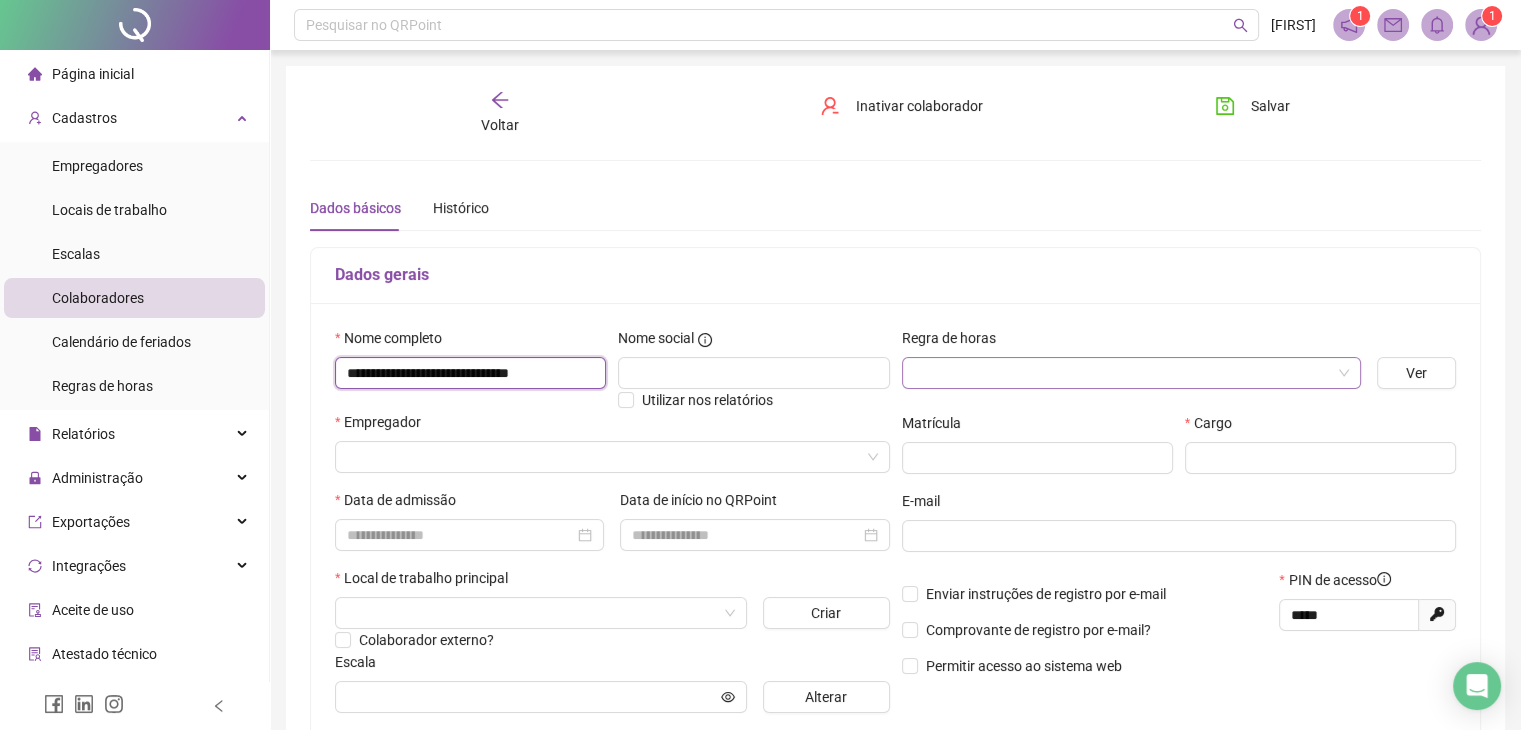 type on "**********" 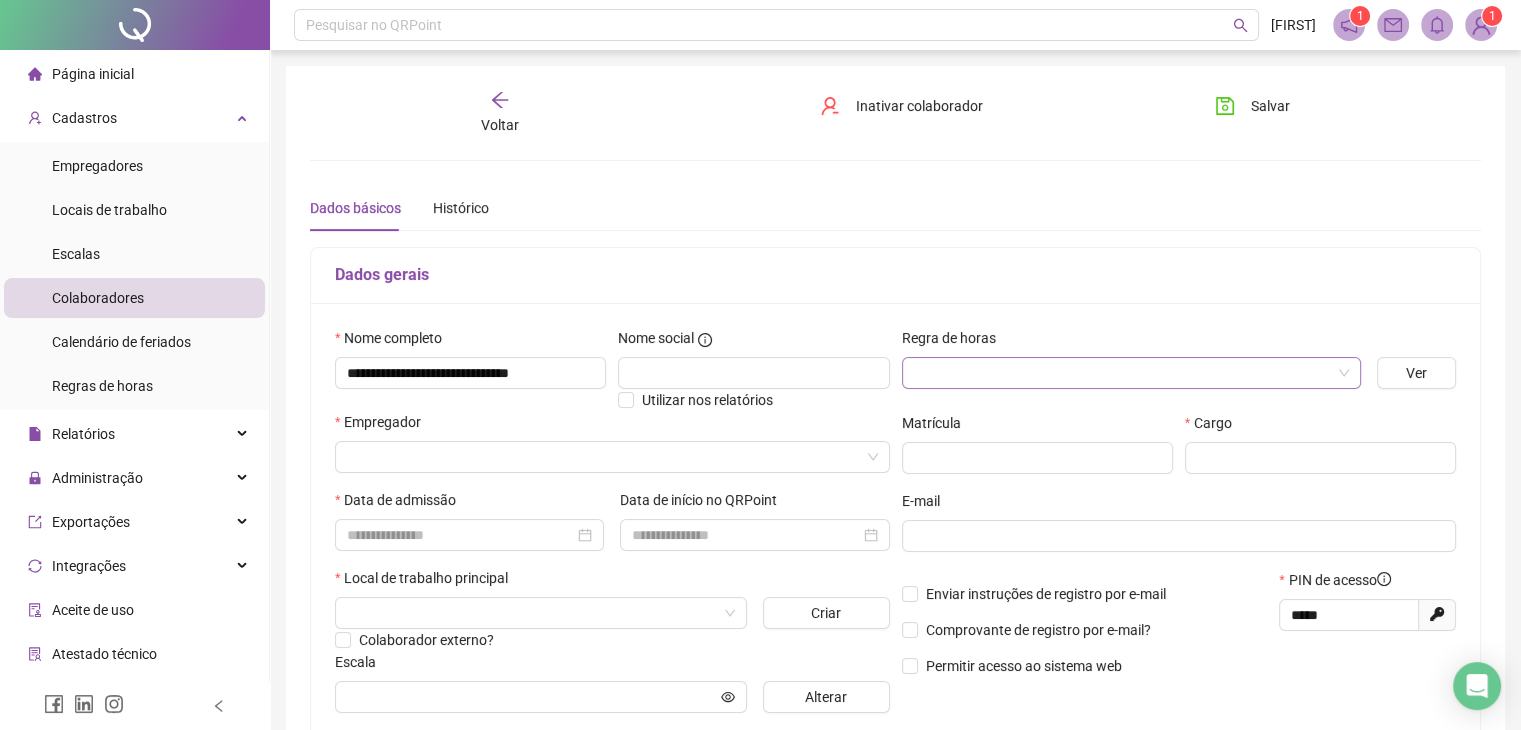click at bounding box center (1122, 373) 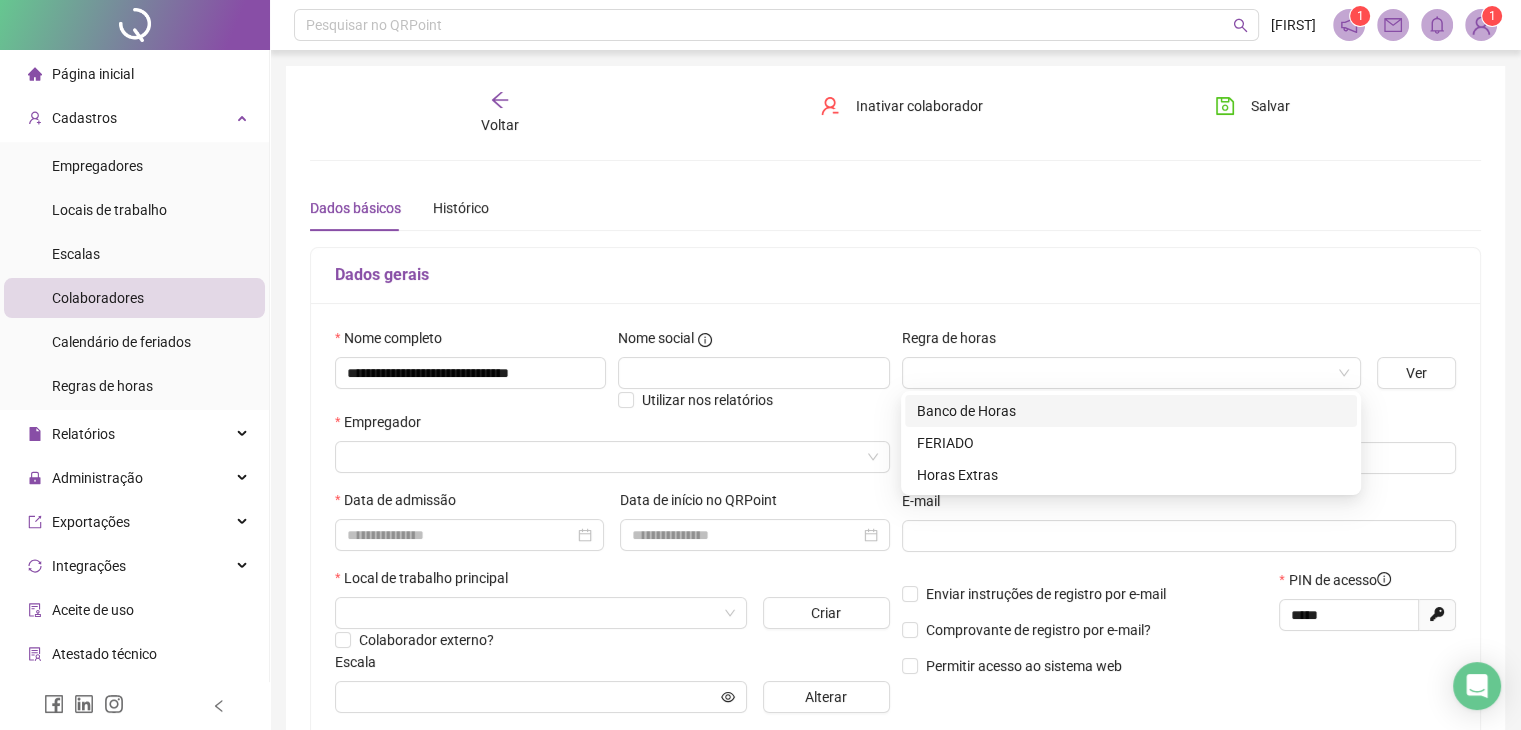 click on "Dados gerais" at bounding box center [895, 275] 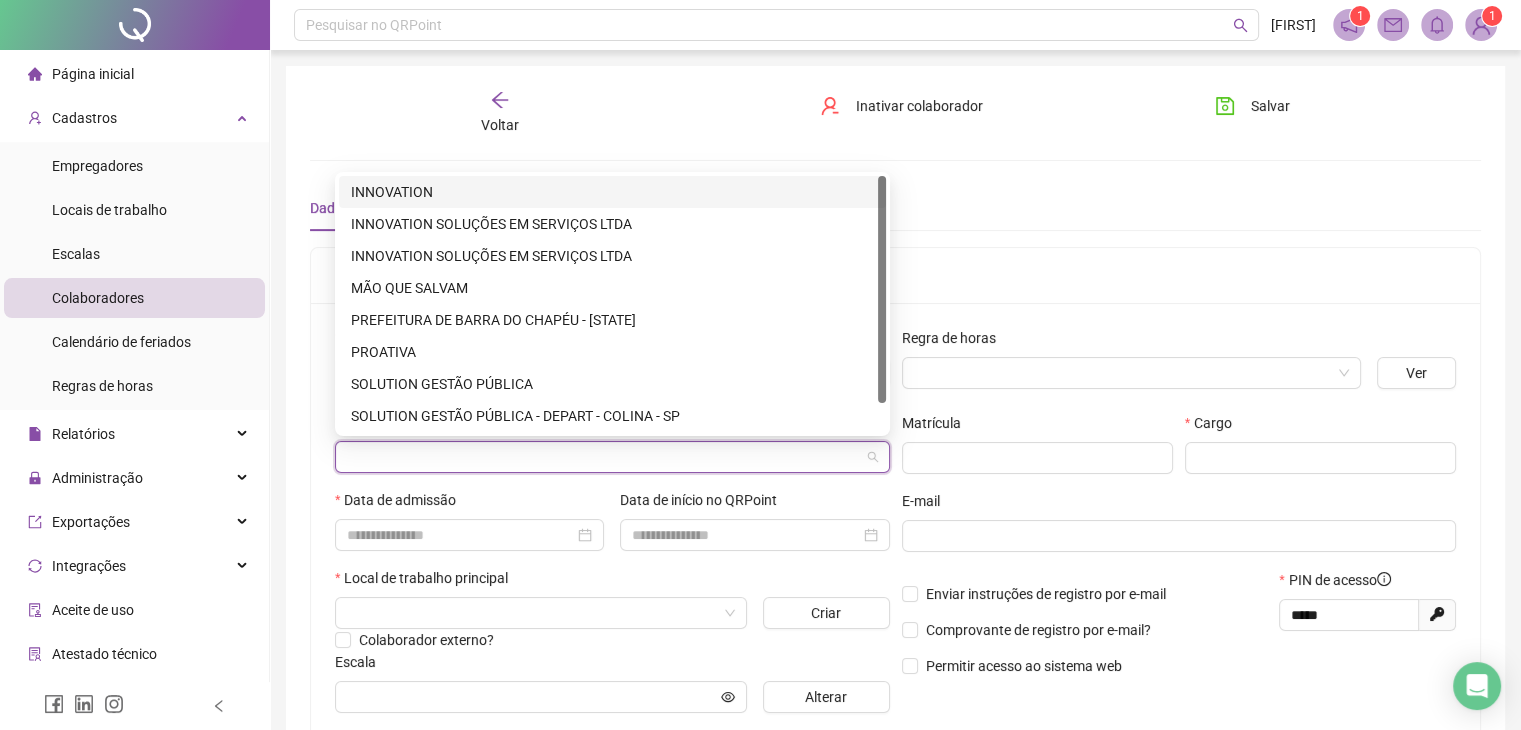 click at bounding box center (603, 457) 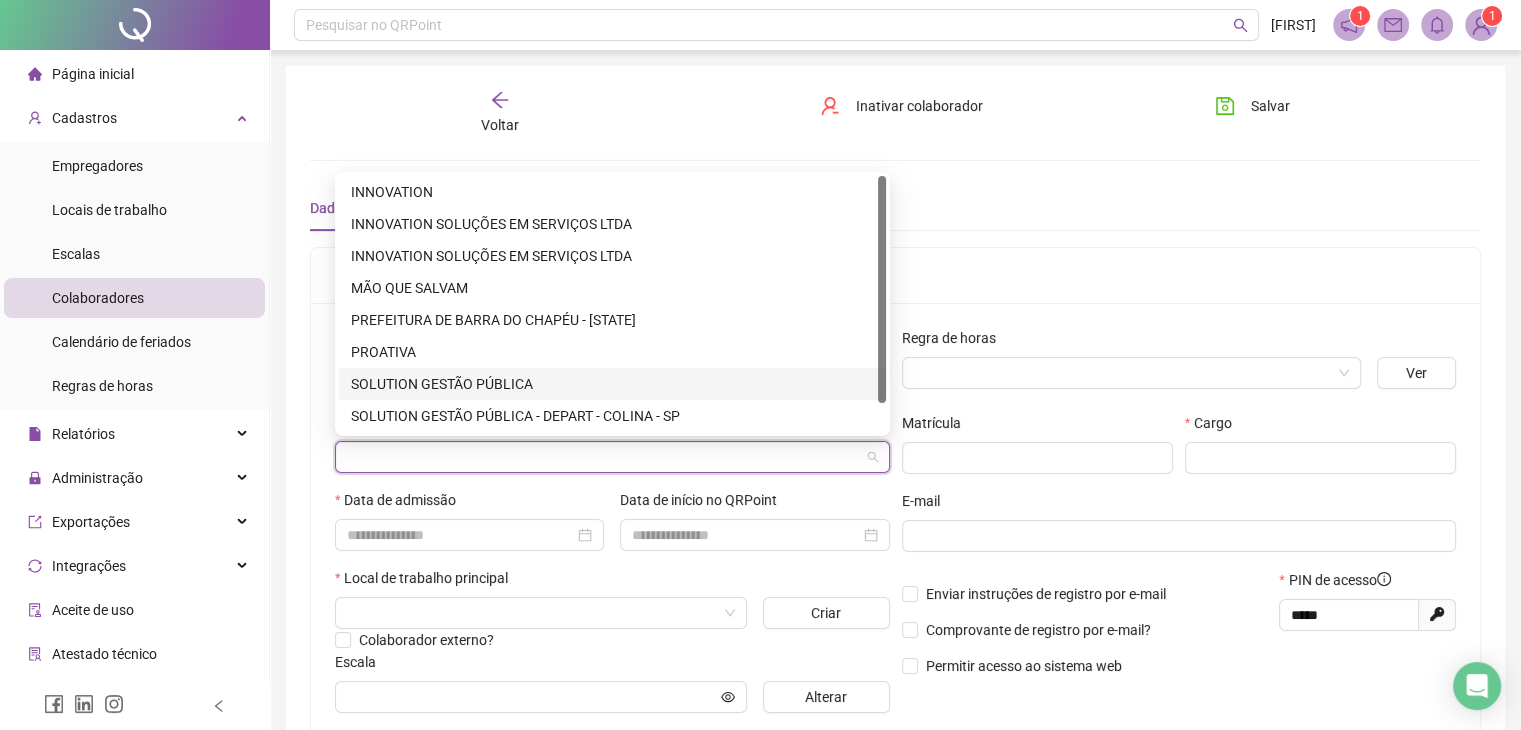 click on "SOLUTION GESTÃO PÚBLICA" at bounding box center (612, 384) 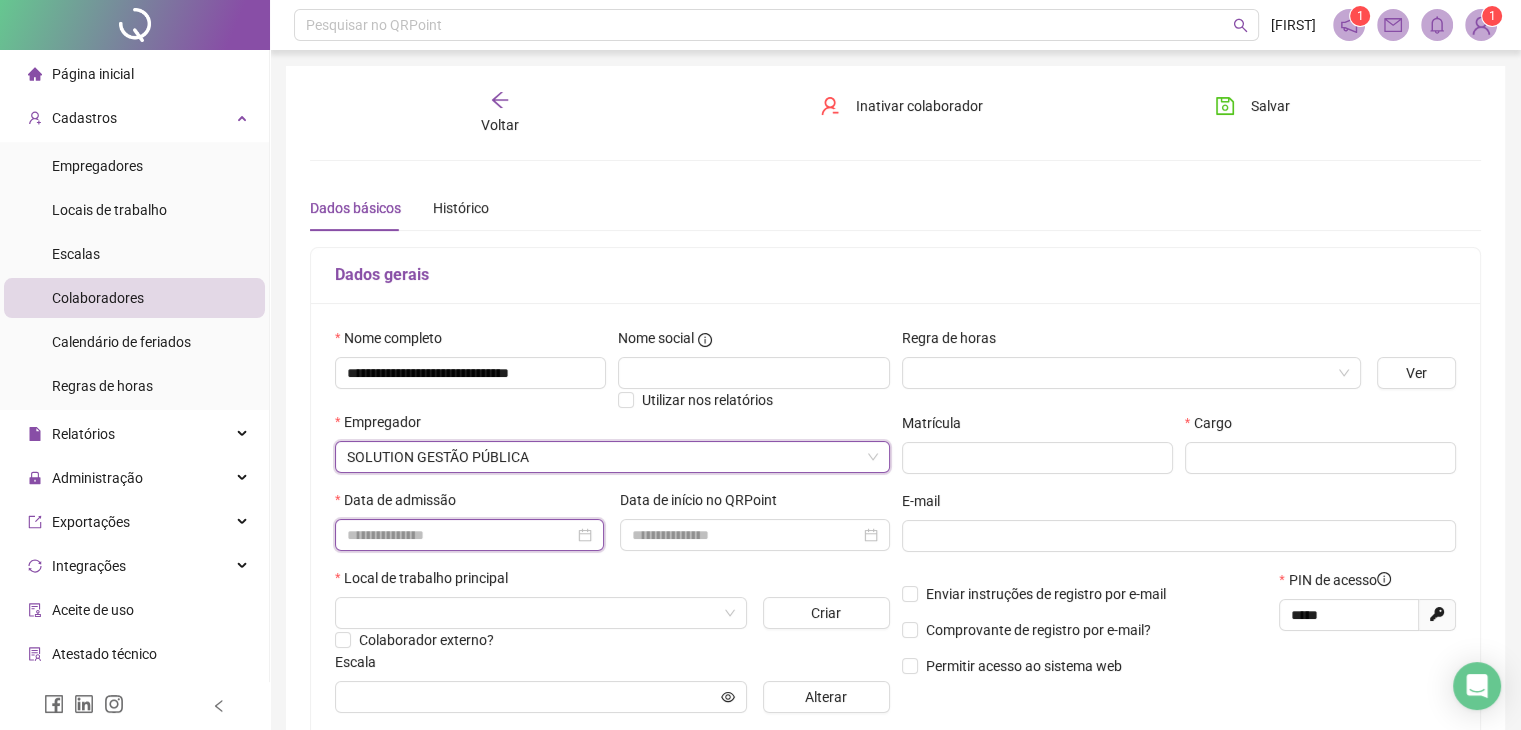 click at bounding box center [460, 535] 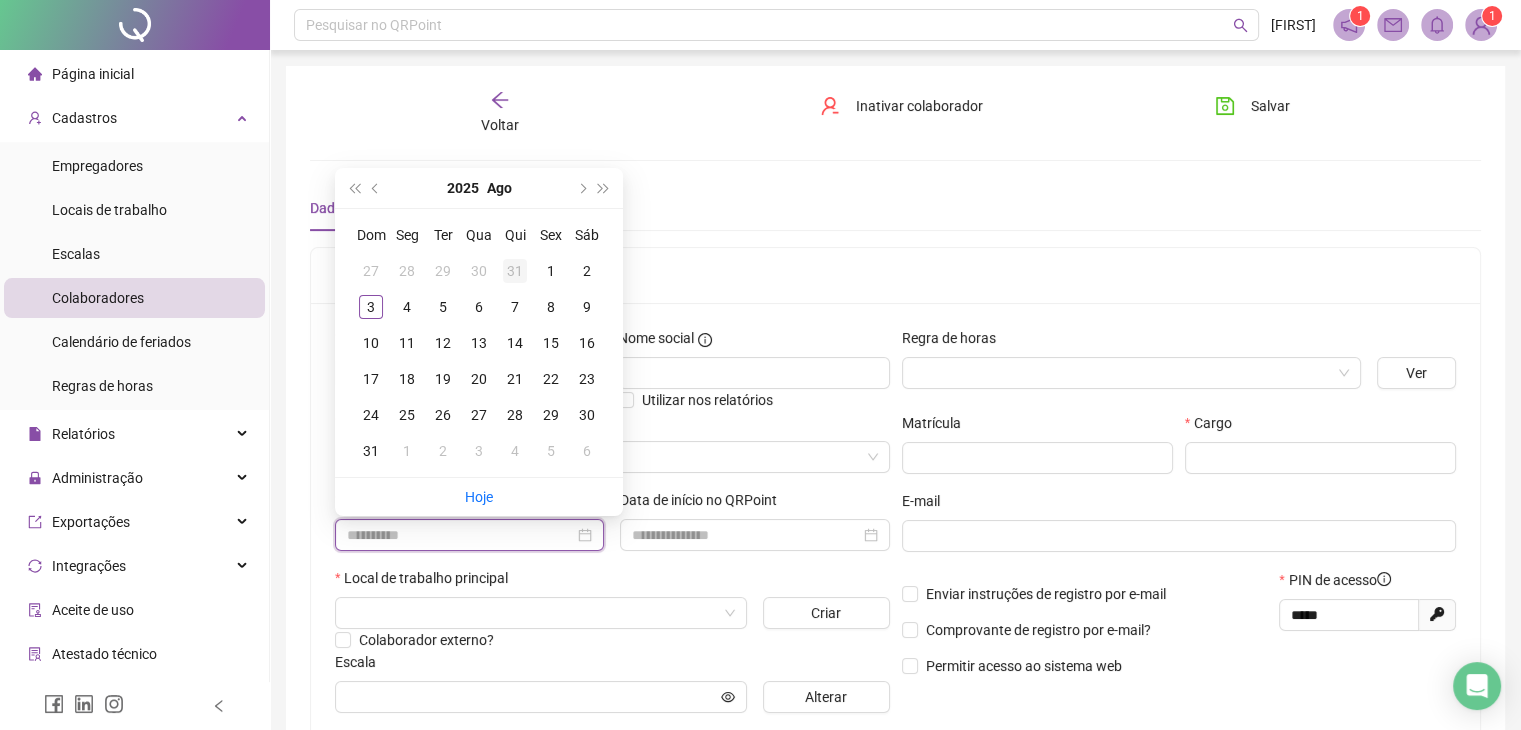 type on "**********" 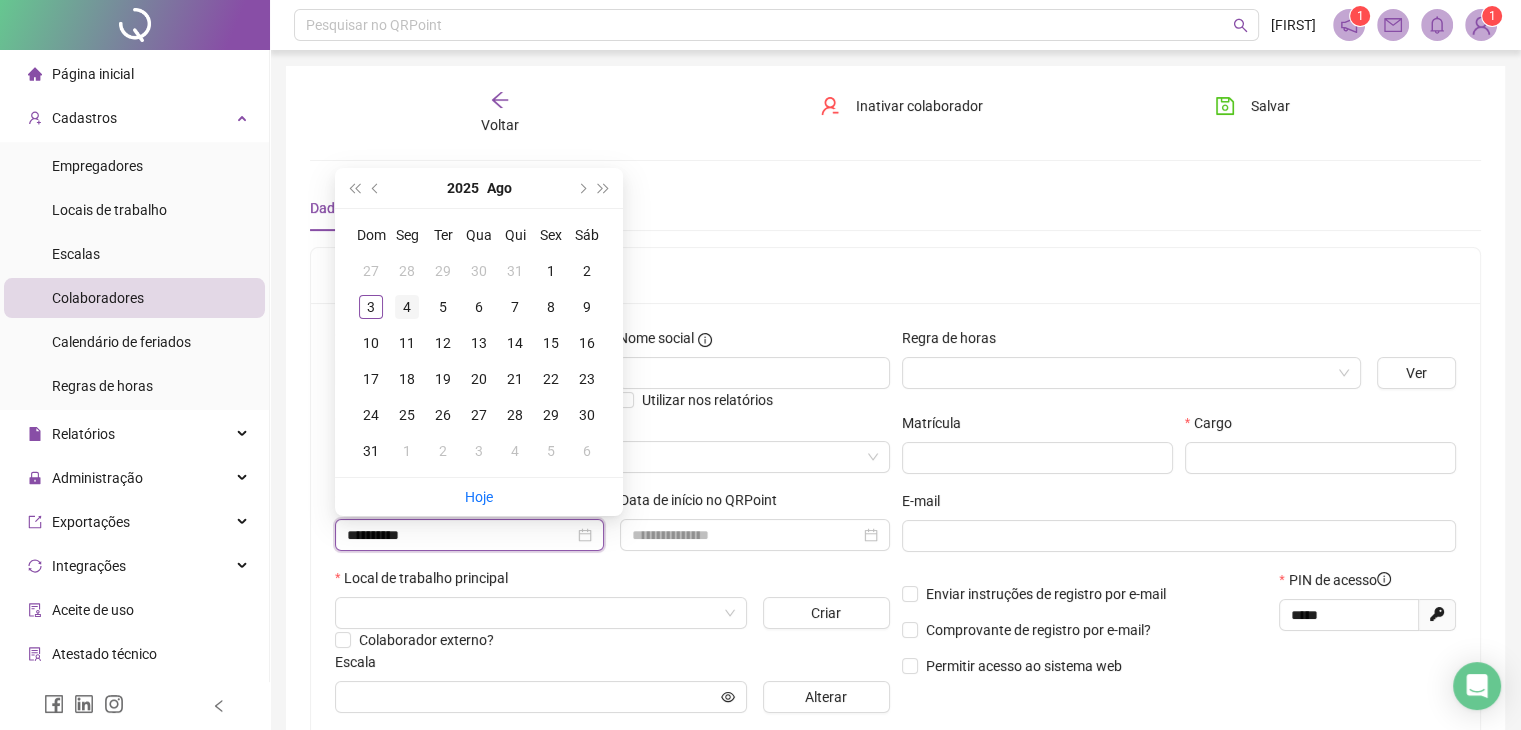 type on "**********" 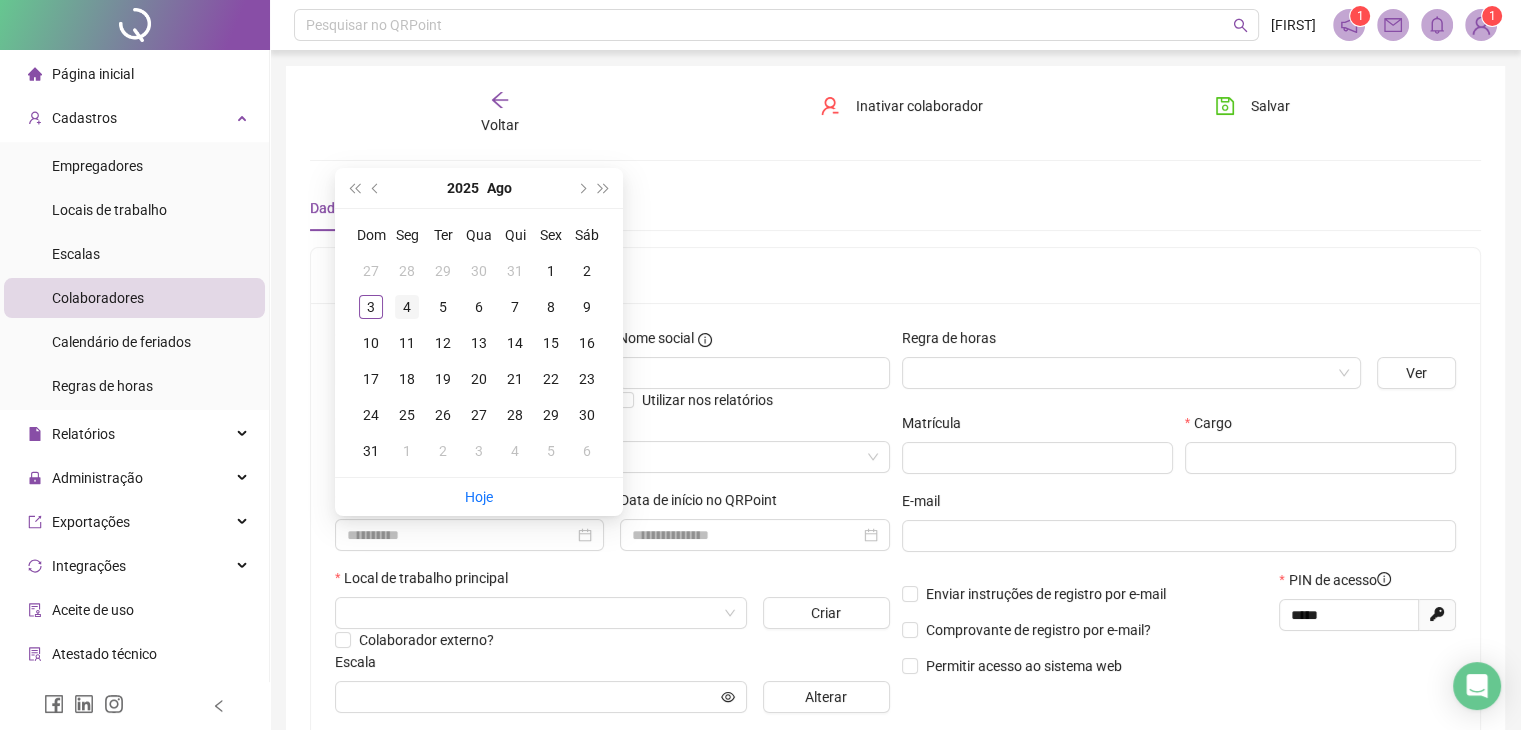 click on "4" at bounding box center (407, 307) 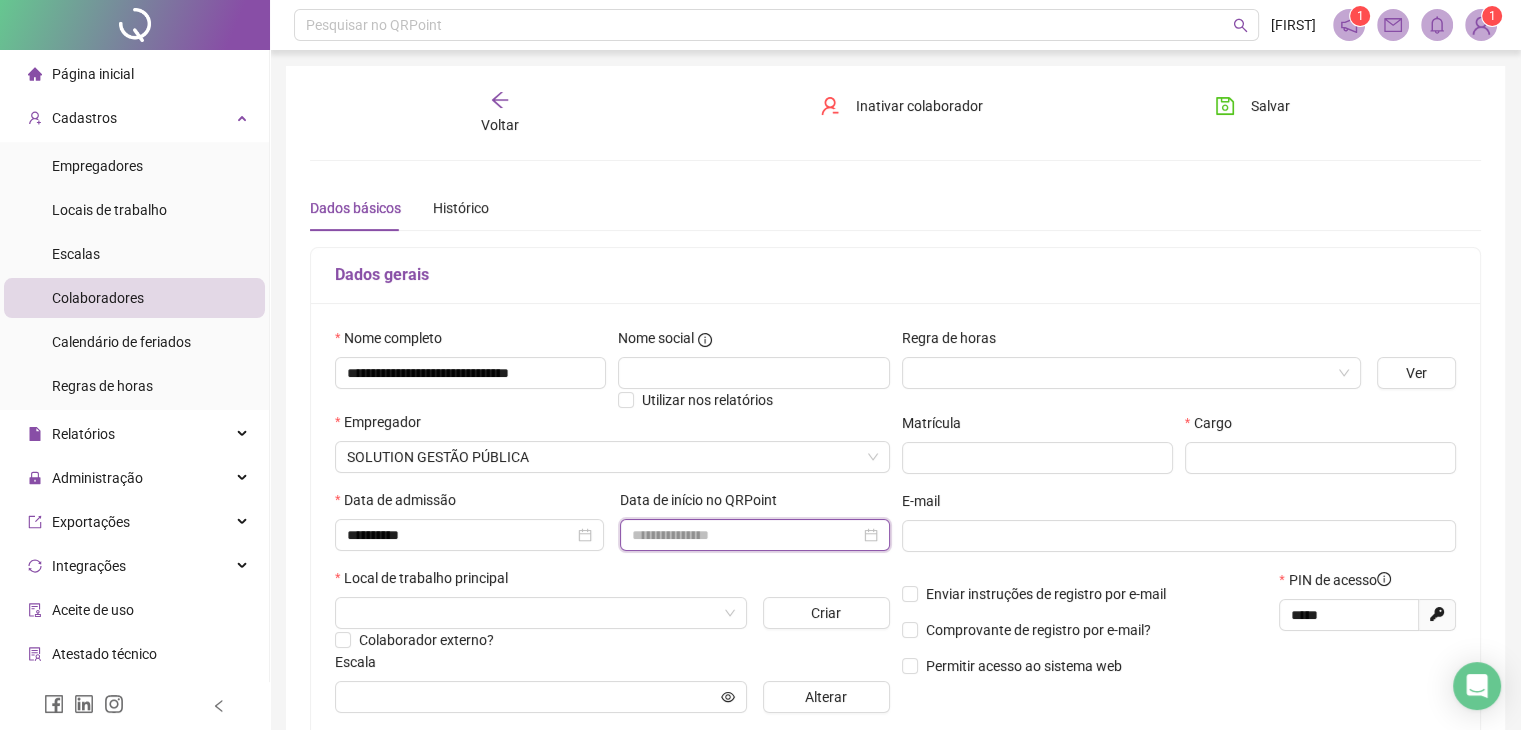 click at bounding box center [745, 535] 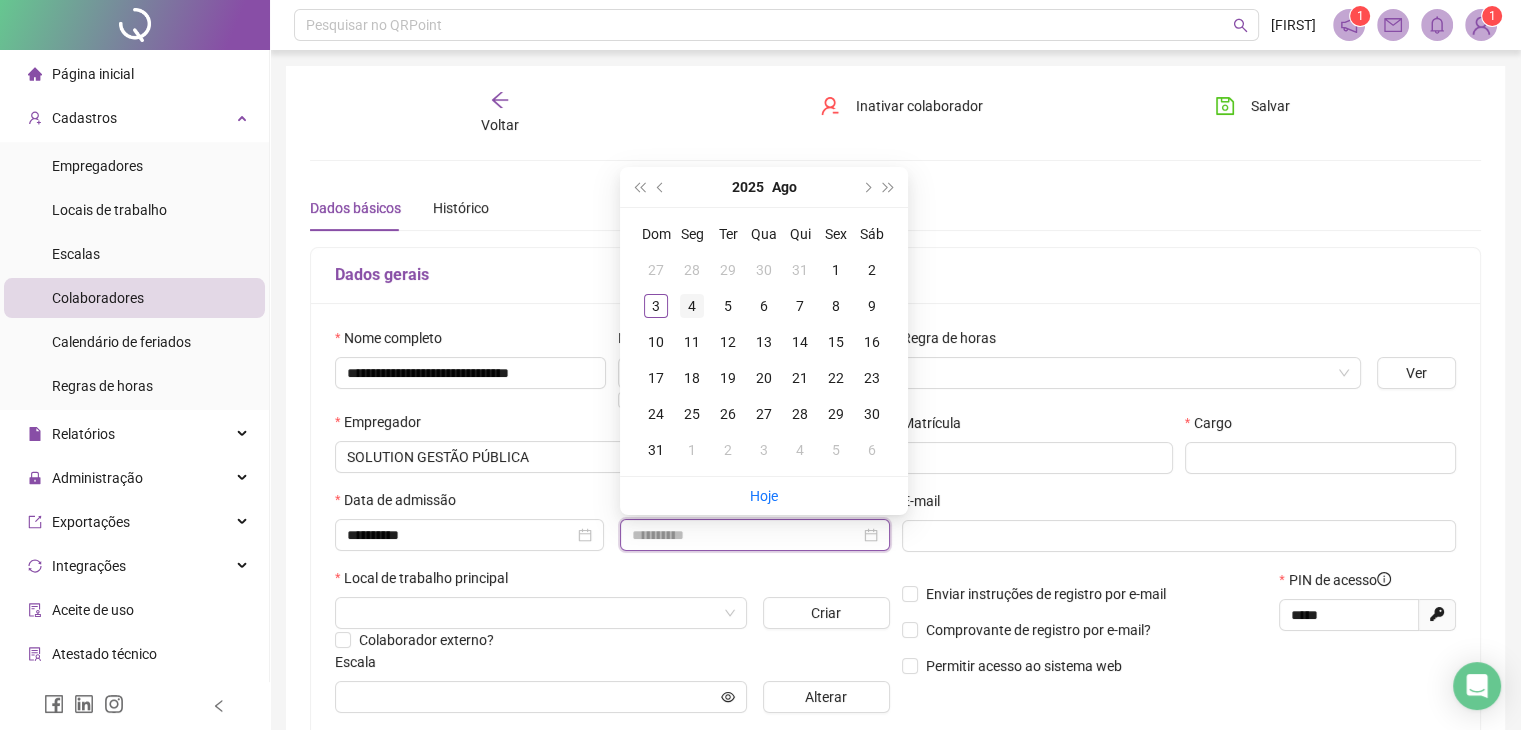 type on "**********" 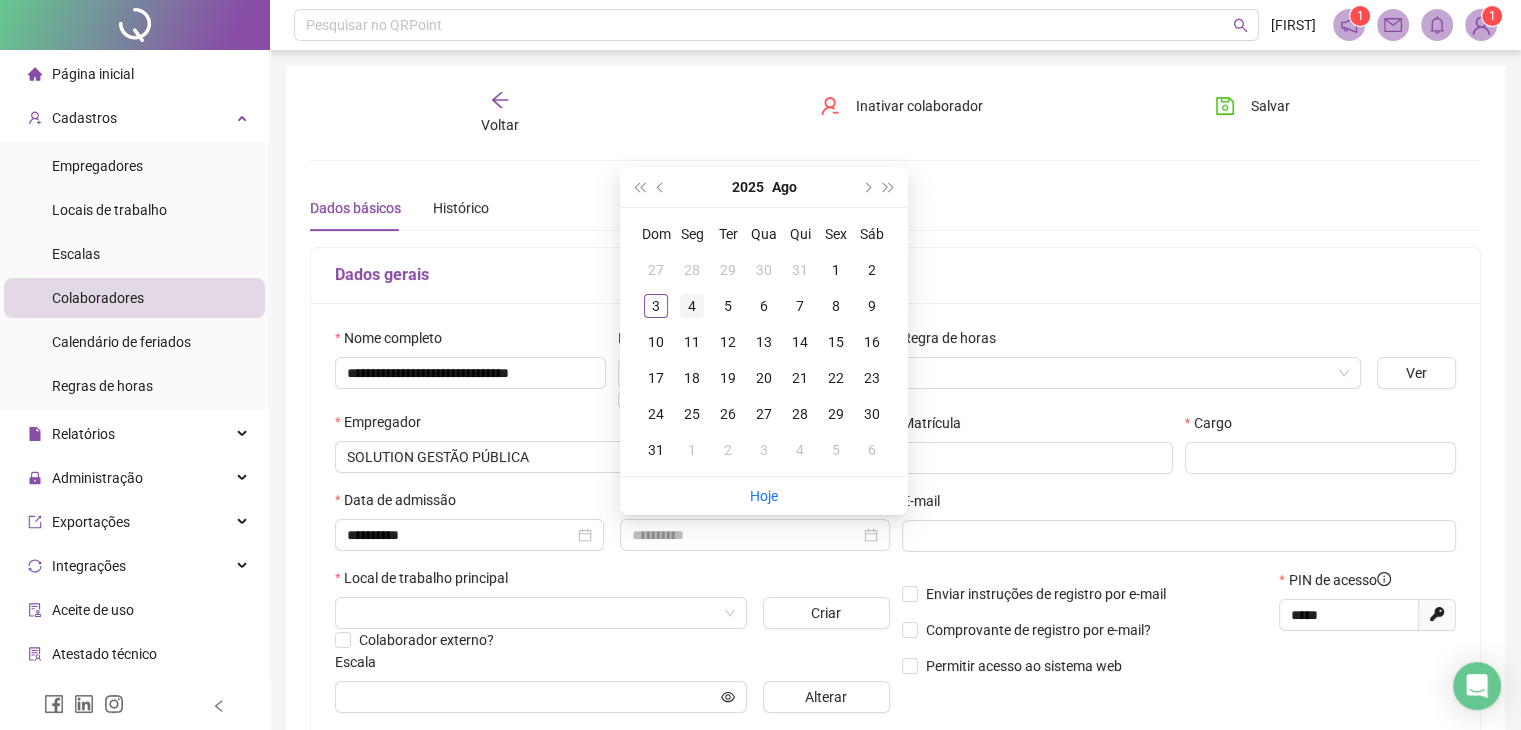 click on "4" at bounding box center (692, 306) 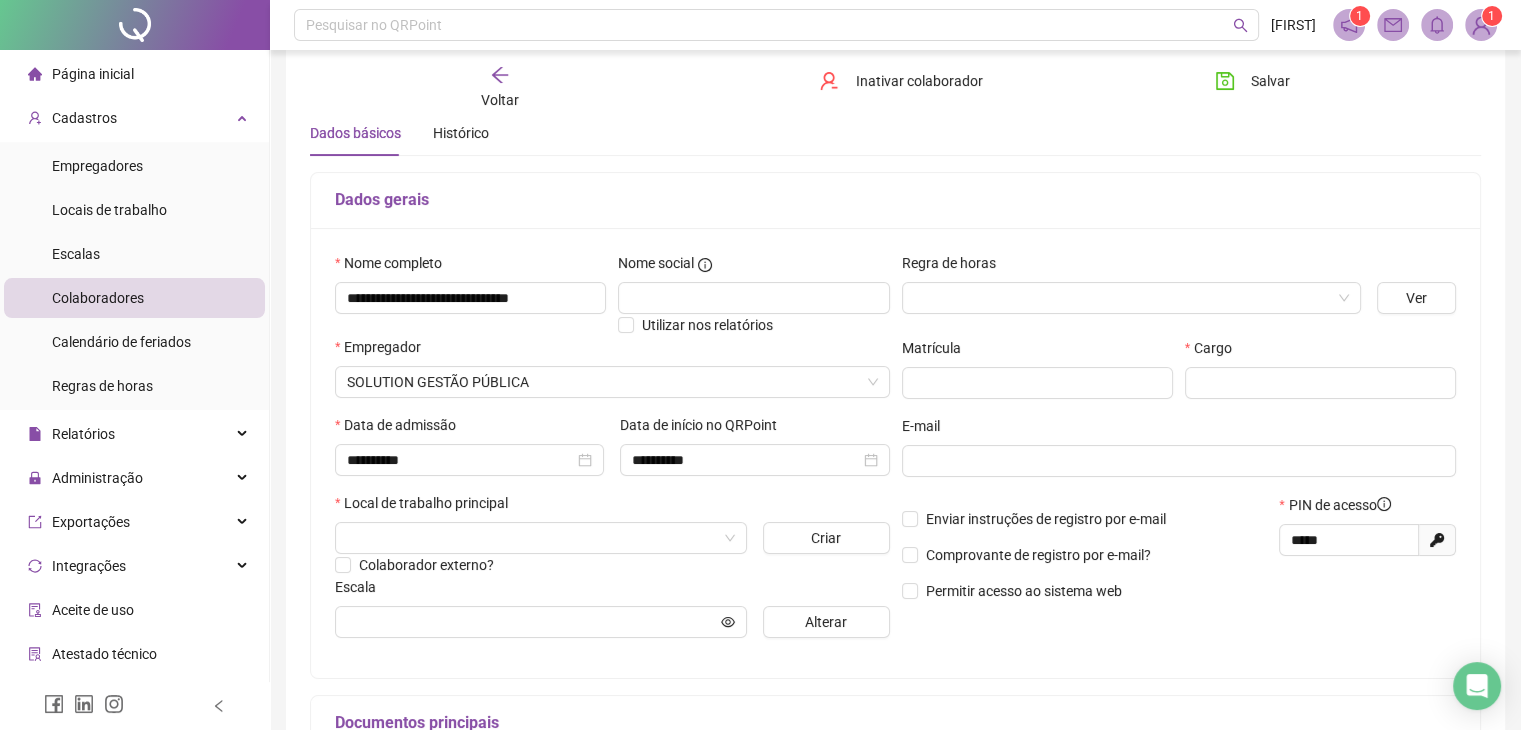 scroll, scrollTop: 100, scrollLeft: 0, axis: vertical 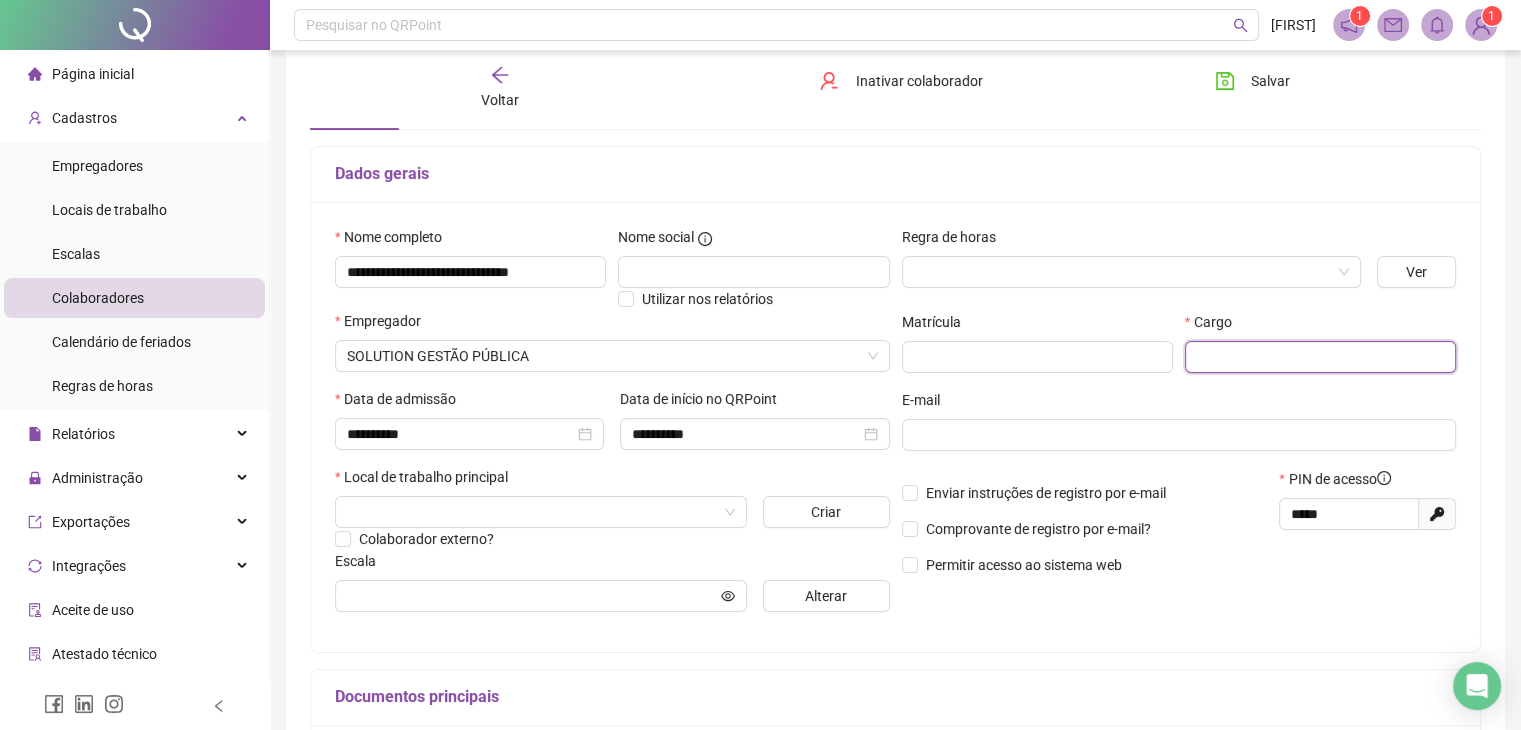 click at bounding box center (1320, 357) 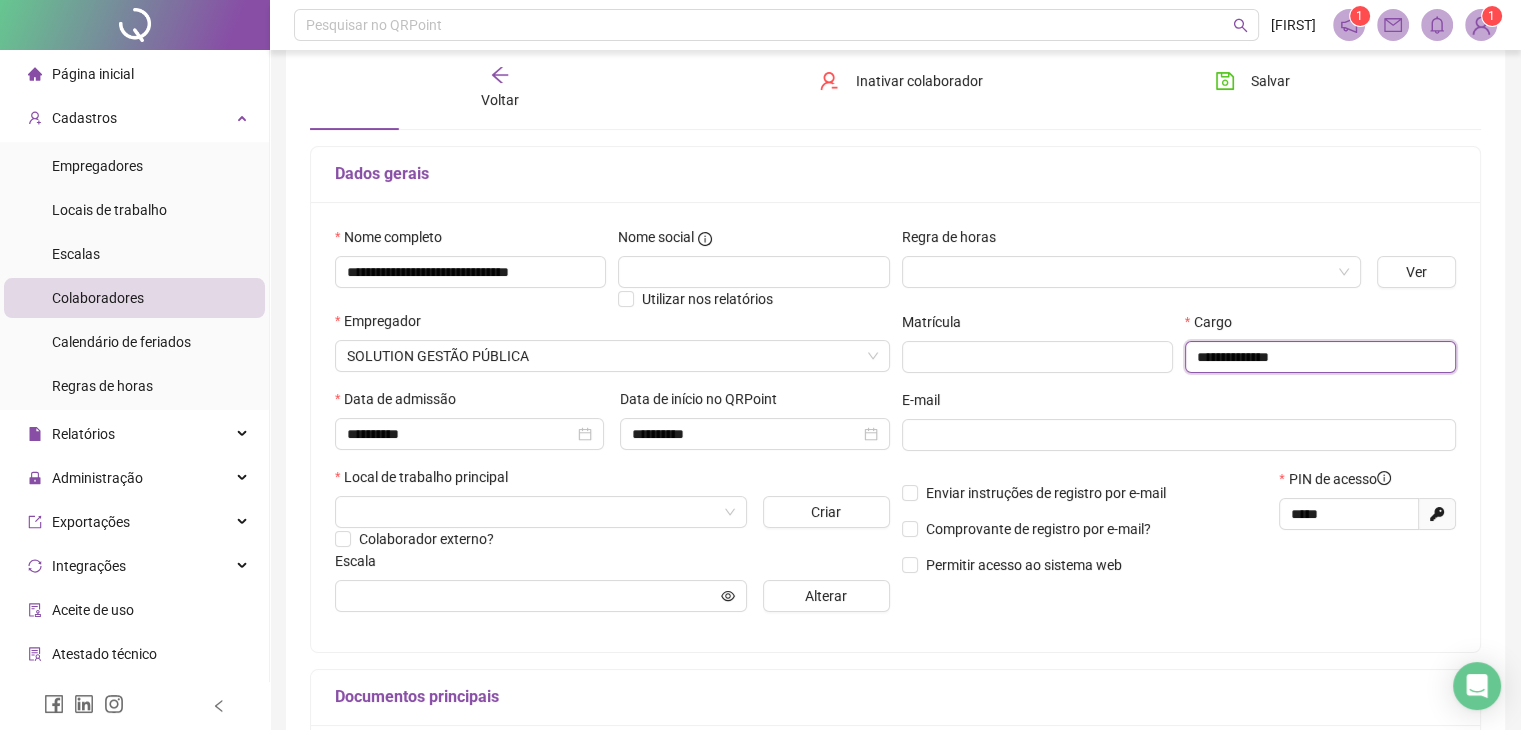 type on "**********" 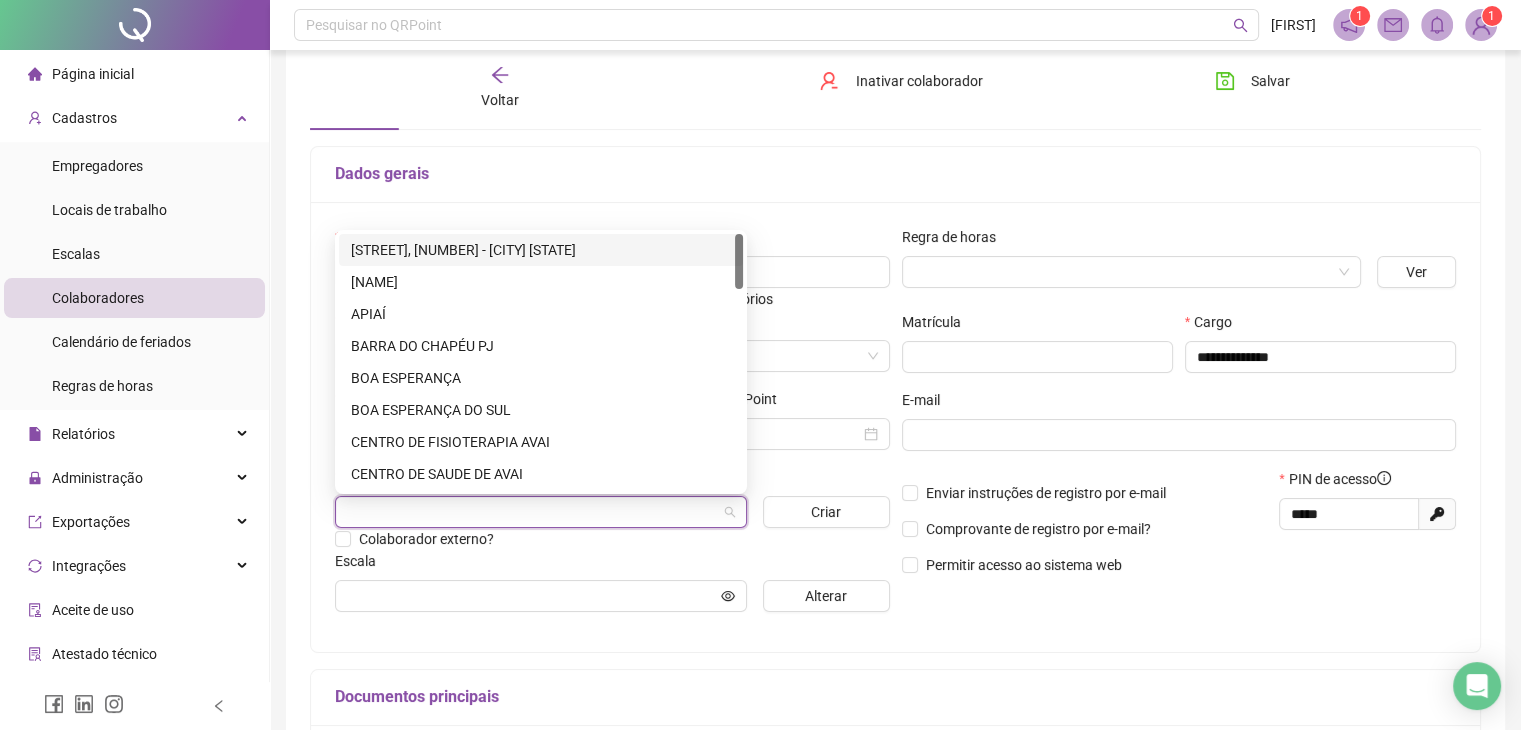 click at bounding box center (532, 512) 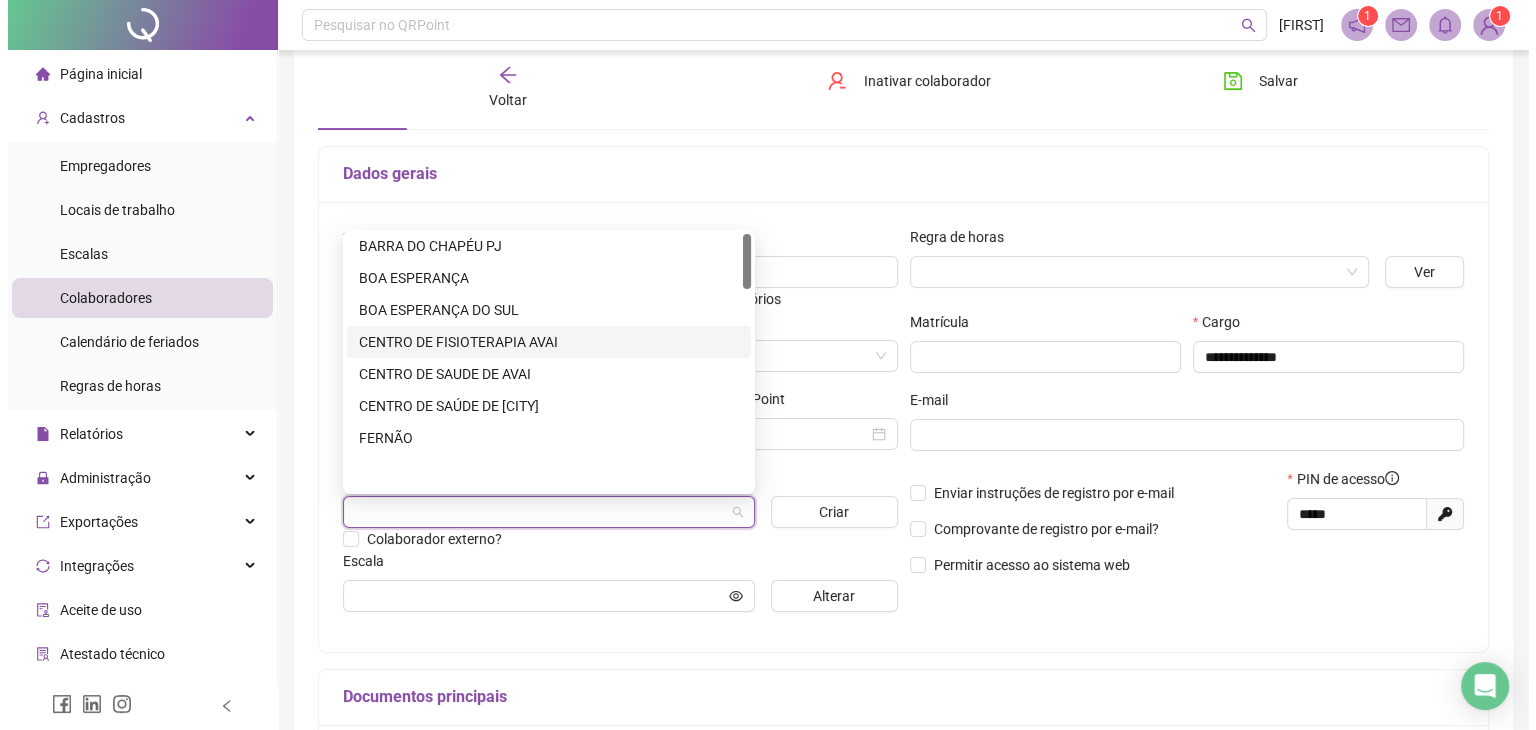 scroll, scrollTop: 0, scrollLeft: 0, axis: both 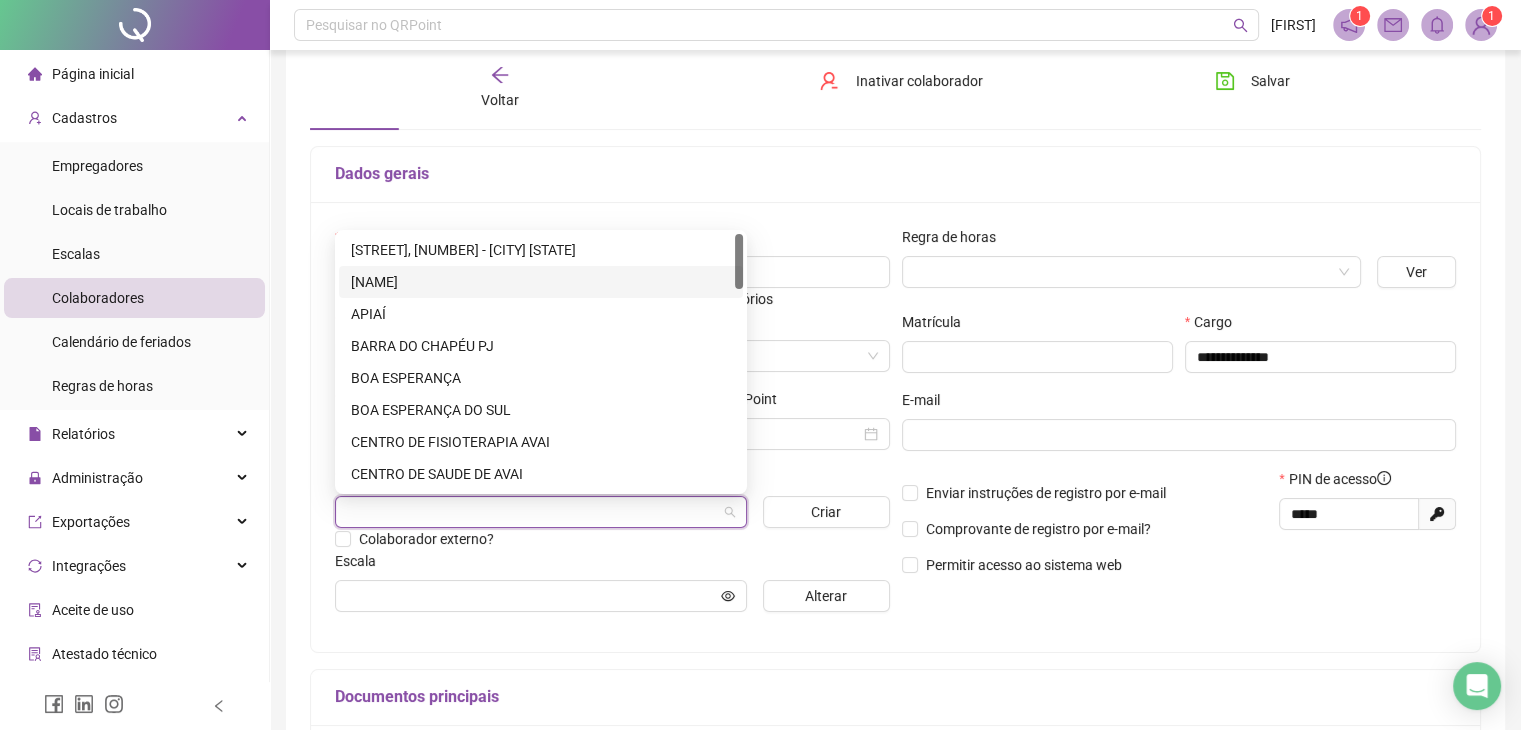click on "ÁLVARO DE CARVALHO" at bounding box center [541, 282] 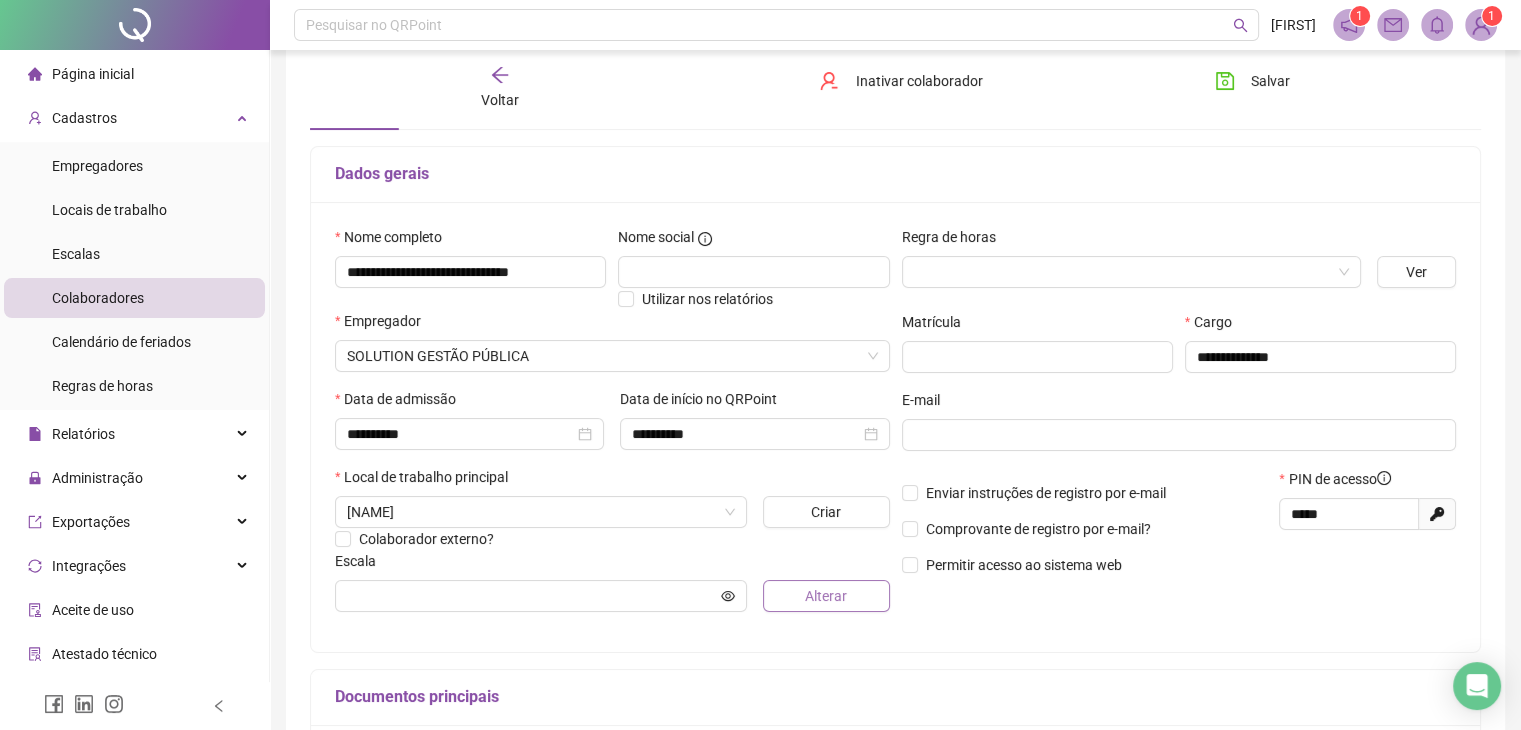 click on "Alterar" at bounding box center [826, 596] 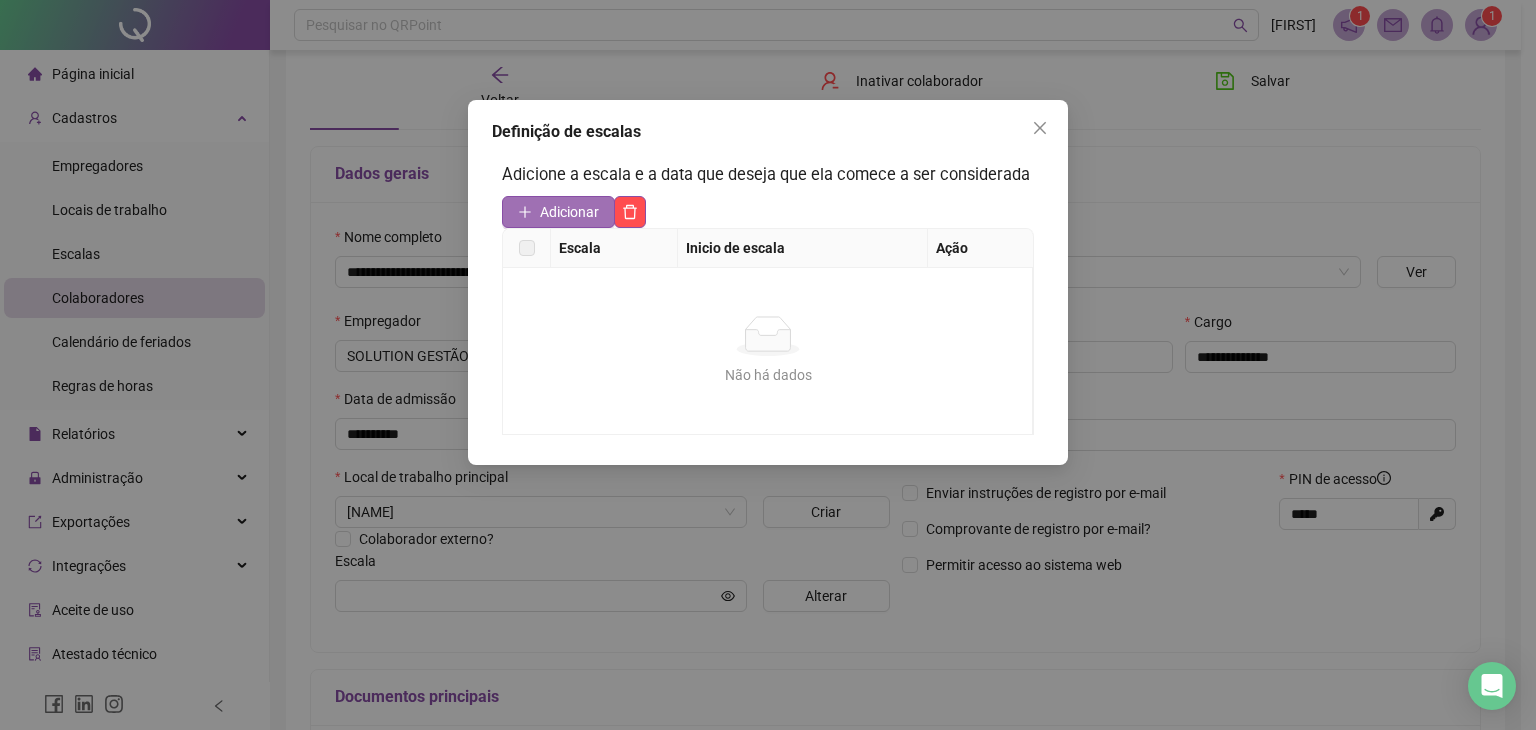 click on "Adicionar" at bounding box center [558, 212] 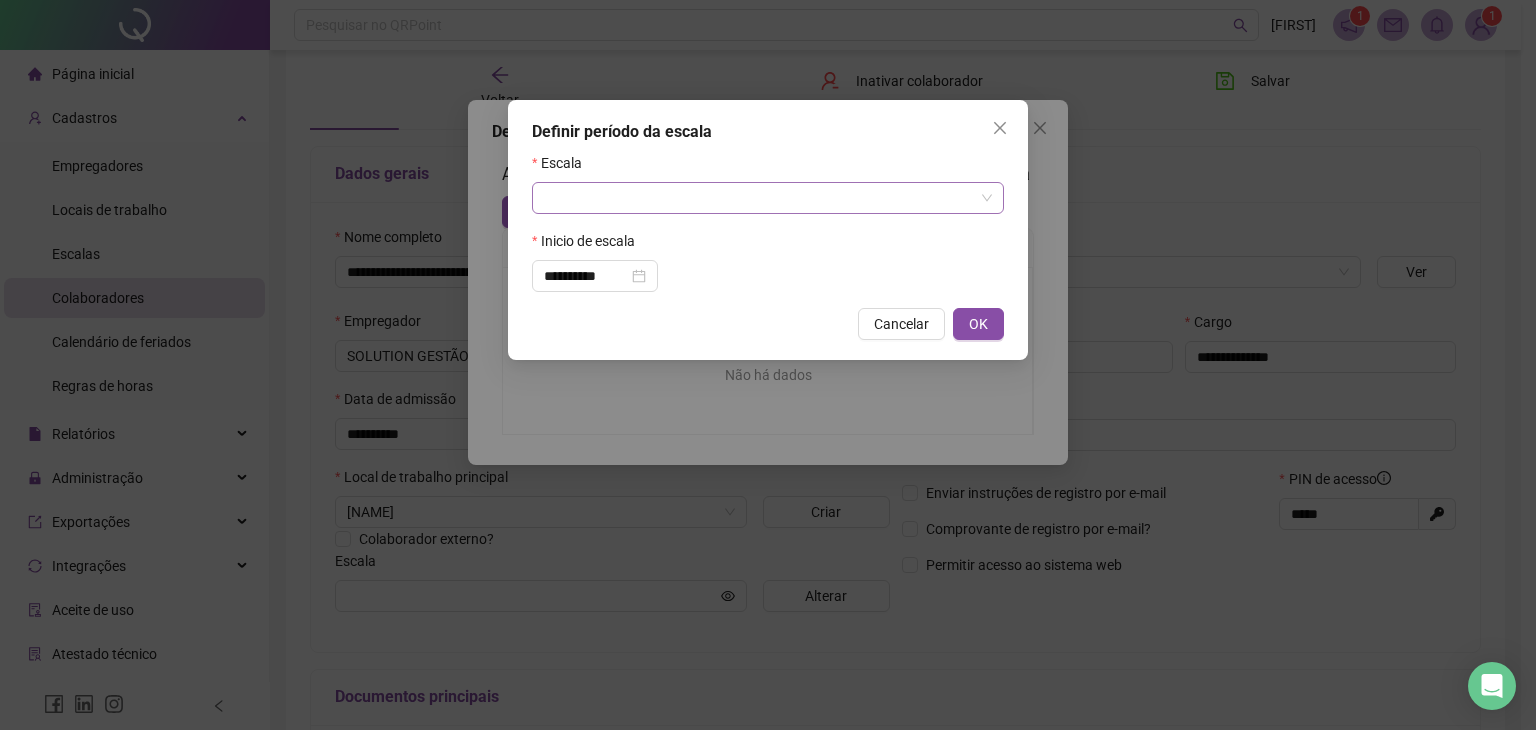 click at bounding box center [759, 198] 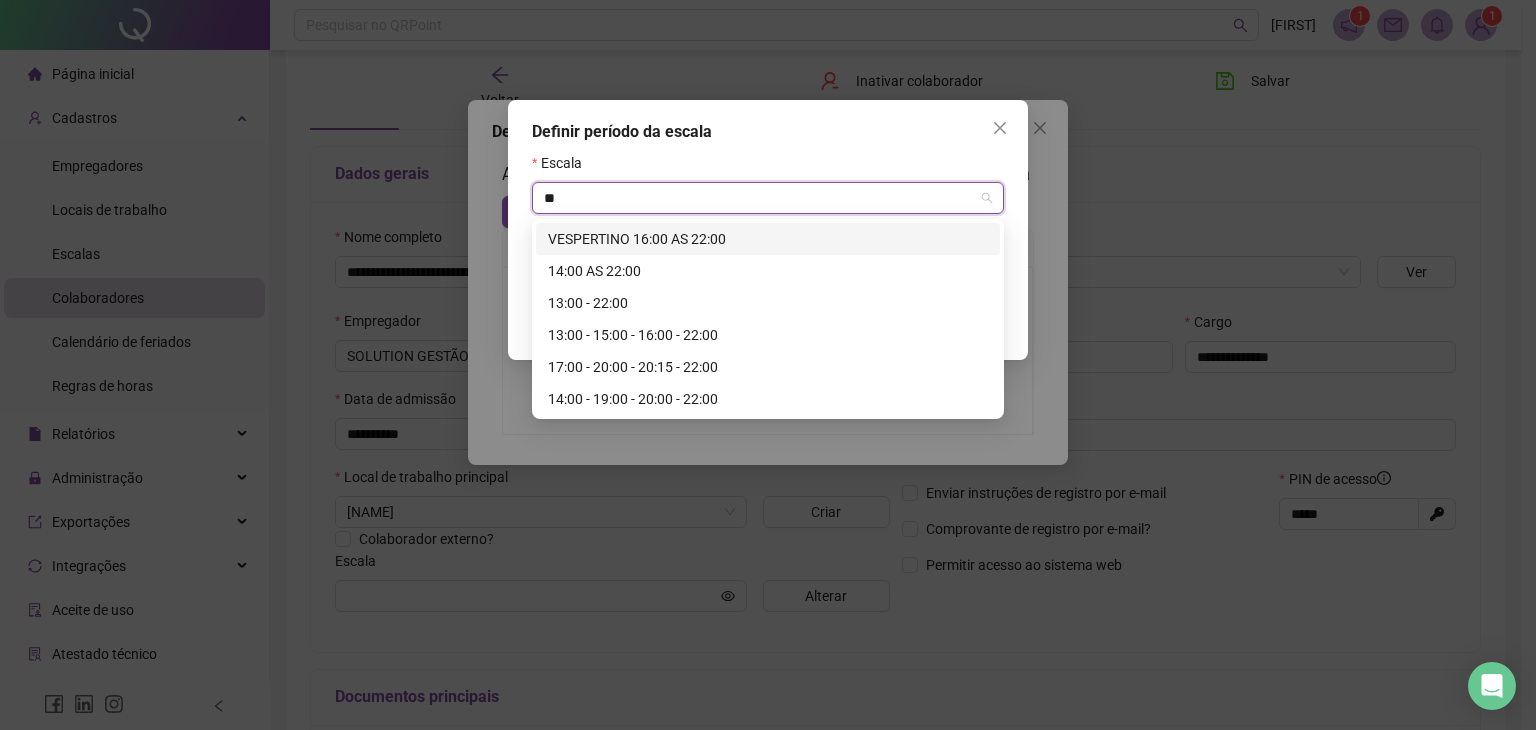 type on "*" 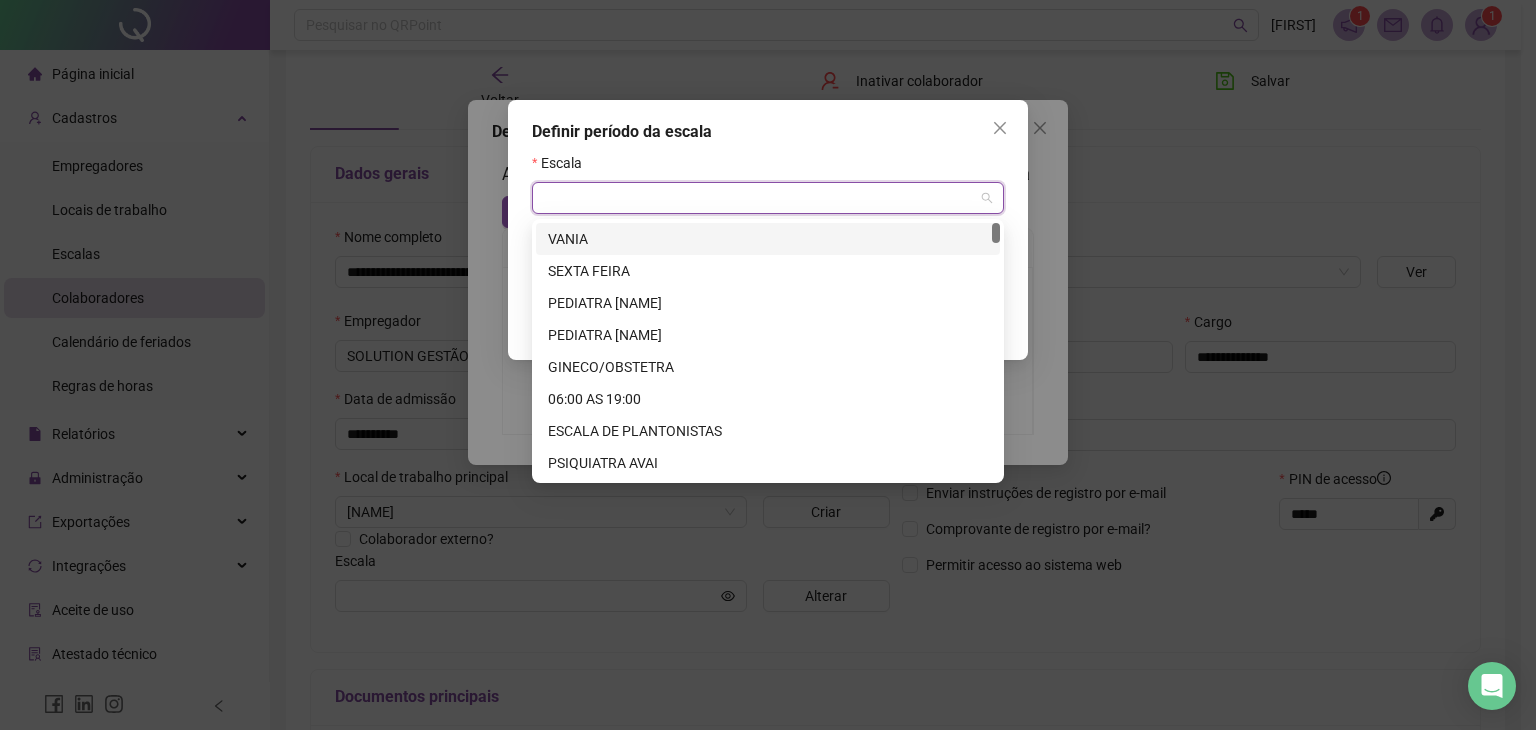 type on "*" 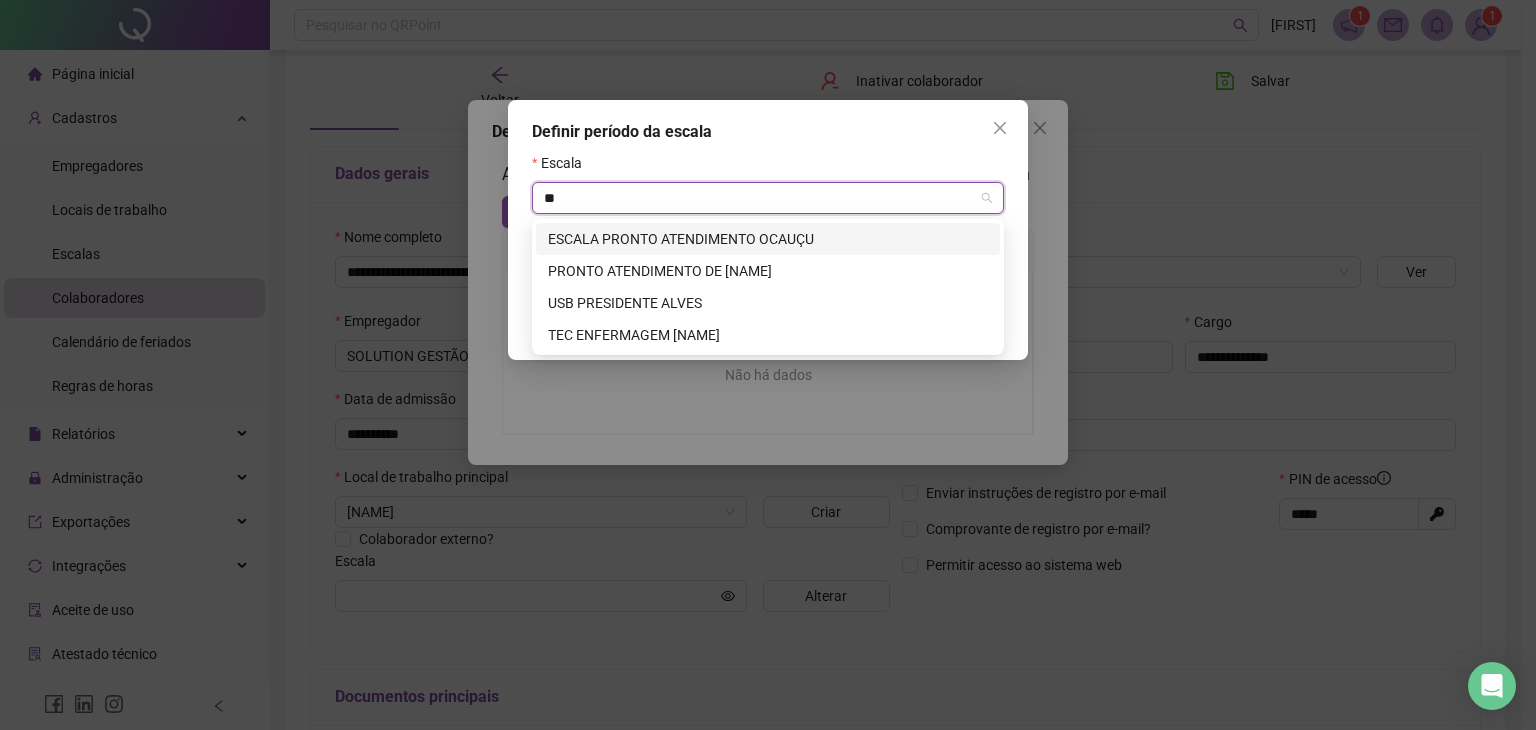 type on "*" 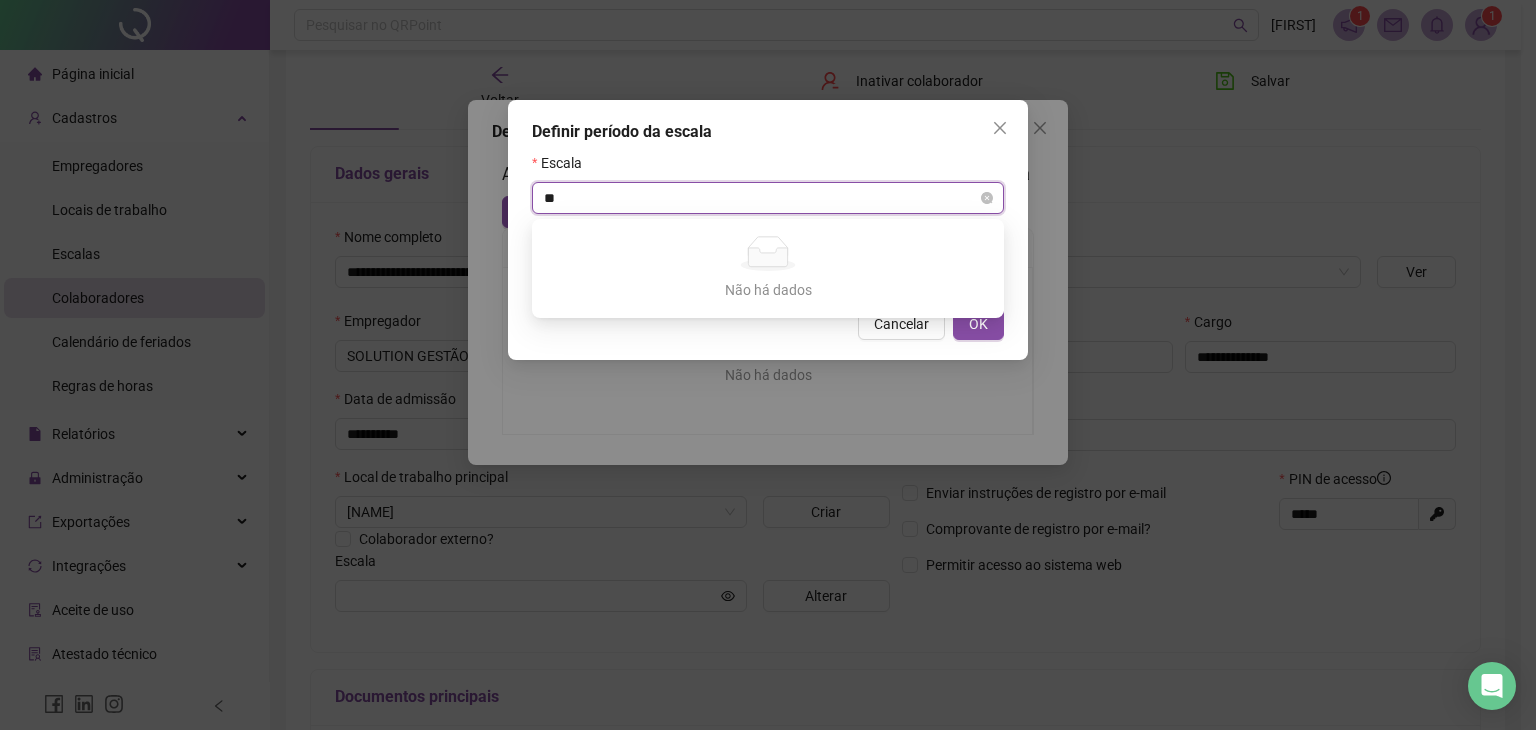 type on "*" 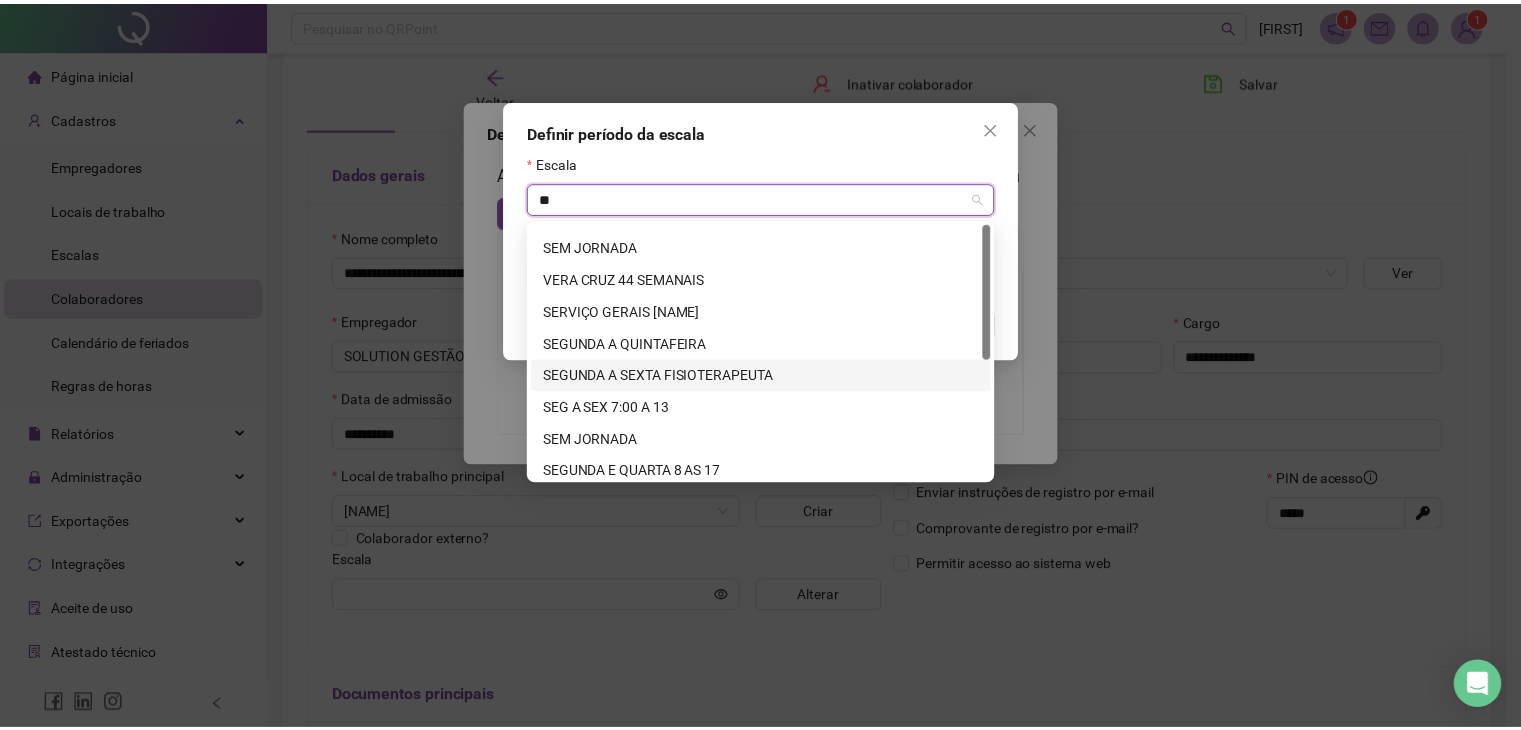 scroll, scrollTop: 0, scrollLeft: 0, axis: both 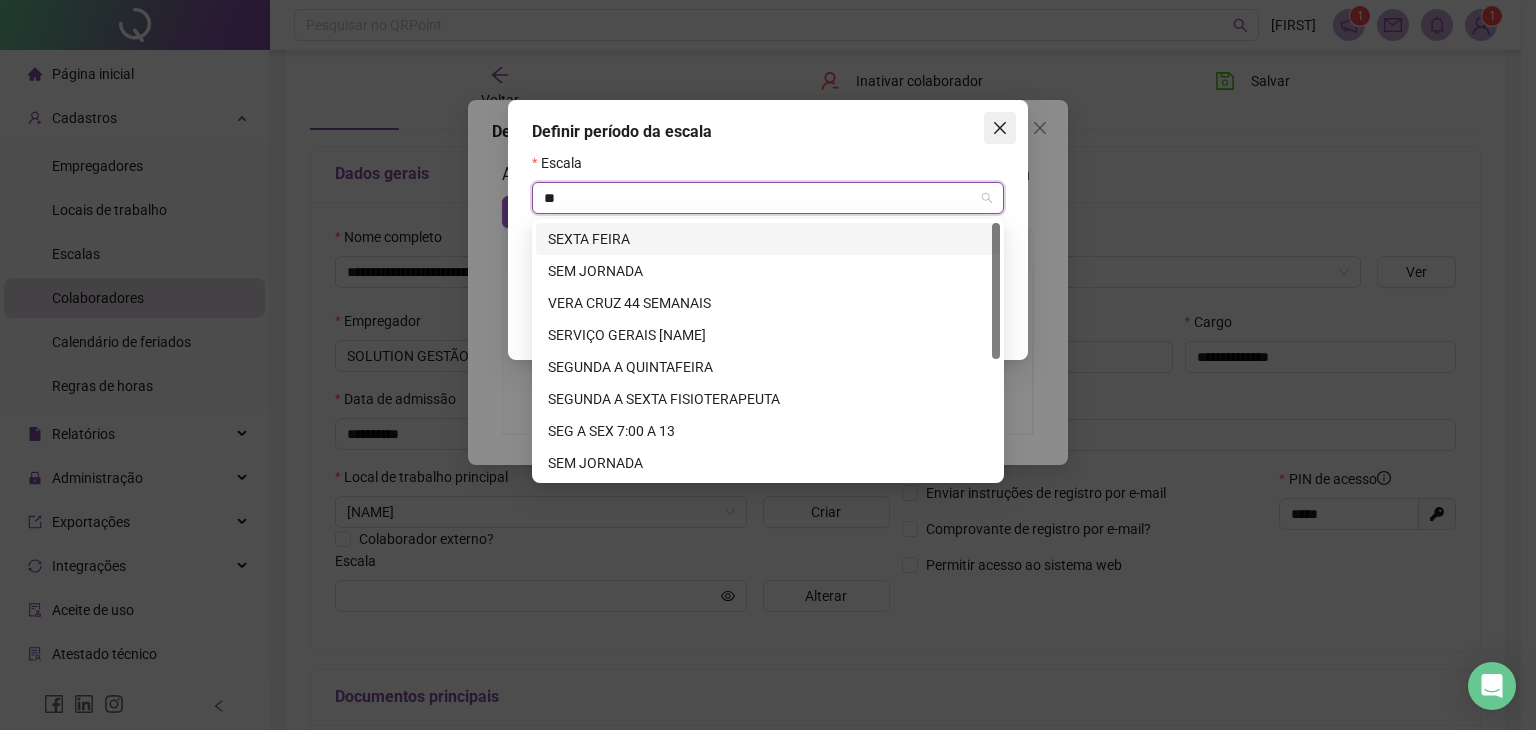 type on "**" 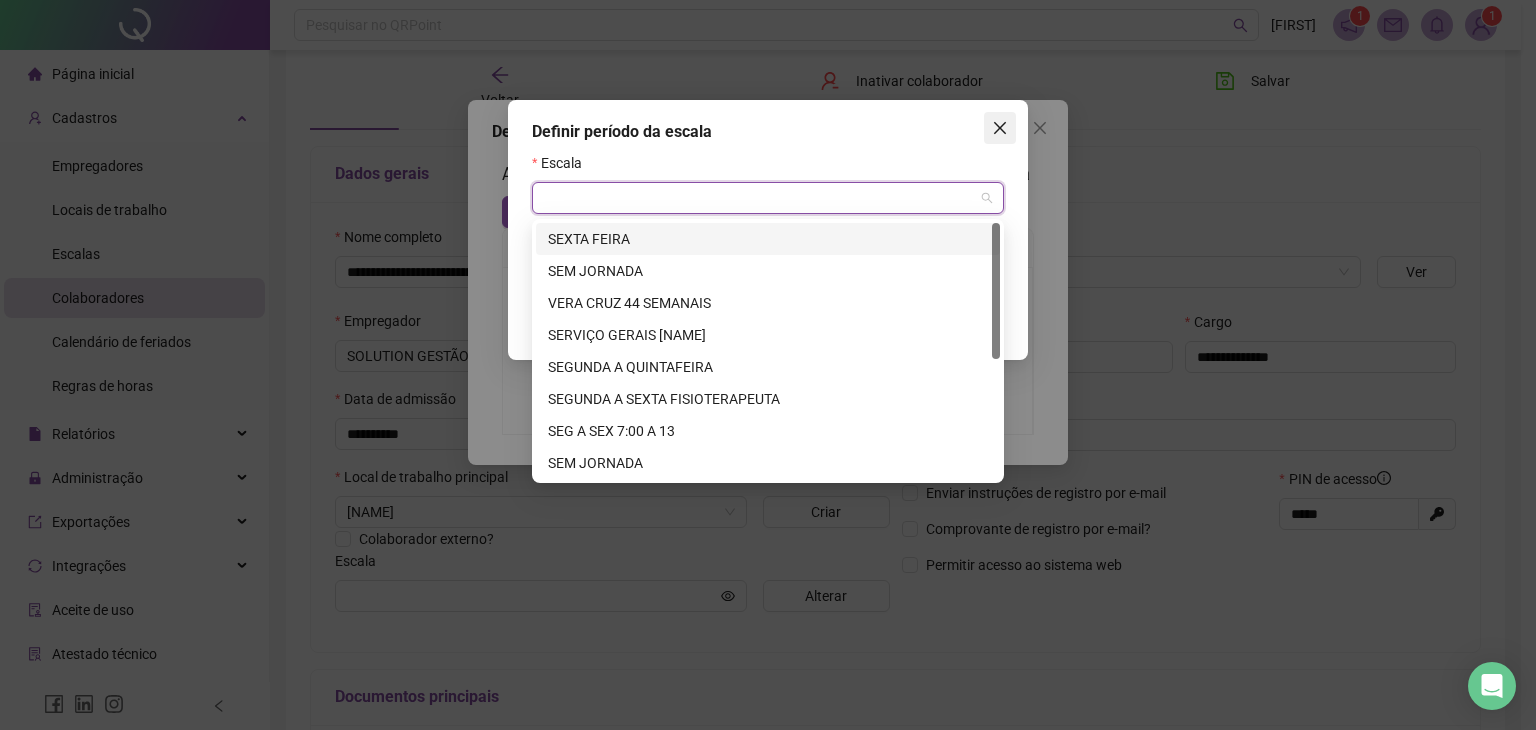click 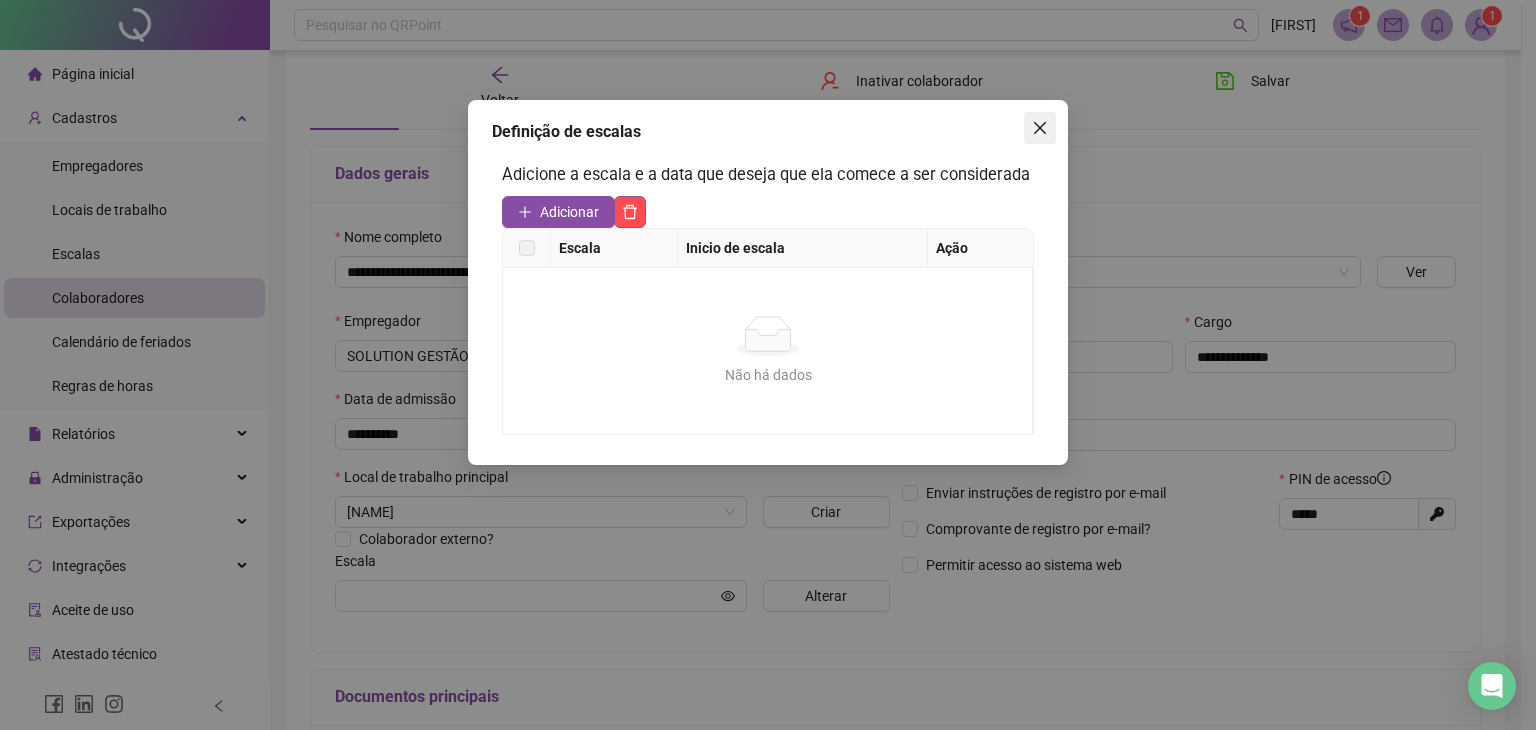 click at bounding box center (1040, 128) 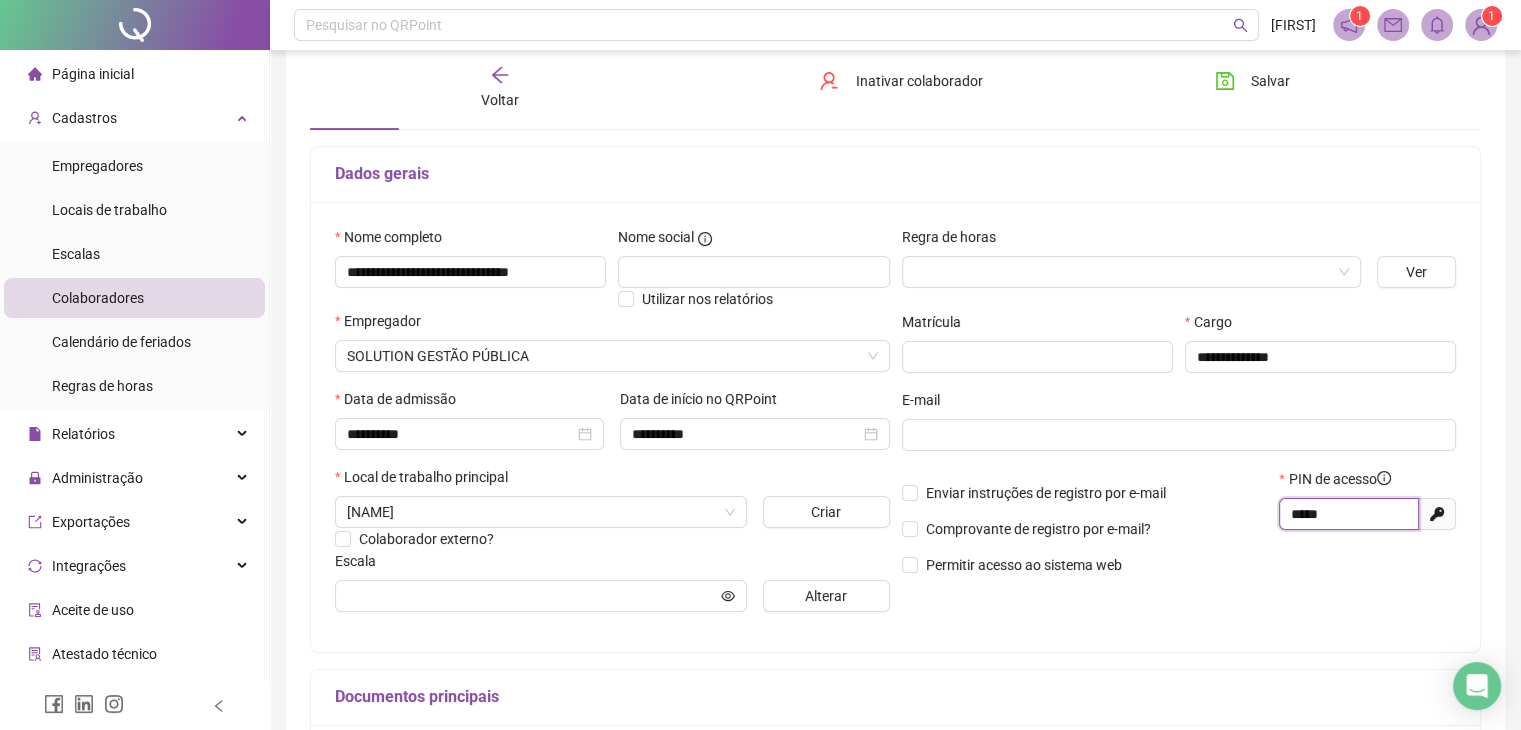 drag, startPoint x: 1351, startPoint y: 516, endPoint x: 1241, endPoint y: 530, distance: 110.88733 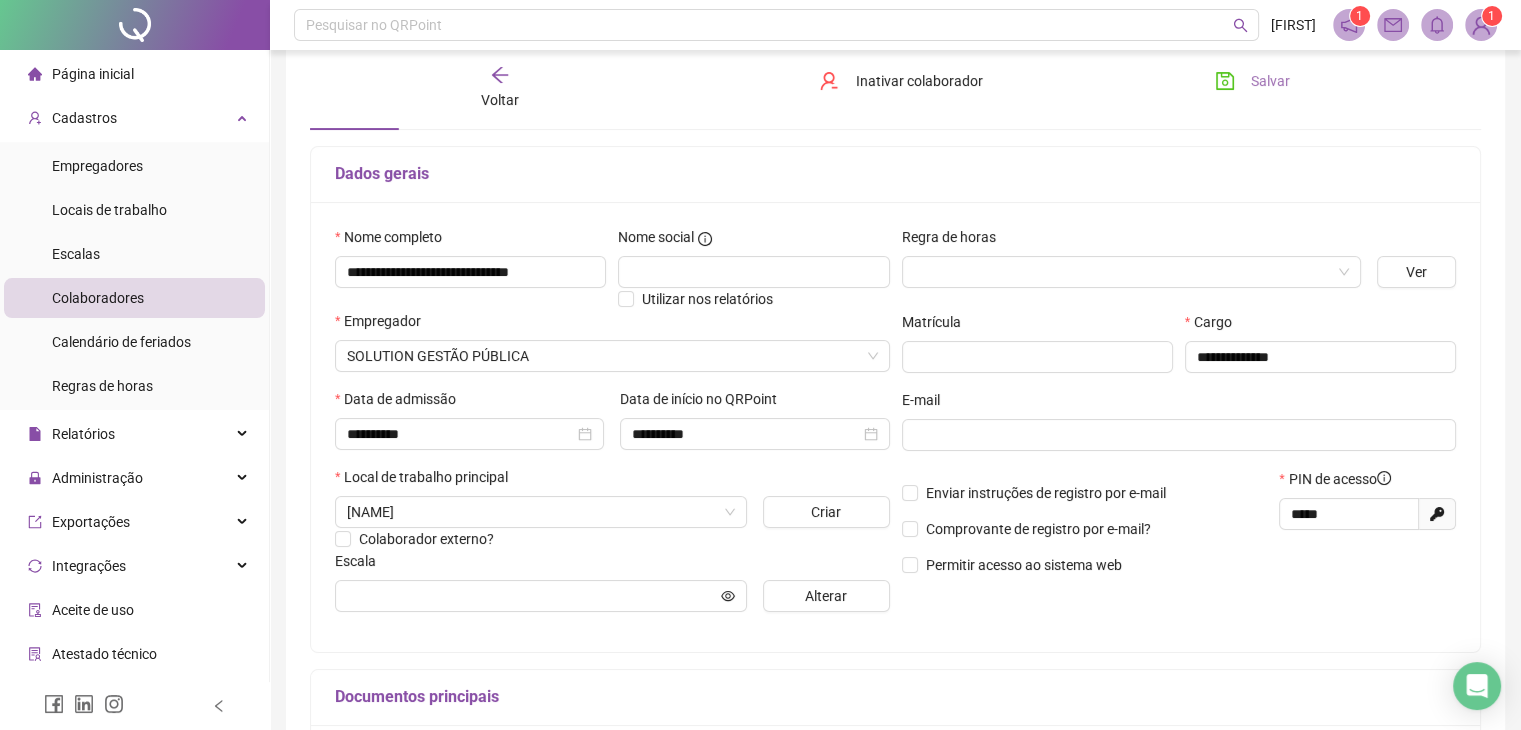 click on "Salvar" at bounding box center [1270, 81] 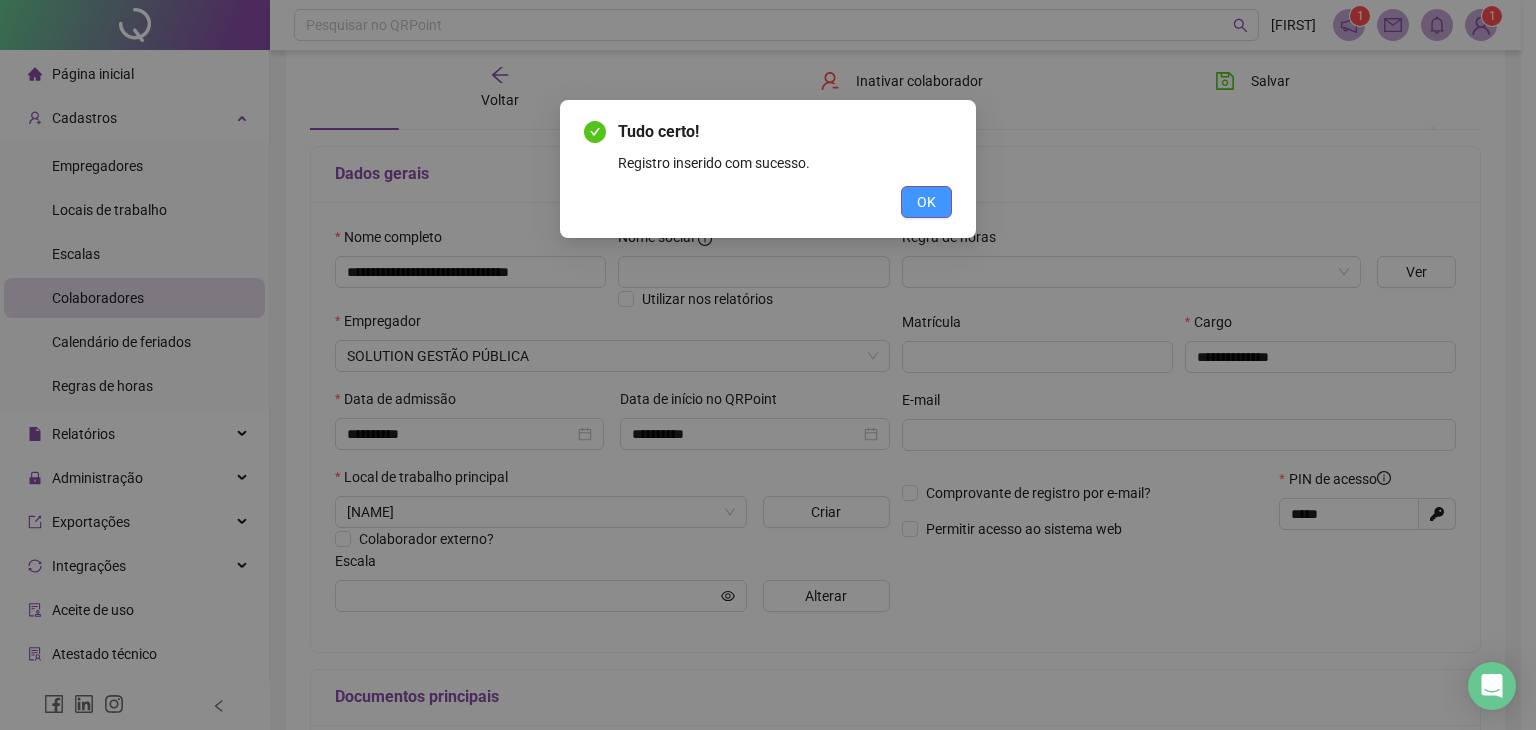 click on "OK" at bounding box center [926, 202] 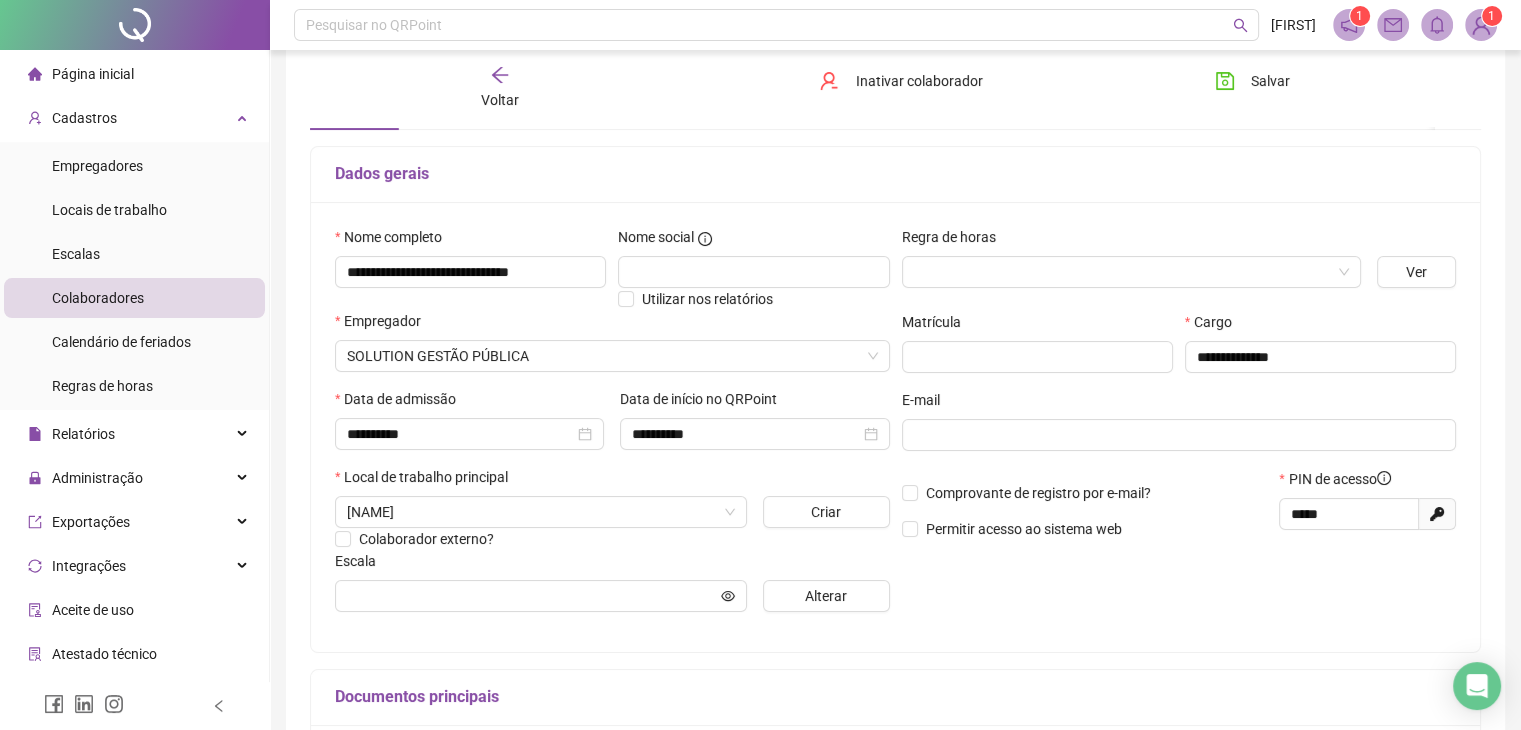 click on "Página inicial" at bounding box center [134, 74] 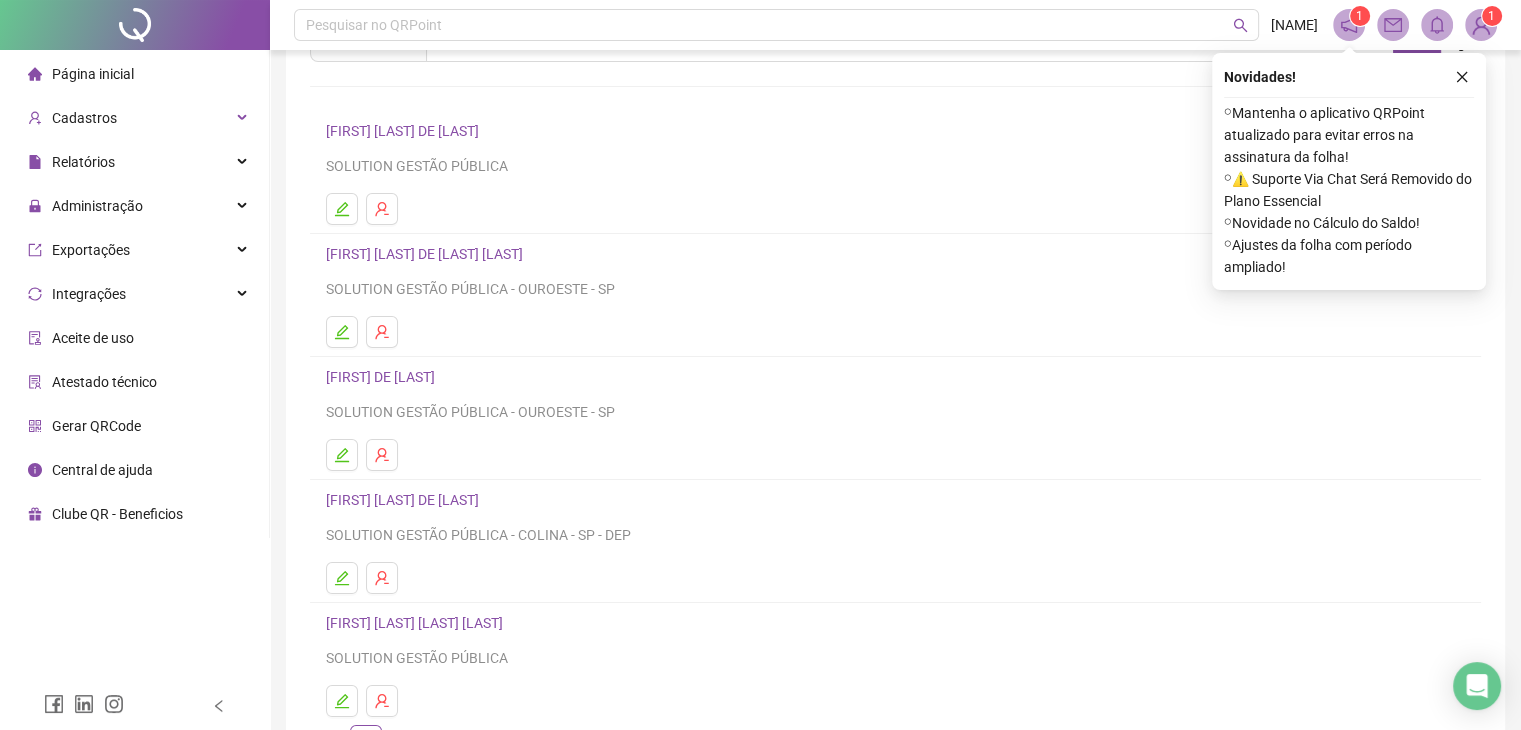 scroll, scrollTop: 100, scrollLeft: 0, axis: vertical 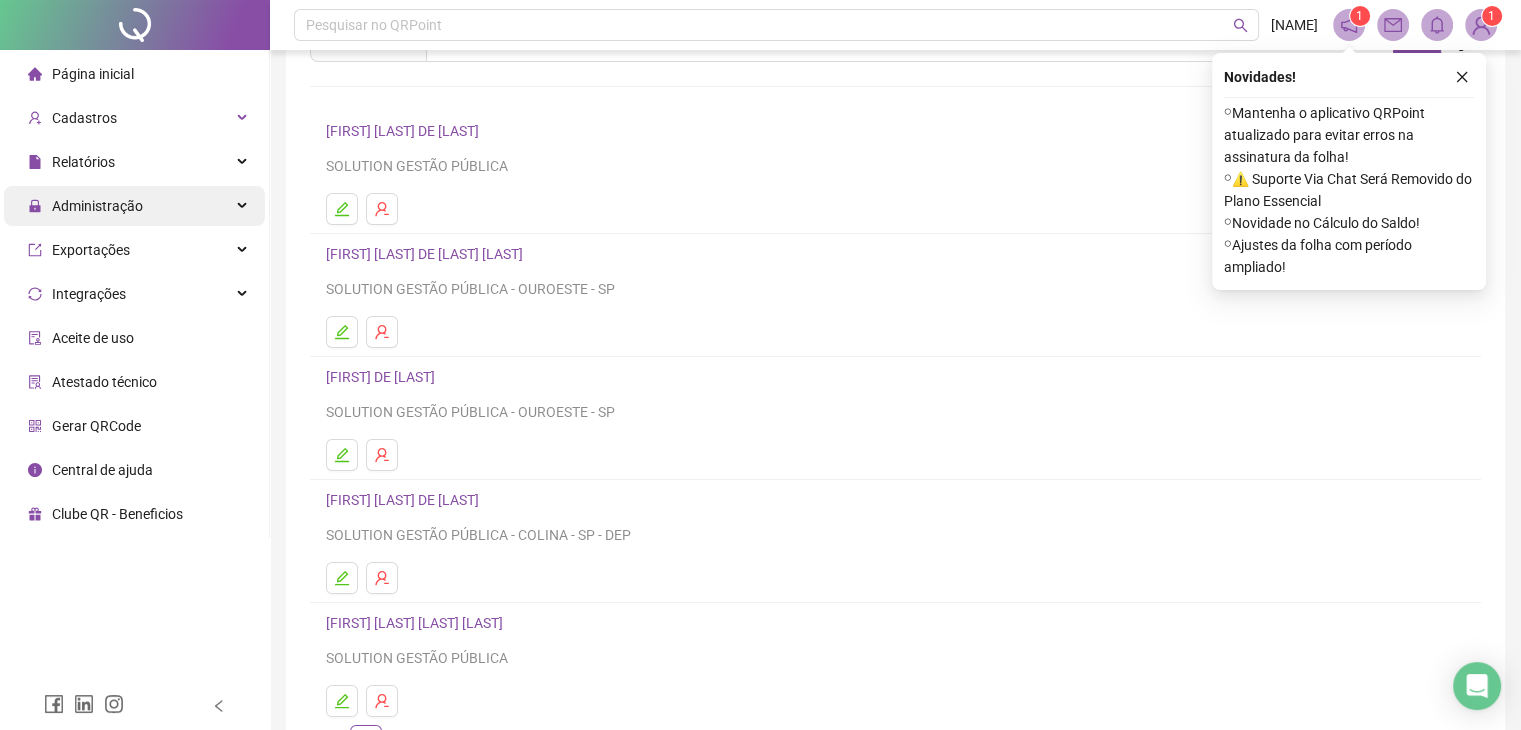 click on "Administração" at bounding box center (134, 206) 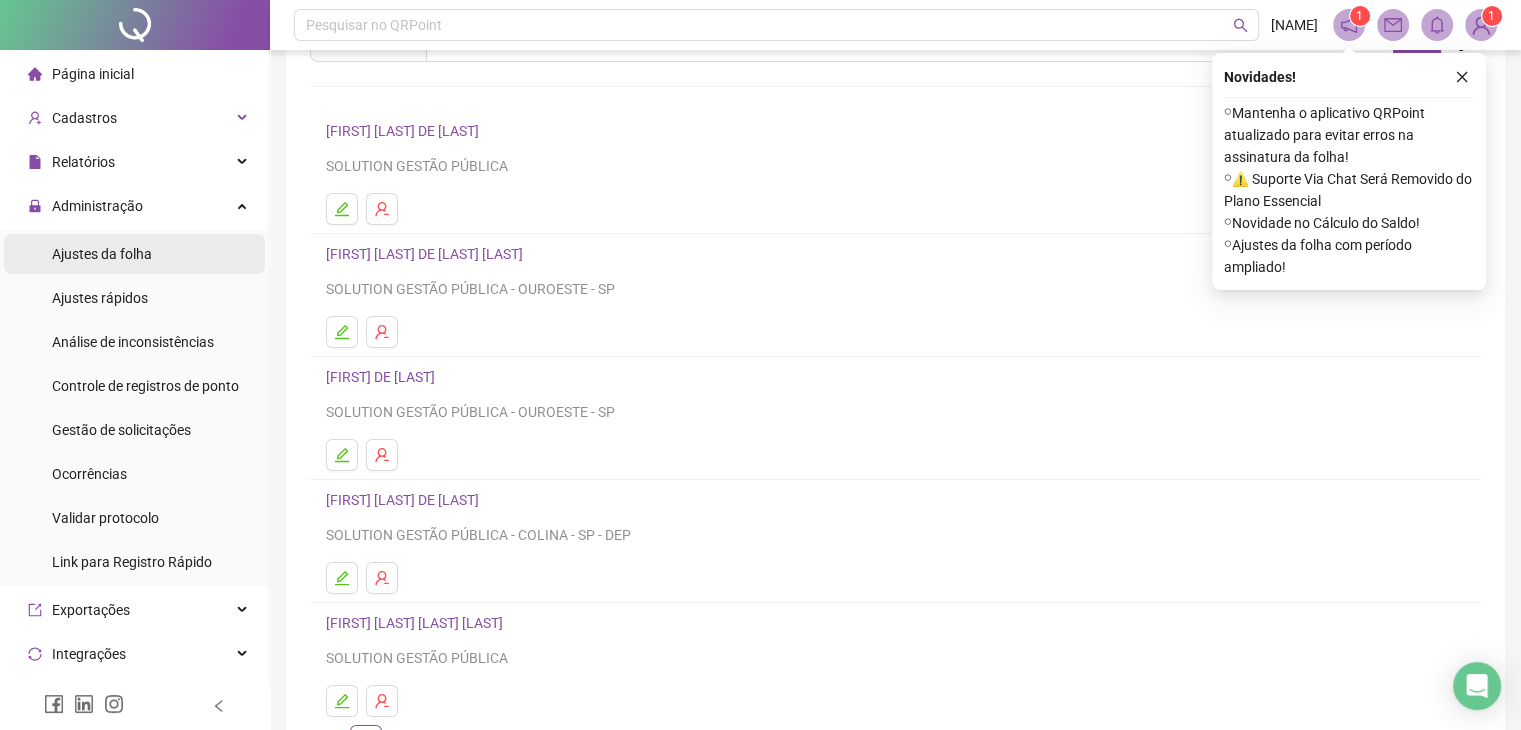 click on "Ajustes da folha" at bounding box center (102, 254) 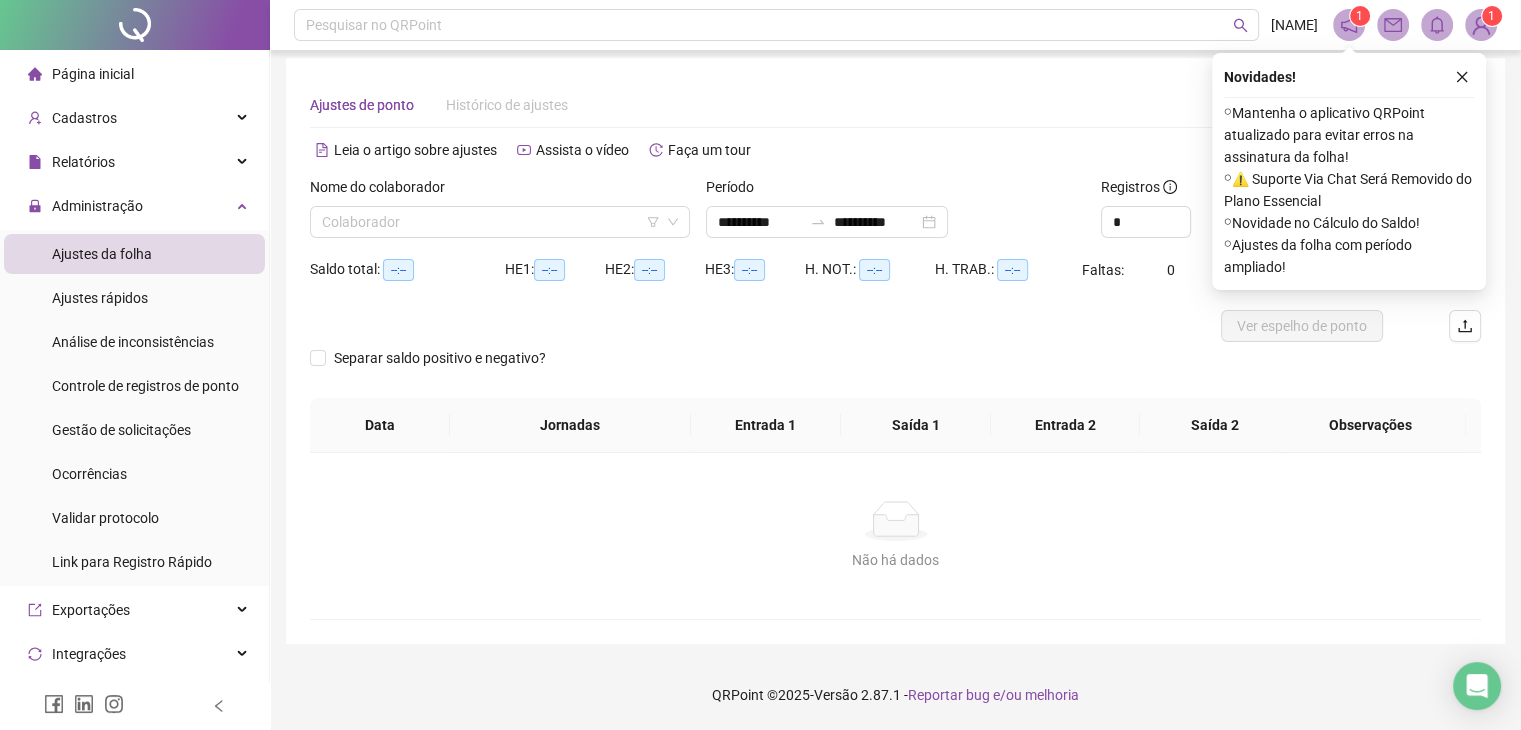 scroll, scrollTop: 8, scrollLeft: 0, axis: vertical 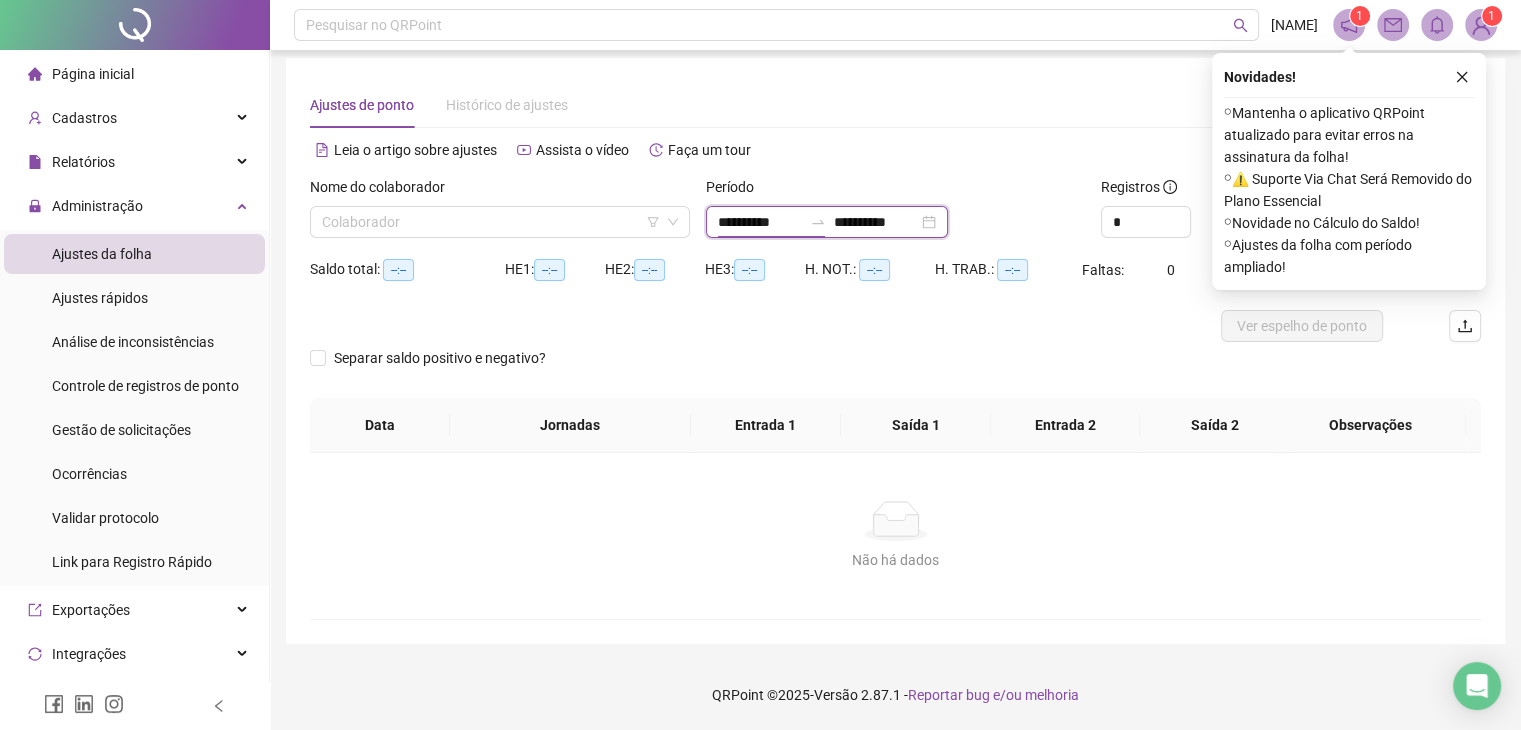 click on "**********" at bounding box center [760, 222] 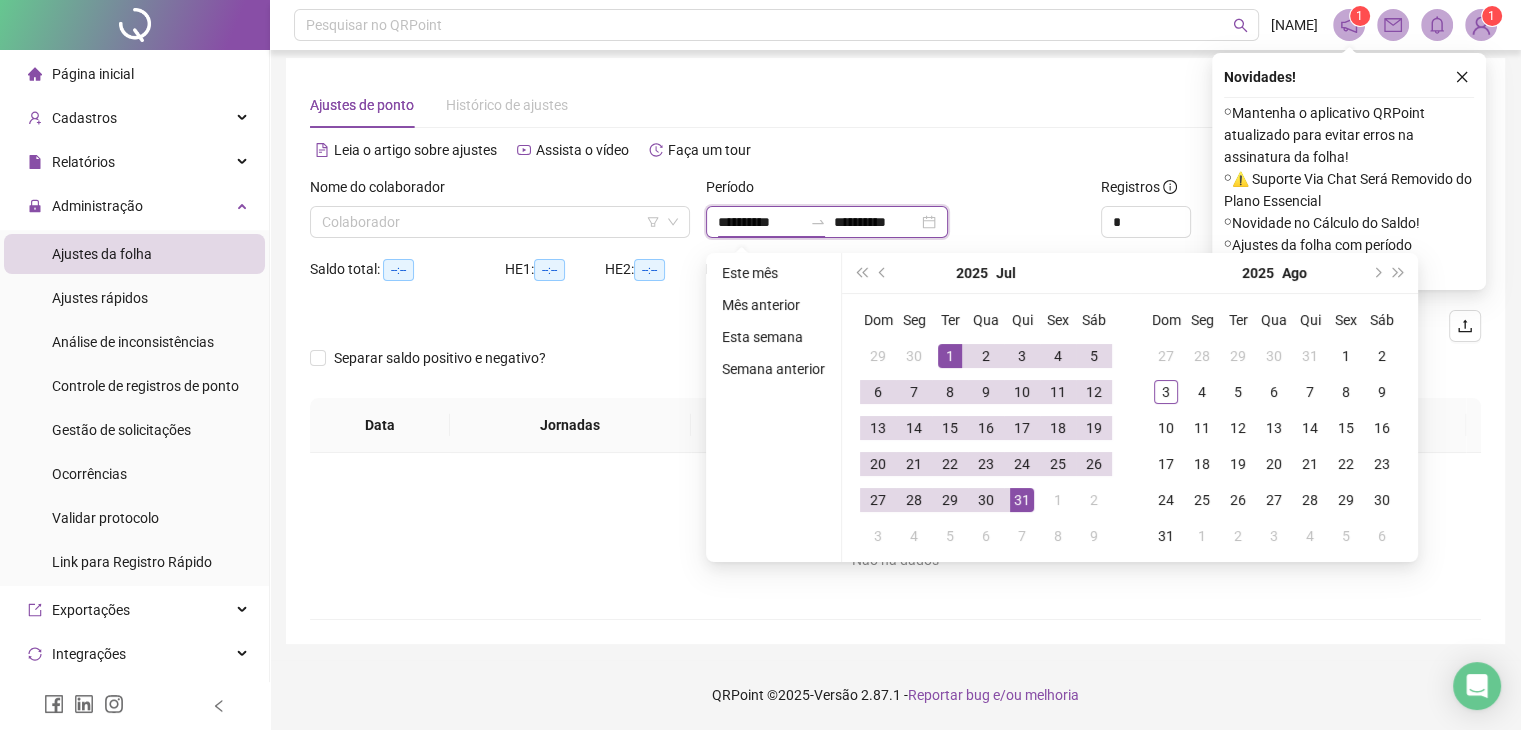 type on "**********" 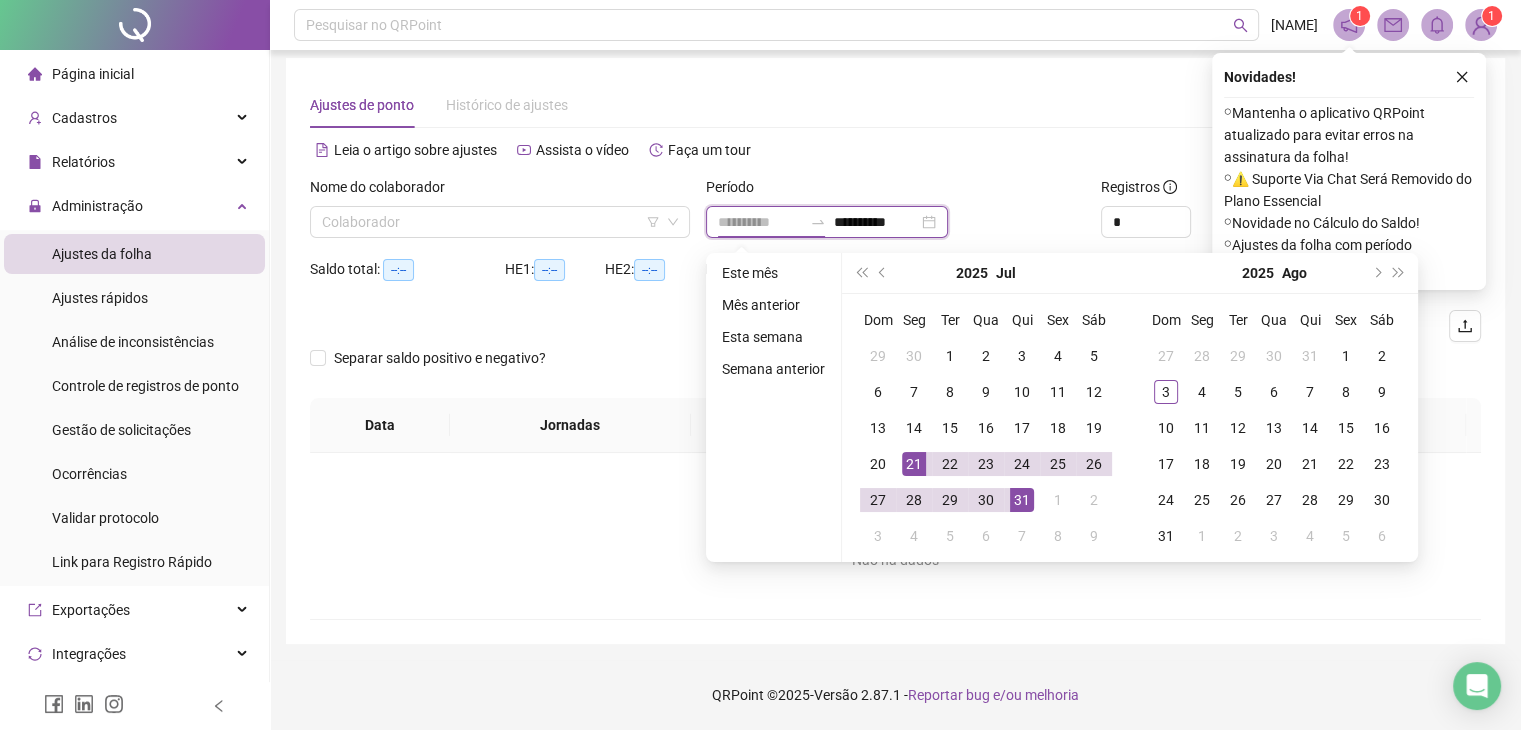 type on "**********" 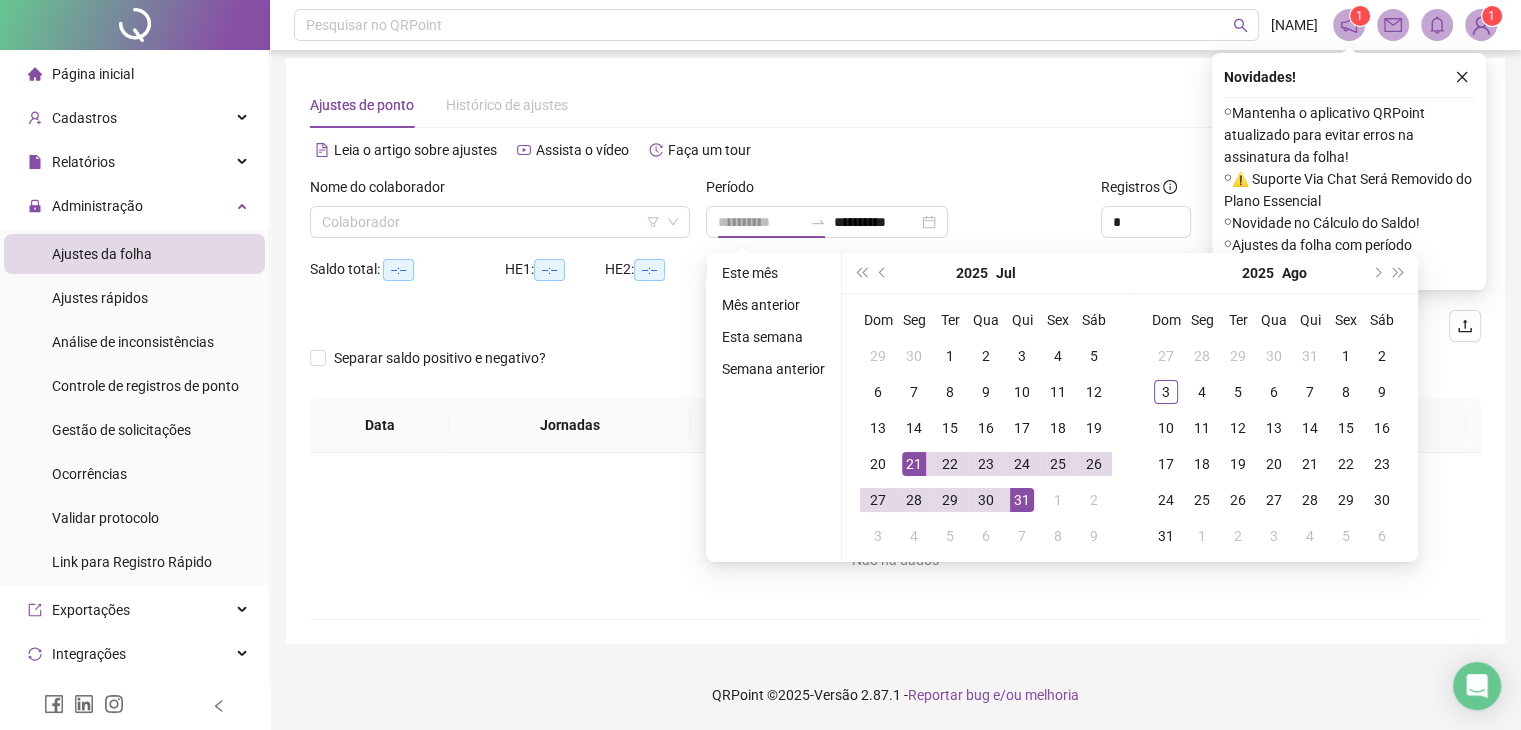 click on "21" at bounding box center [914, 464] 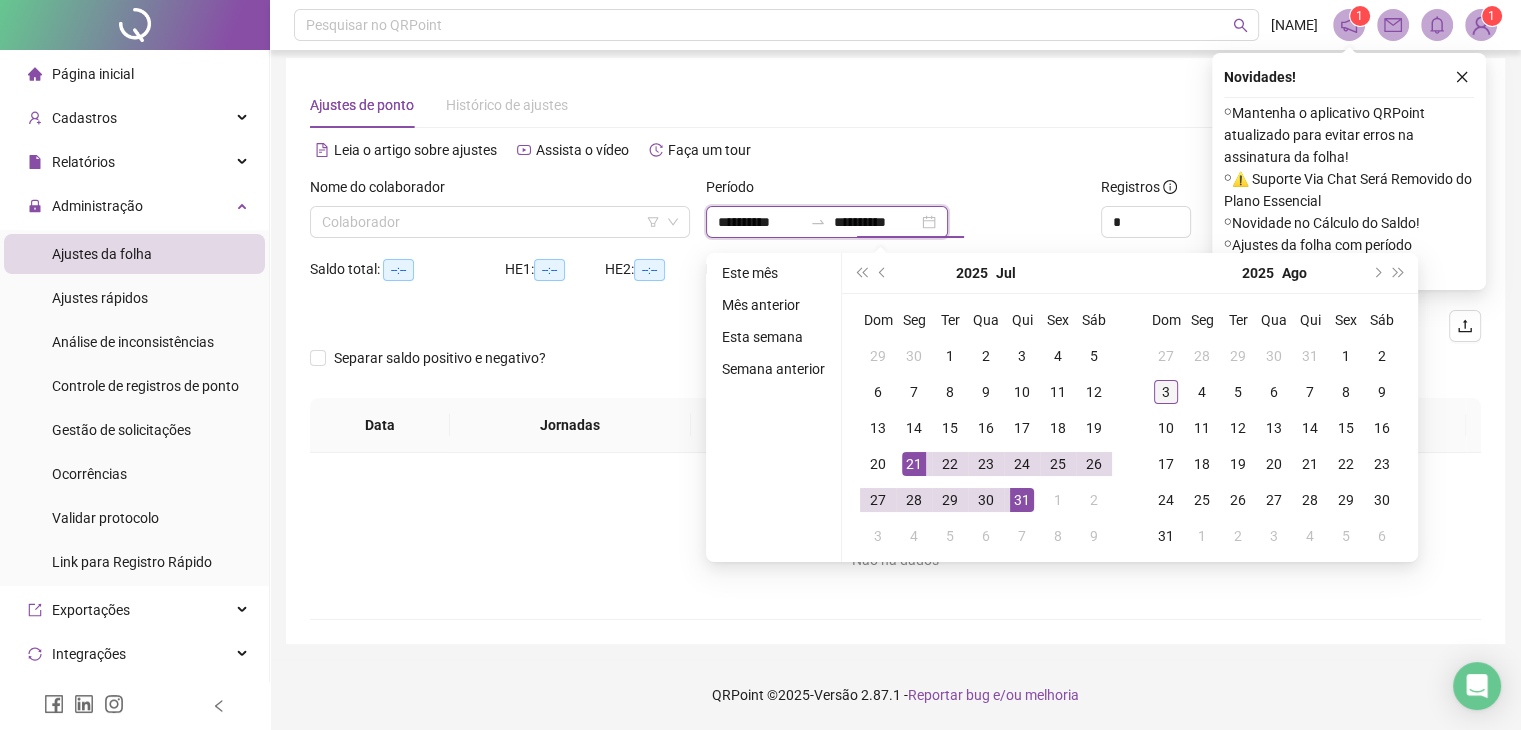type on "**********" 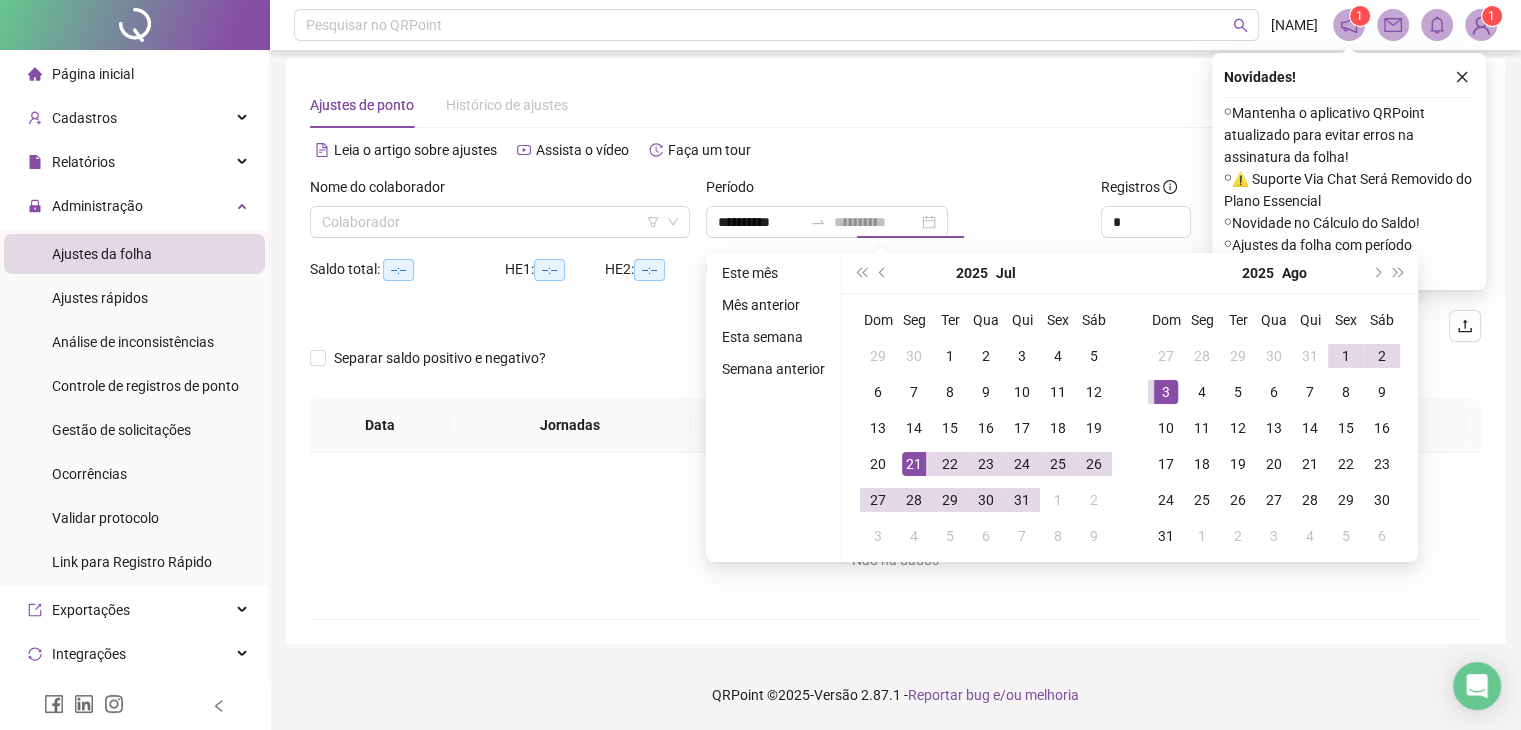 click on "3" at bounding box center [1166, 392] 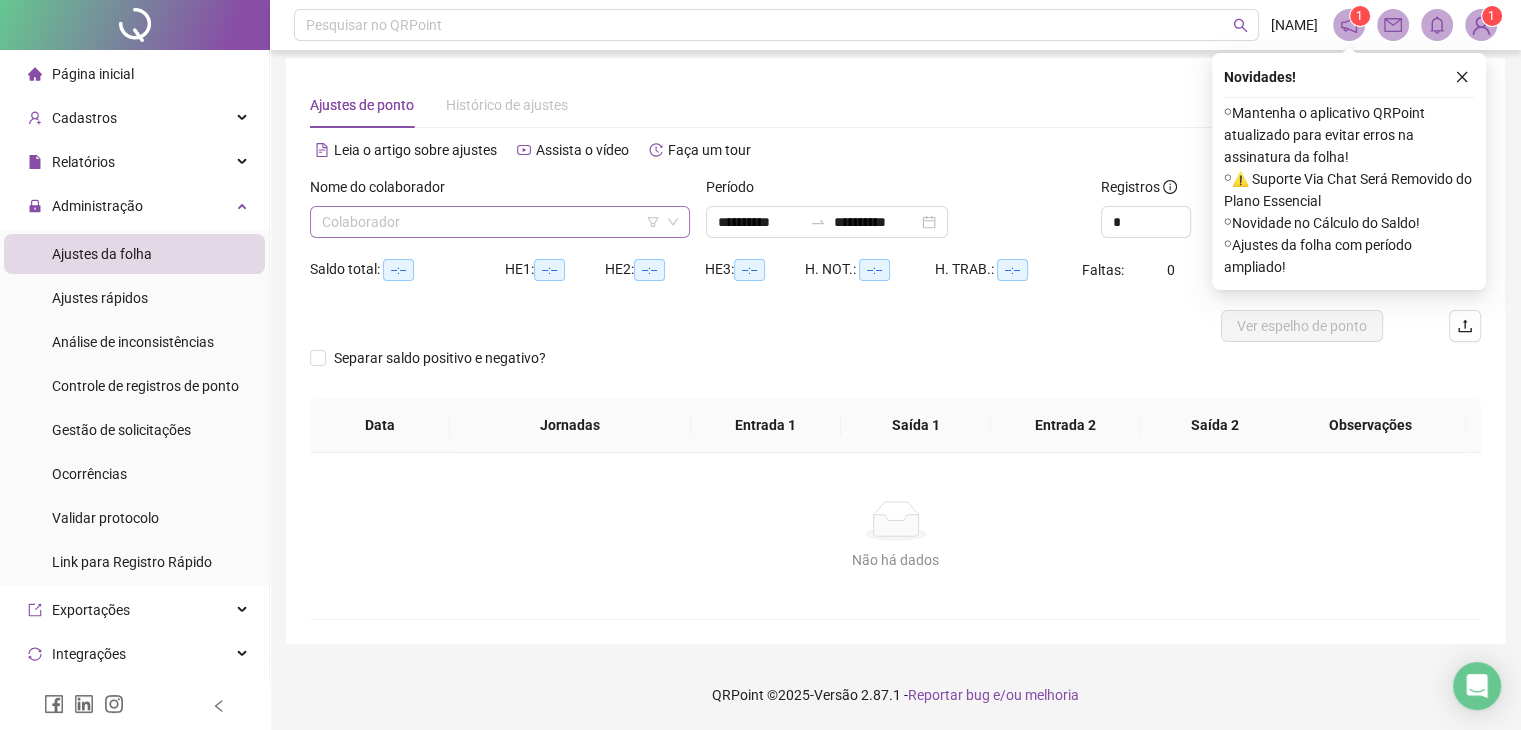 click at bounding box center [494, 222] 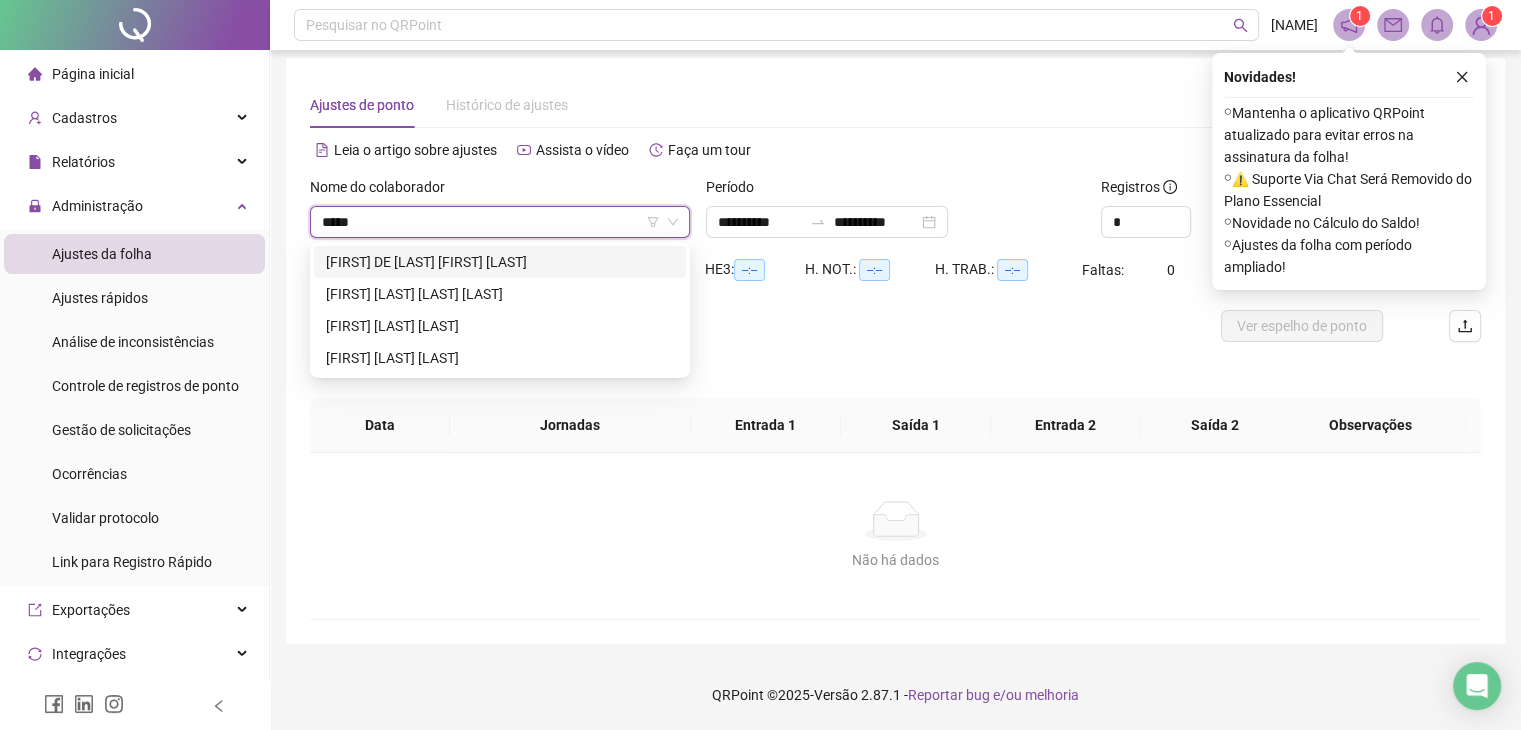 type on "******" 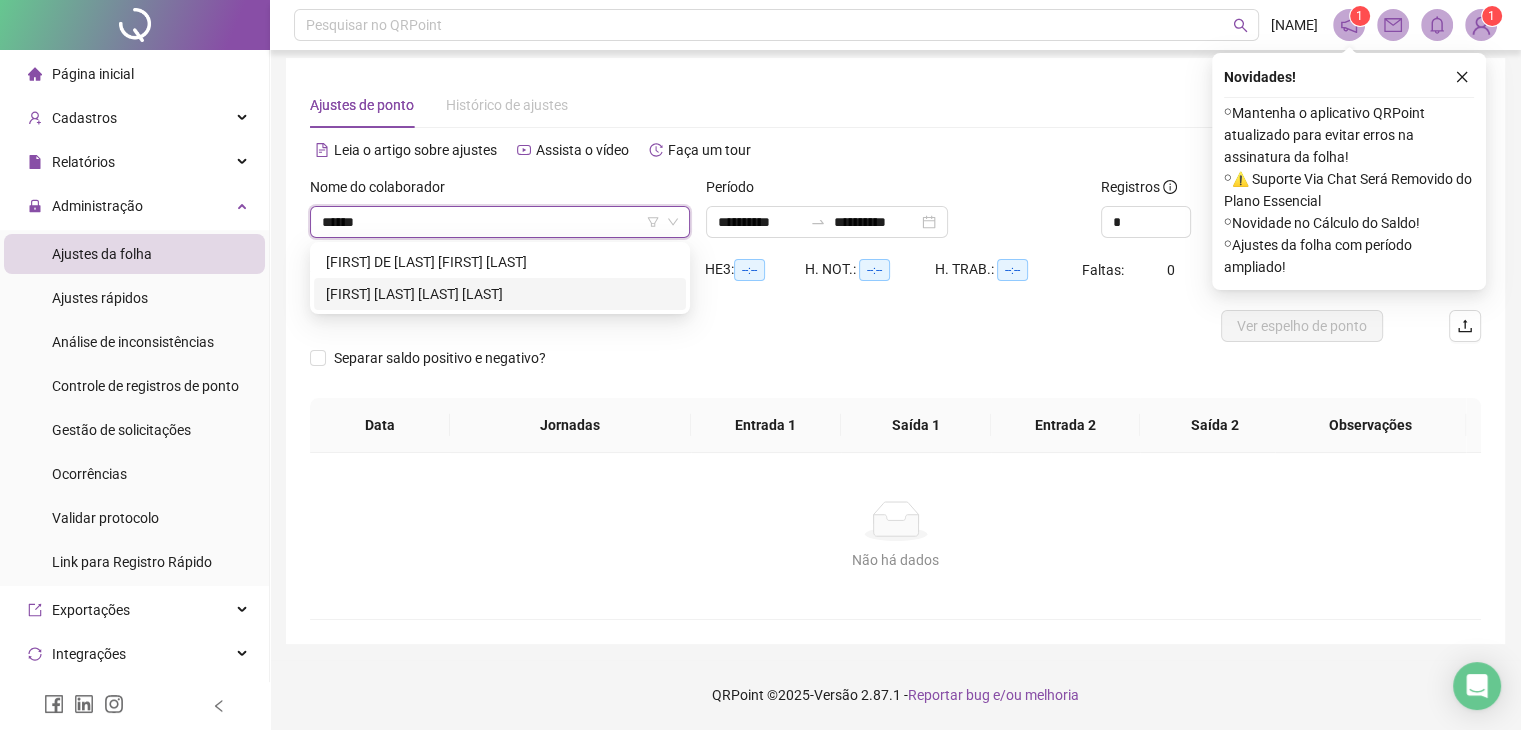 click on "[FIRST] [LAST] [LAST] [LAST]" at bounding box center [500, 294] 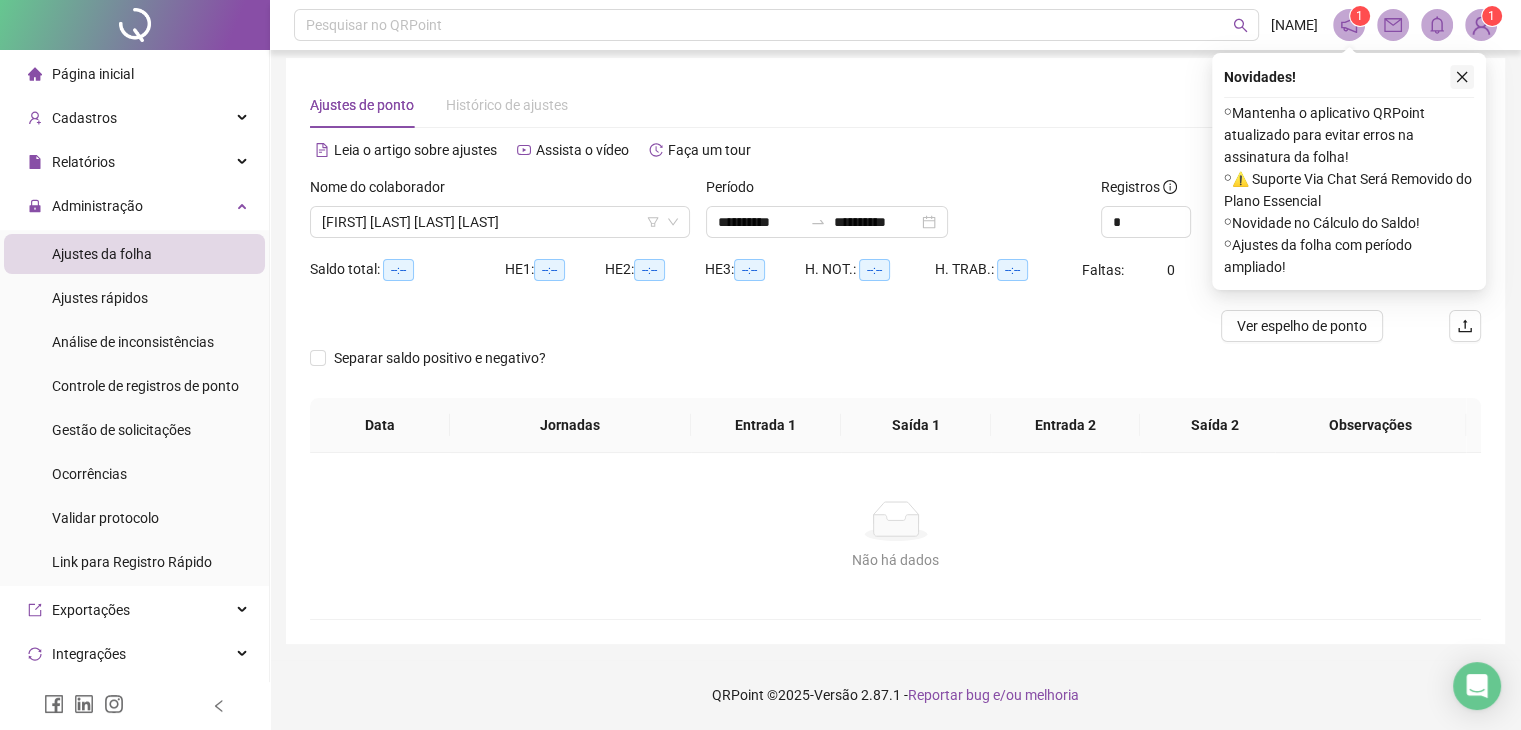 click at bounding box center [1462, 77] 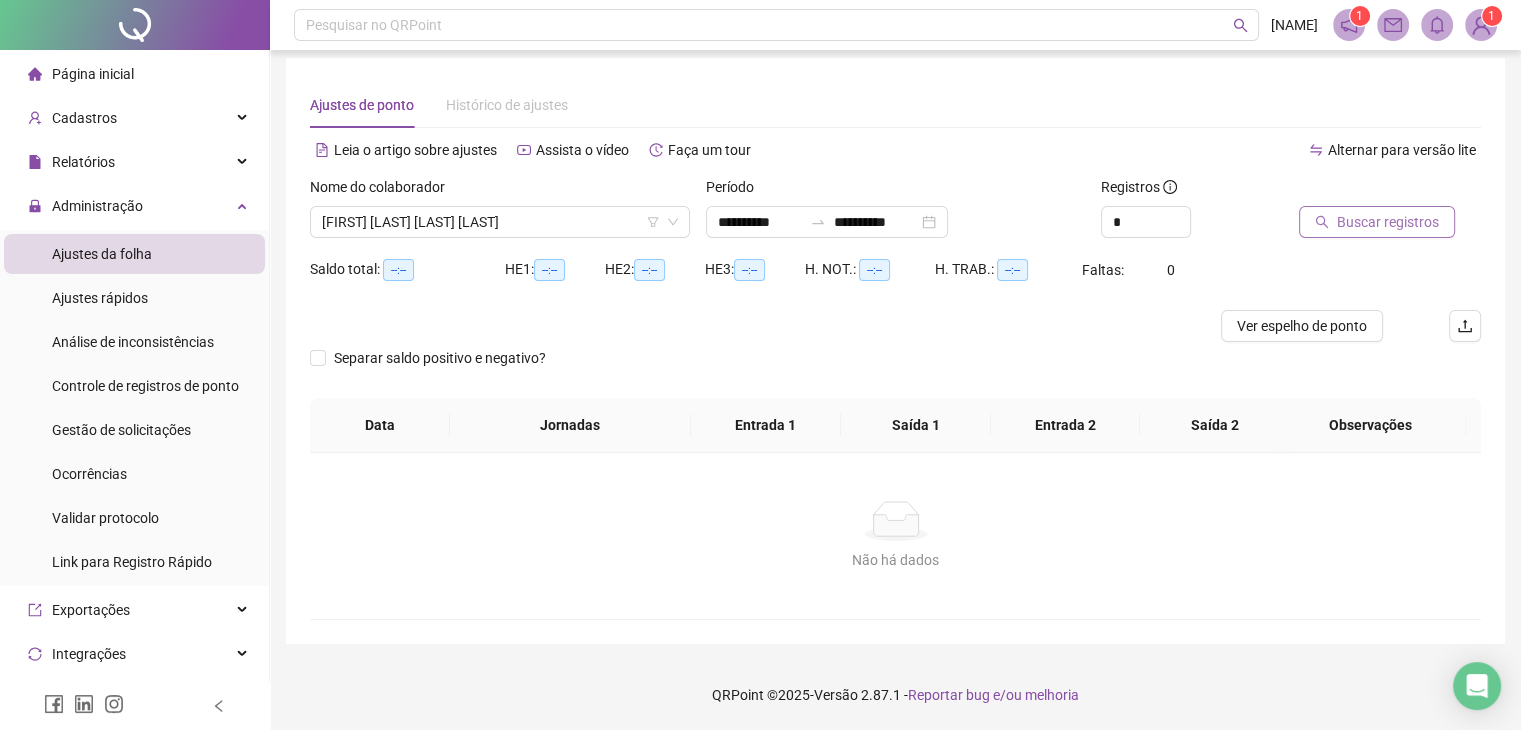 click on "Buscar registros" at bounding box center (1377, 222) 